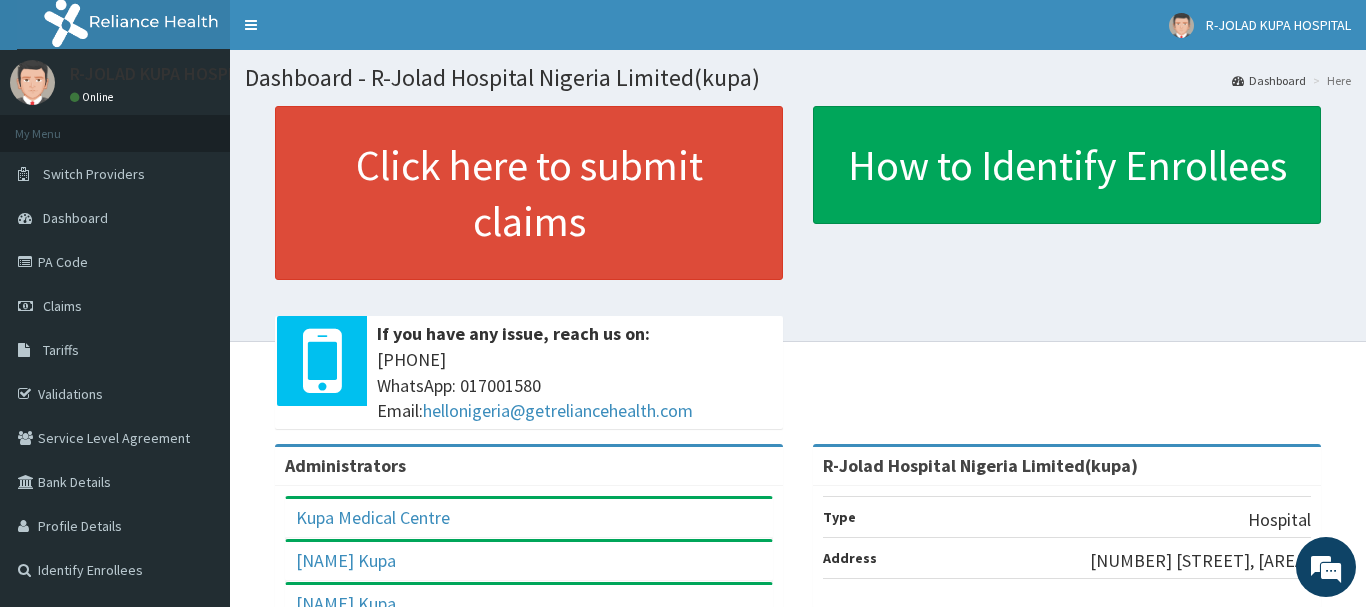 scroll, scrollTop: 0, scrollLeft: 0, axis: both 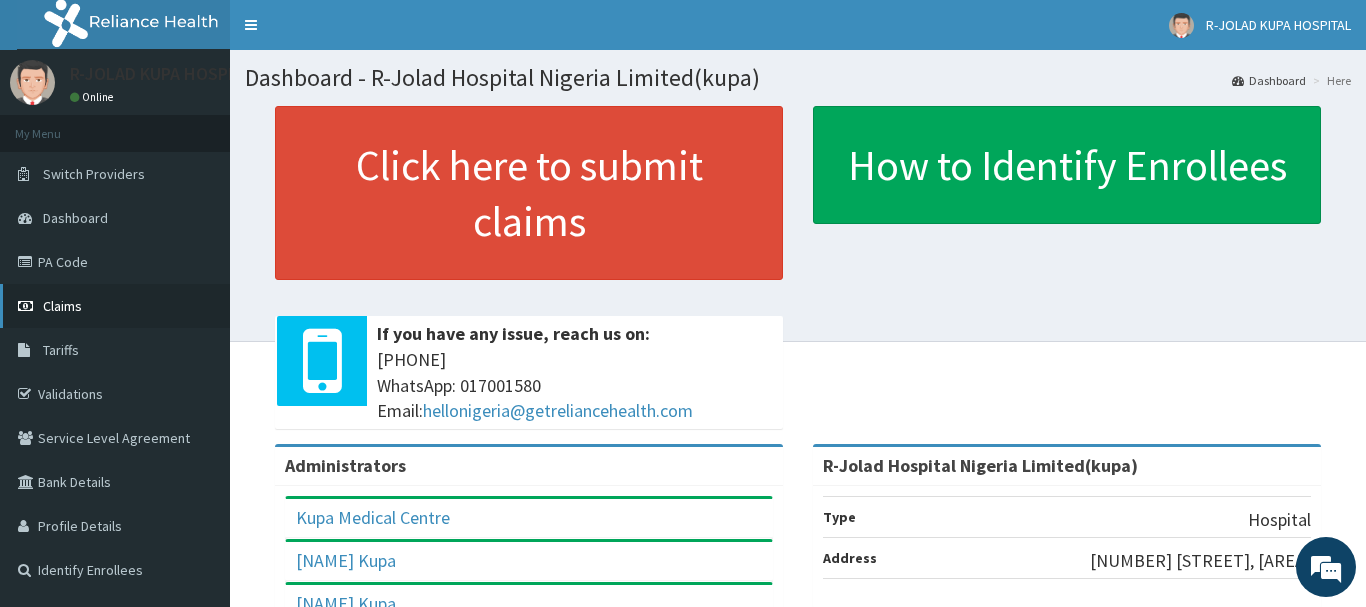click on "Claims" at bounding box center (62, 306) 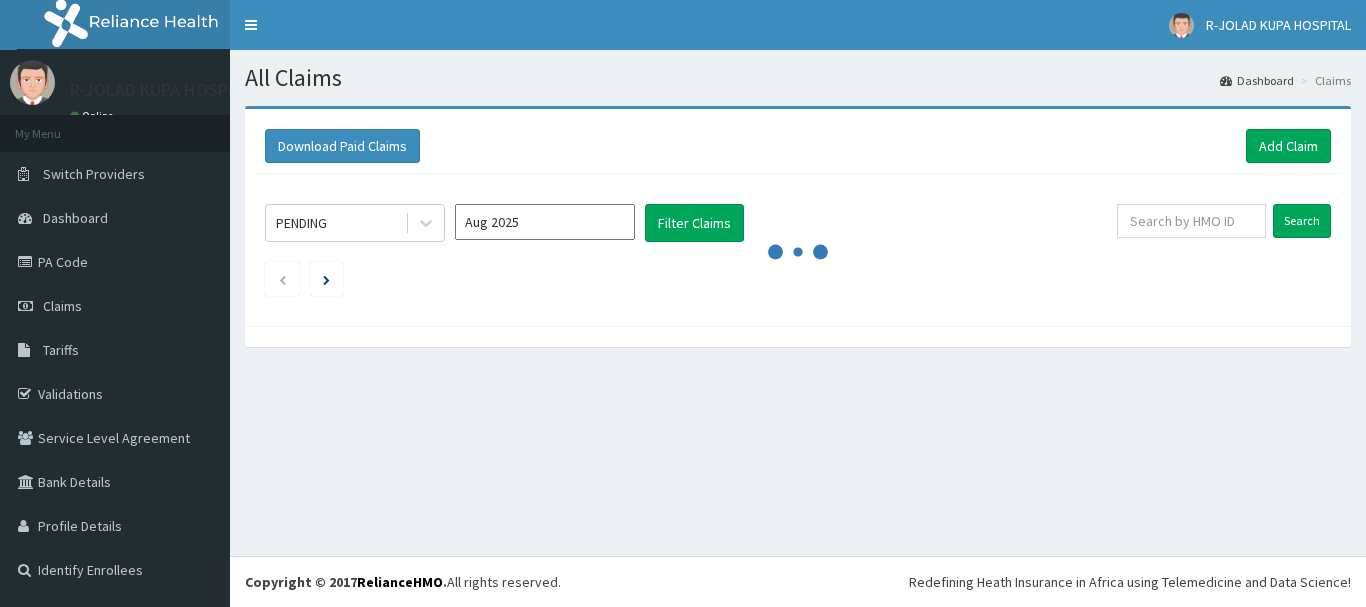 scroll, scrollTop: 0, scrollLeft: 0, axis: both 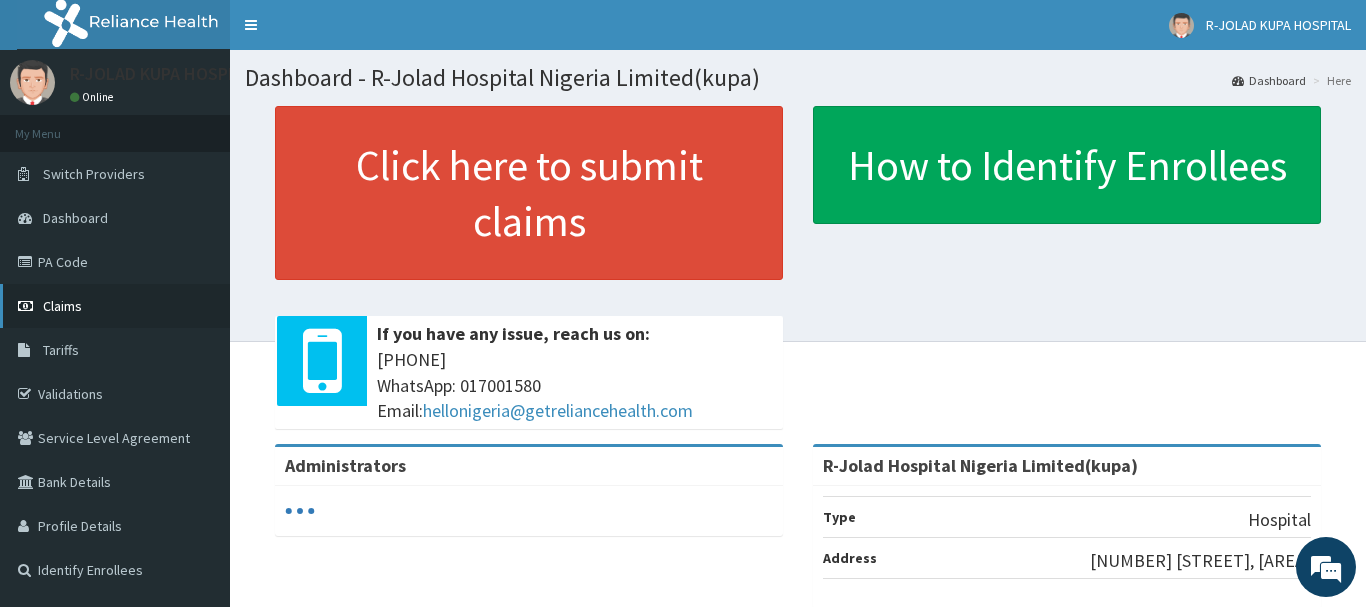 click on "Claims" at bounding box center [62, 306] 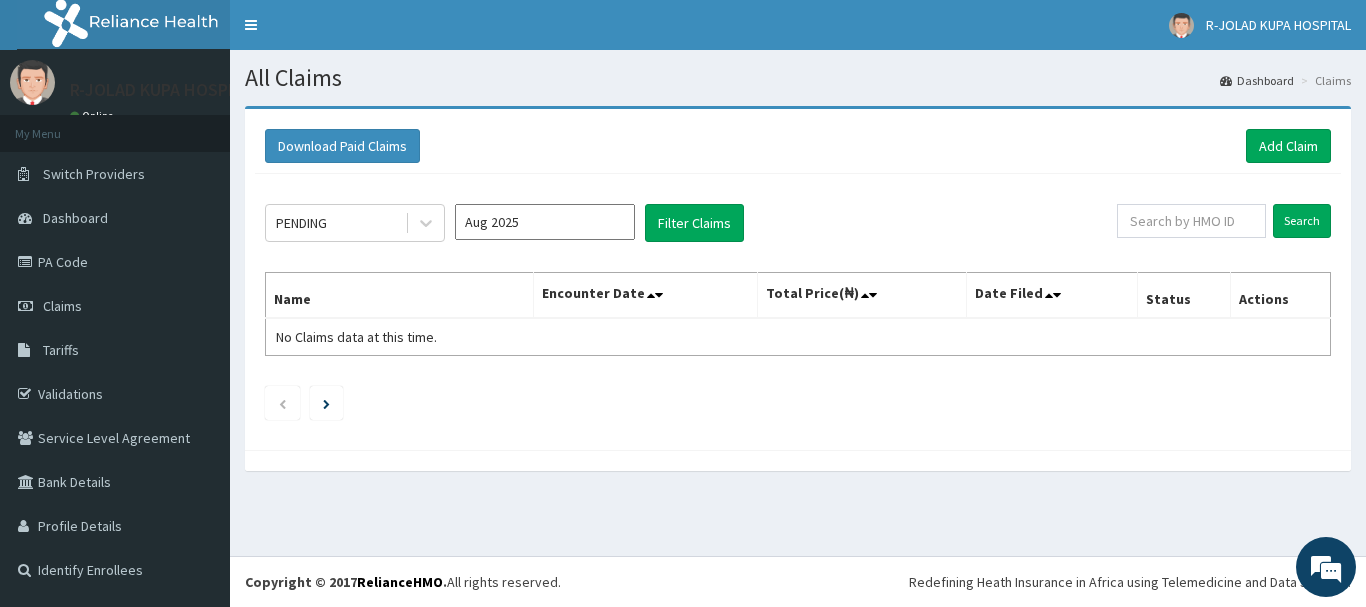 scroll, scrollTop: 0, scrollLeft: 0, axis: both 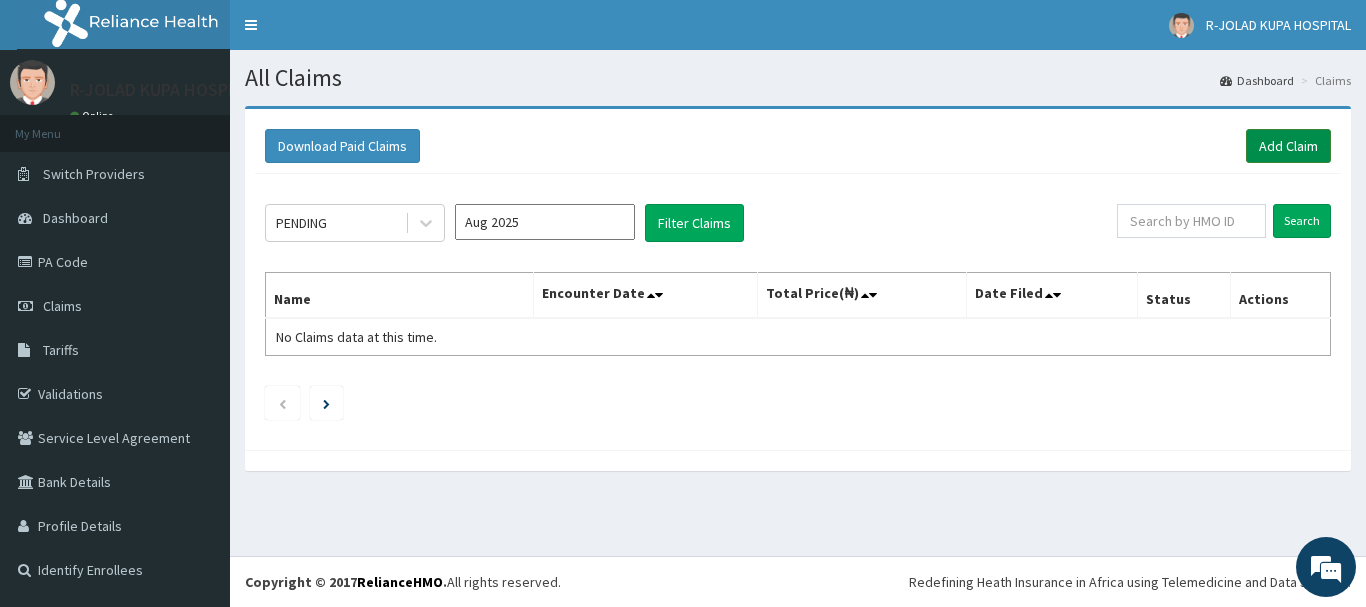 click on "Add Claim" at bounding box center (1288, 146) 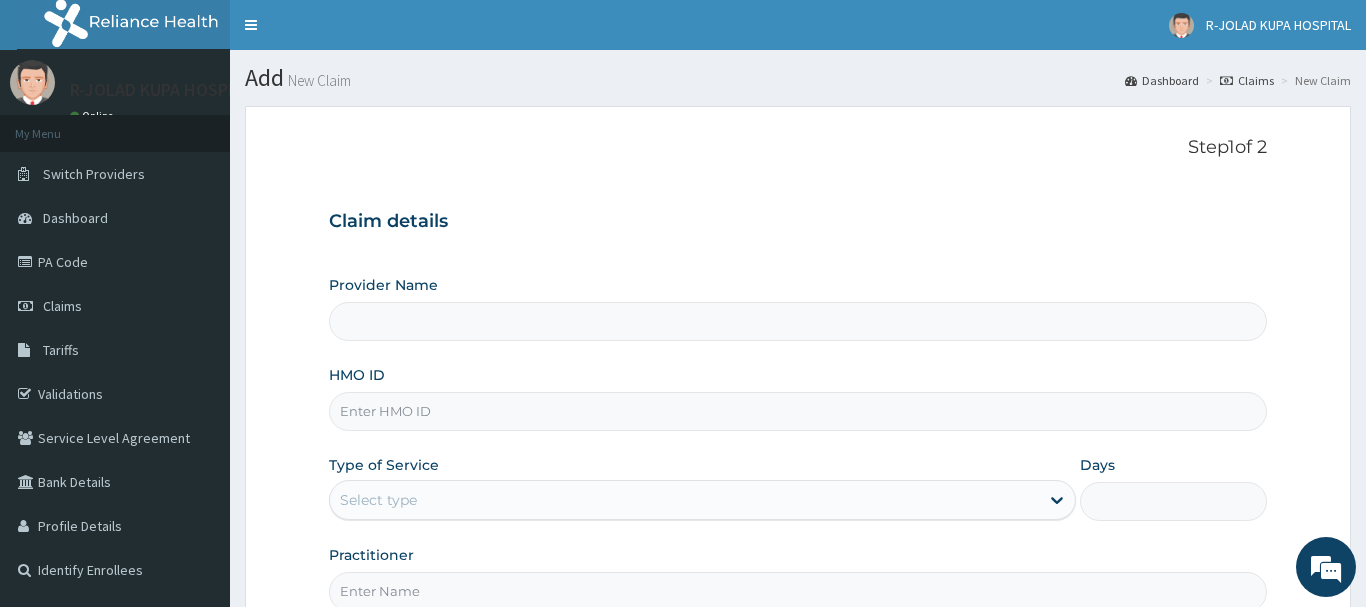 scroll, scrollTop: 204, scrollLeft: 0, axis: vertical 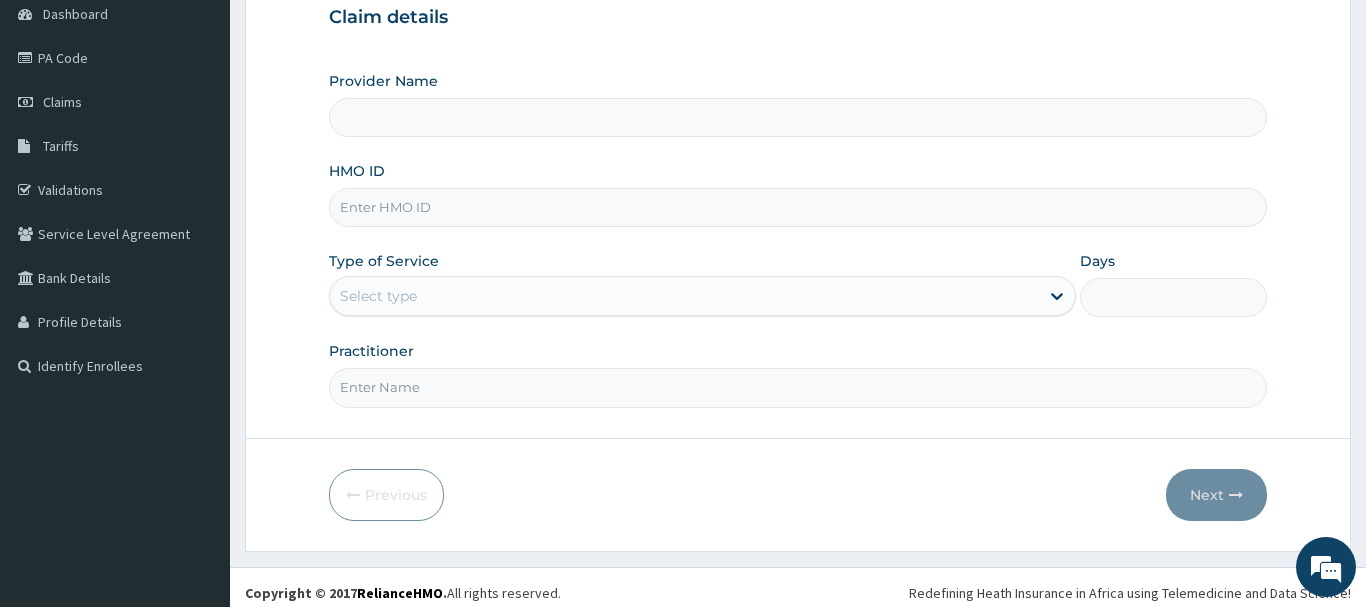 click on "HMO ID" at bounding box center (798, 207) 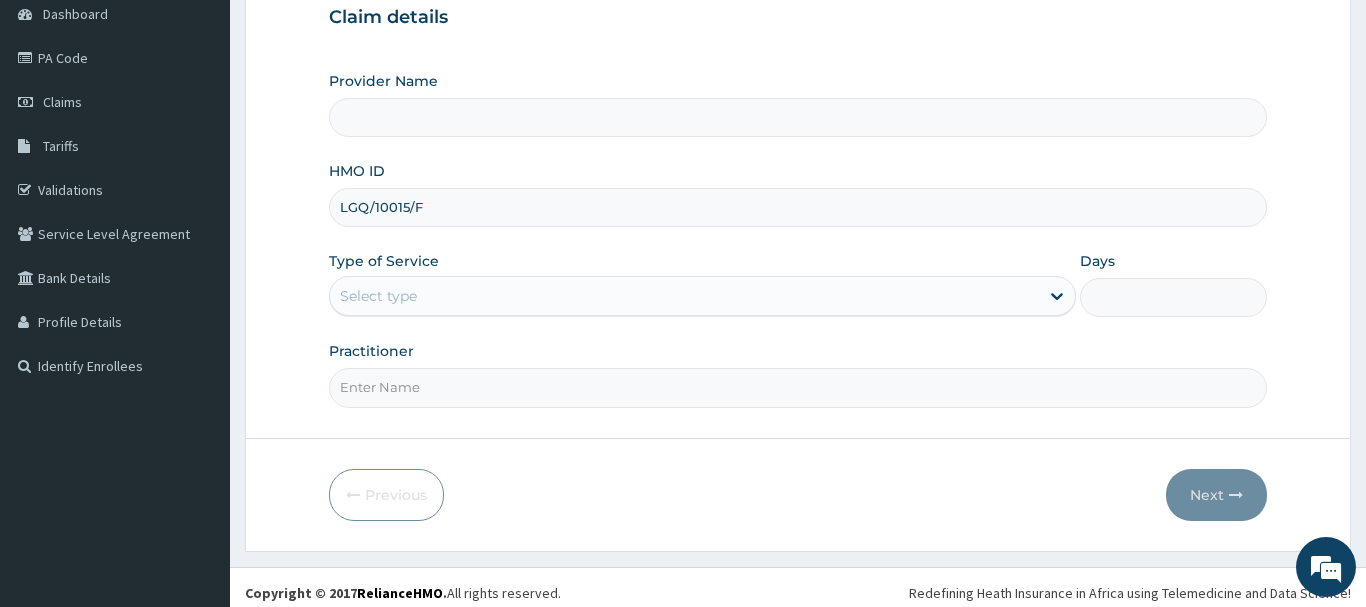 type on "LGQ/10015/F" 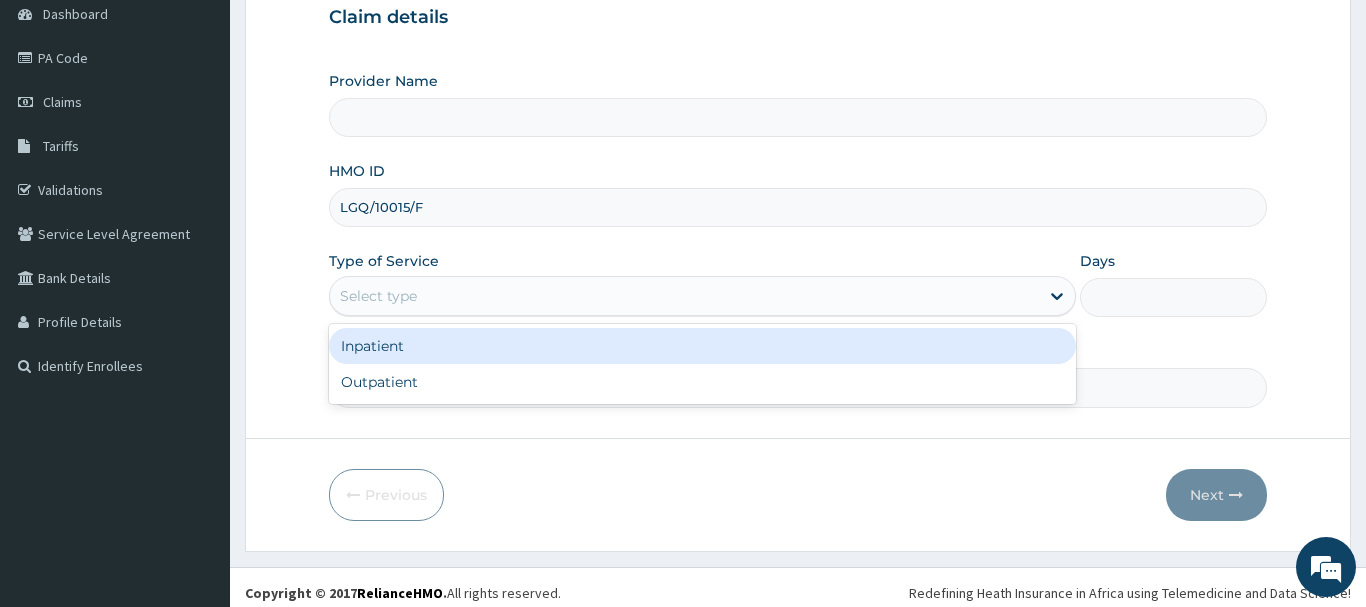 click on "Select type" at bounding box center [378, 296] 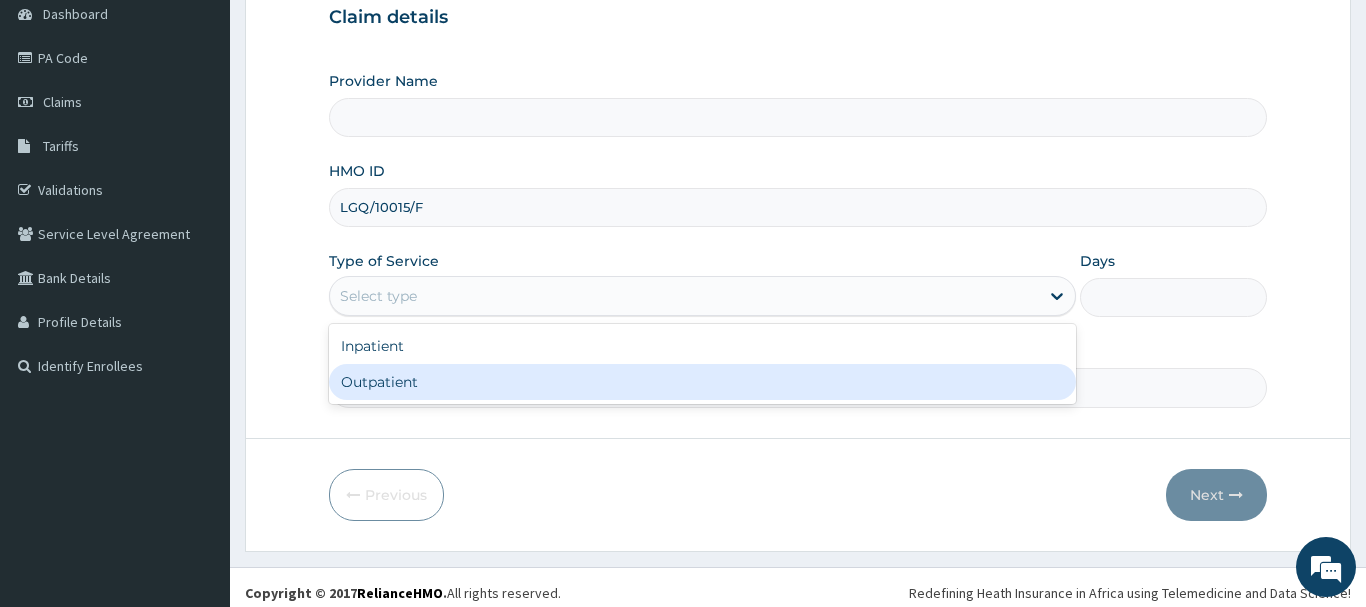 click on "Outpatient" at bounding box center [703, 382] 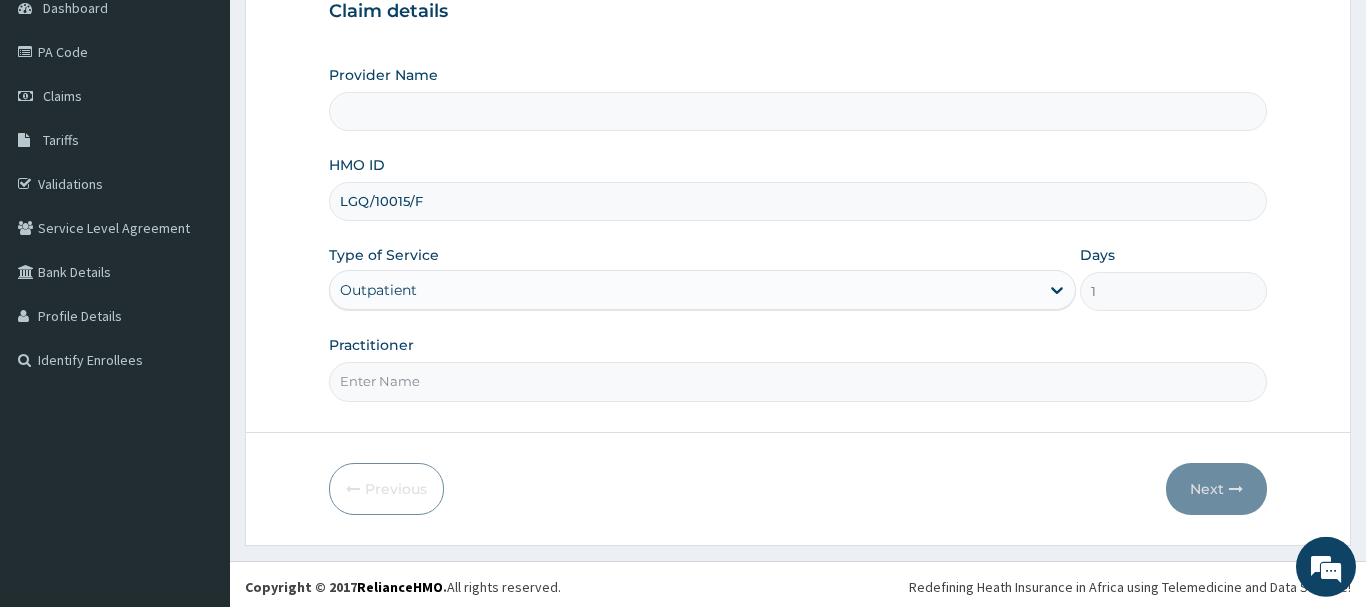 scroll, scrollTop: 215, scrollLeft: 0, axis: vertical 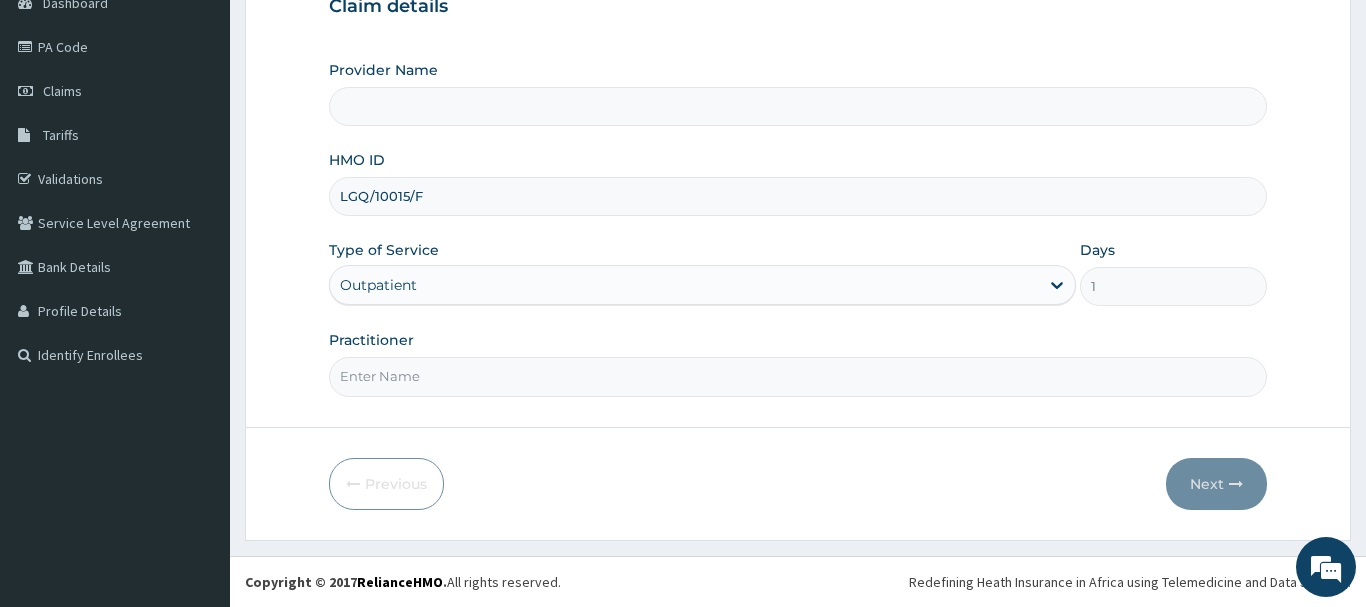 click on "Practitioner" at bounding box center [798, 376] 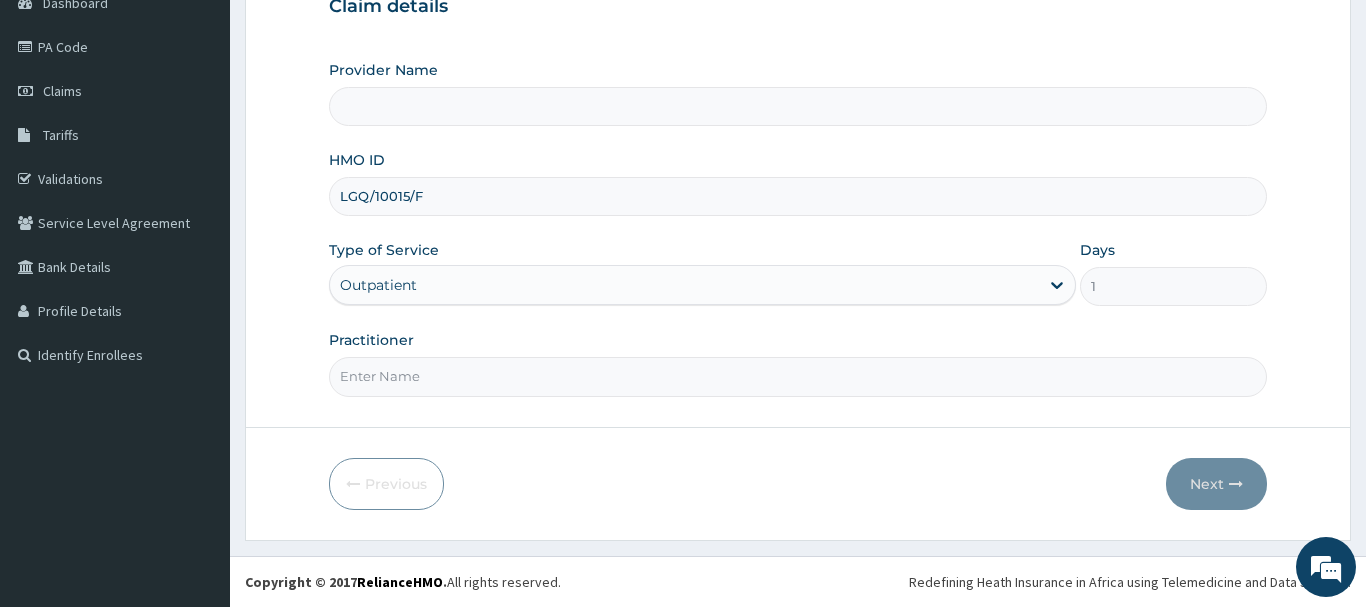 type on "R-Jolad Hospital Nigeria Limited(kupa)" 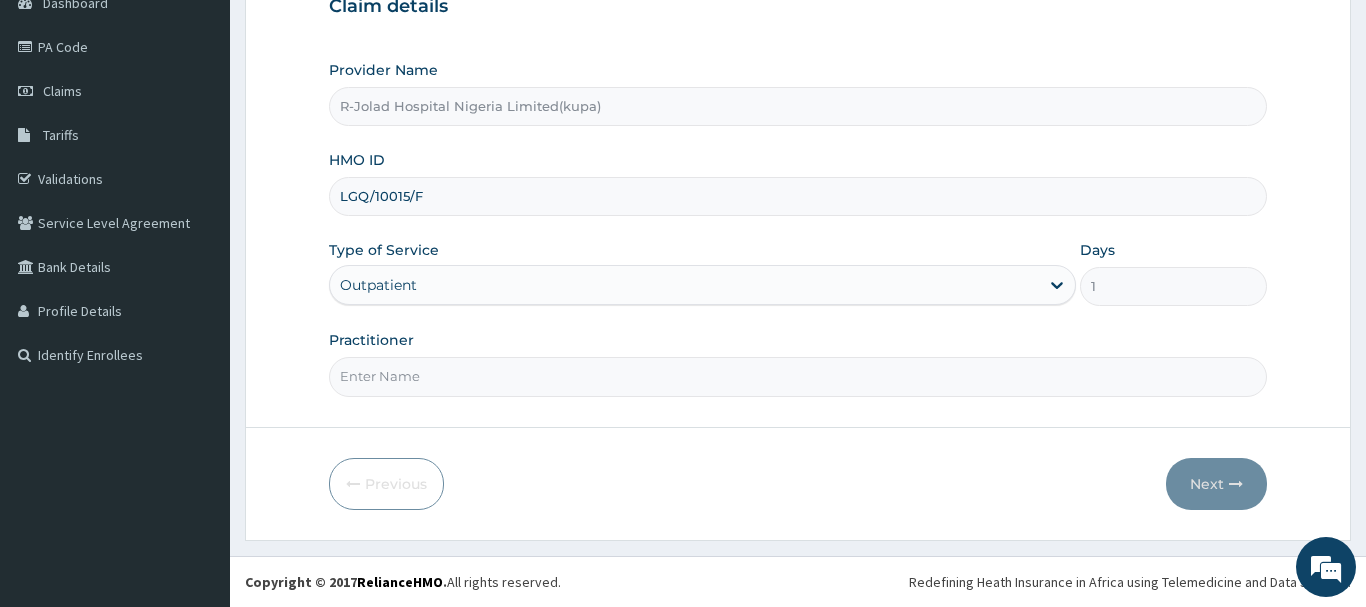 scroll, scrollTop: 0, scrollLeft: 0, axis: both 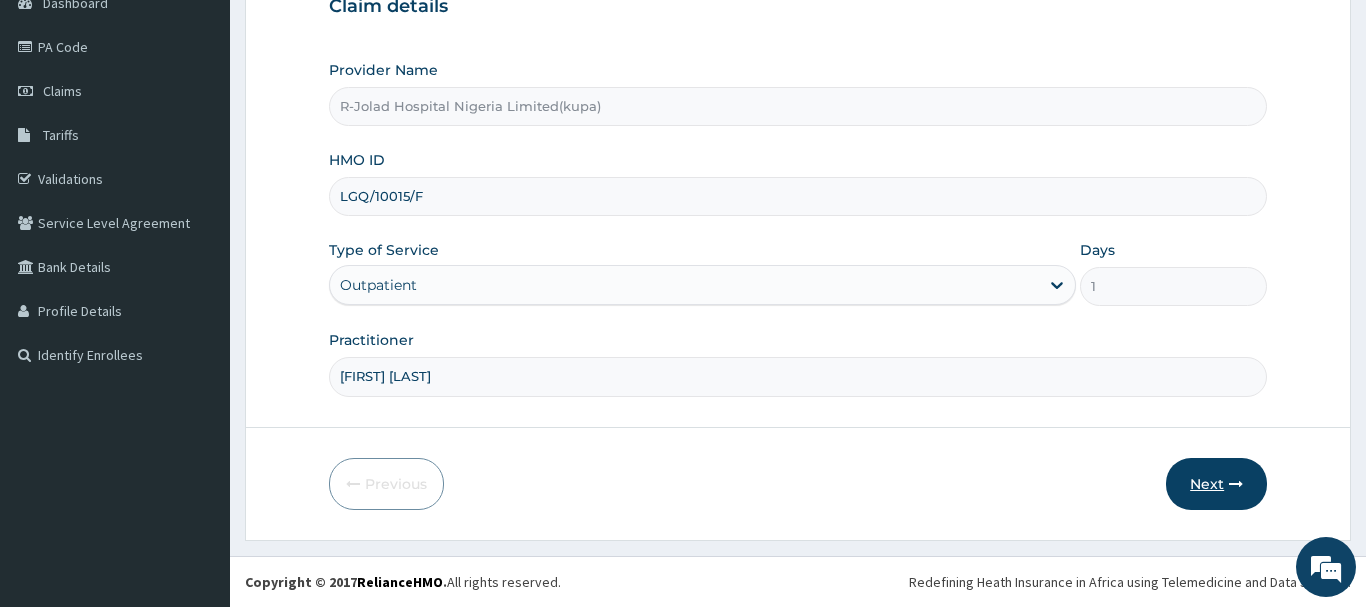 type on "[FIRST] [LAST]" 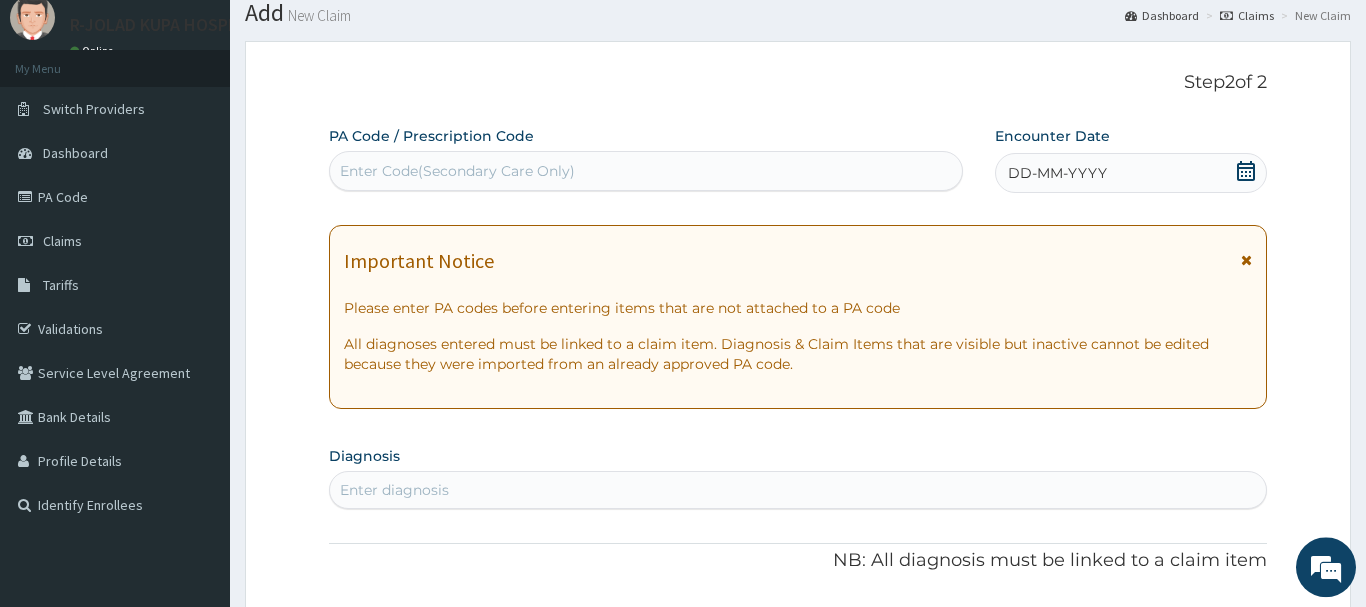 scroll, scrollTop: 11, scrollLeft: 0, axis: vertical 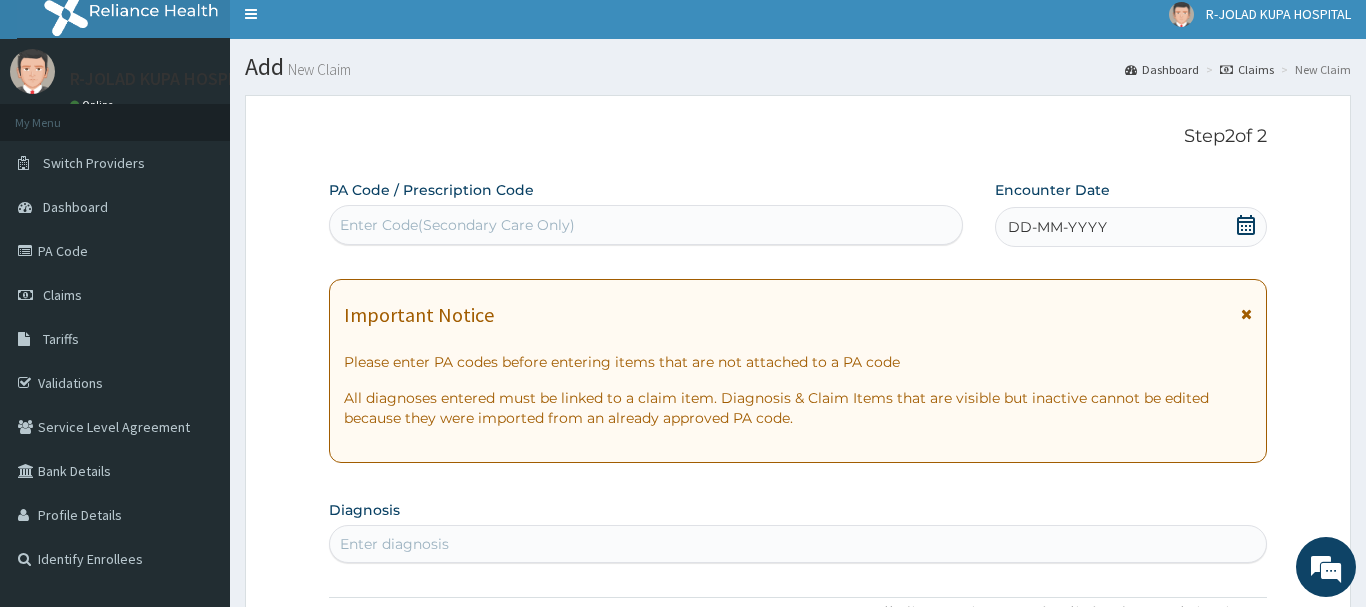 click 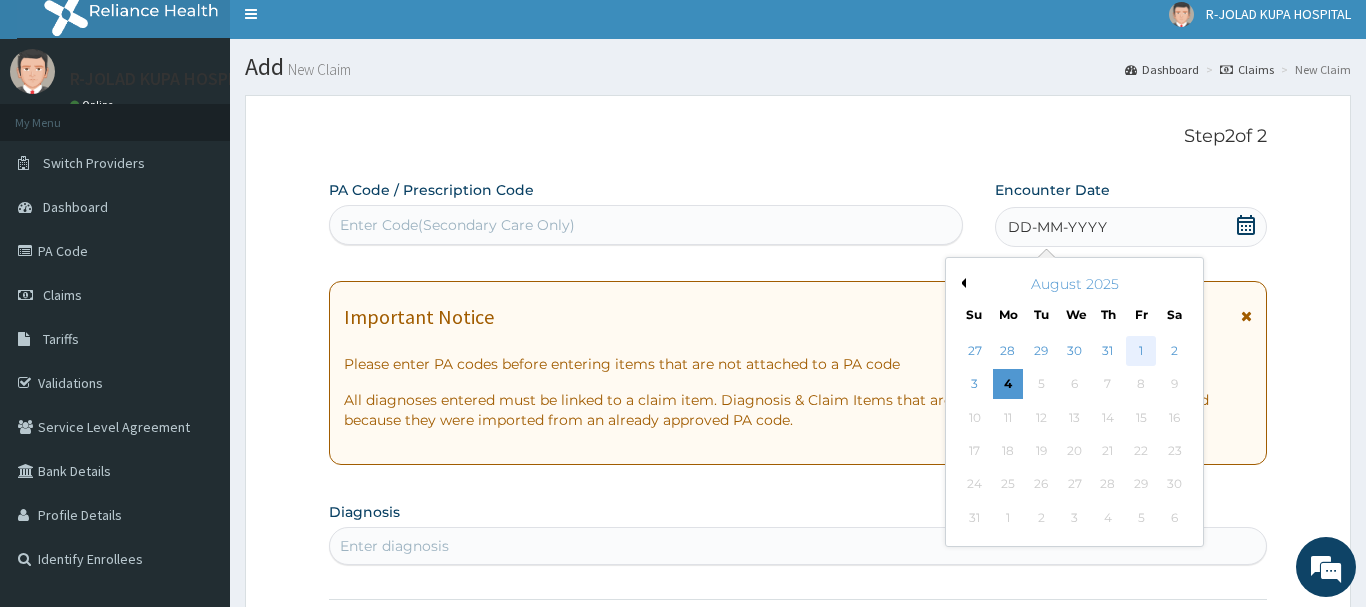 click on "1" at bounding box center (1141, 351) 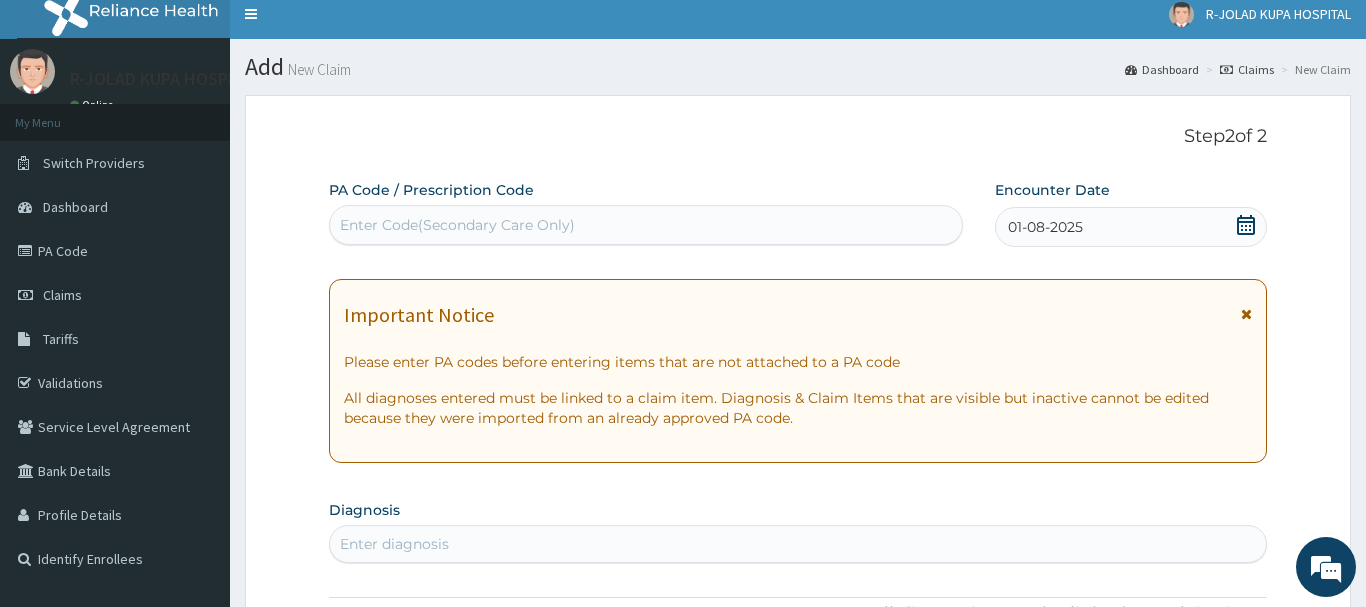 scroll, scrollTop: 113, scrollLeft: 0, axis: vertical 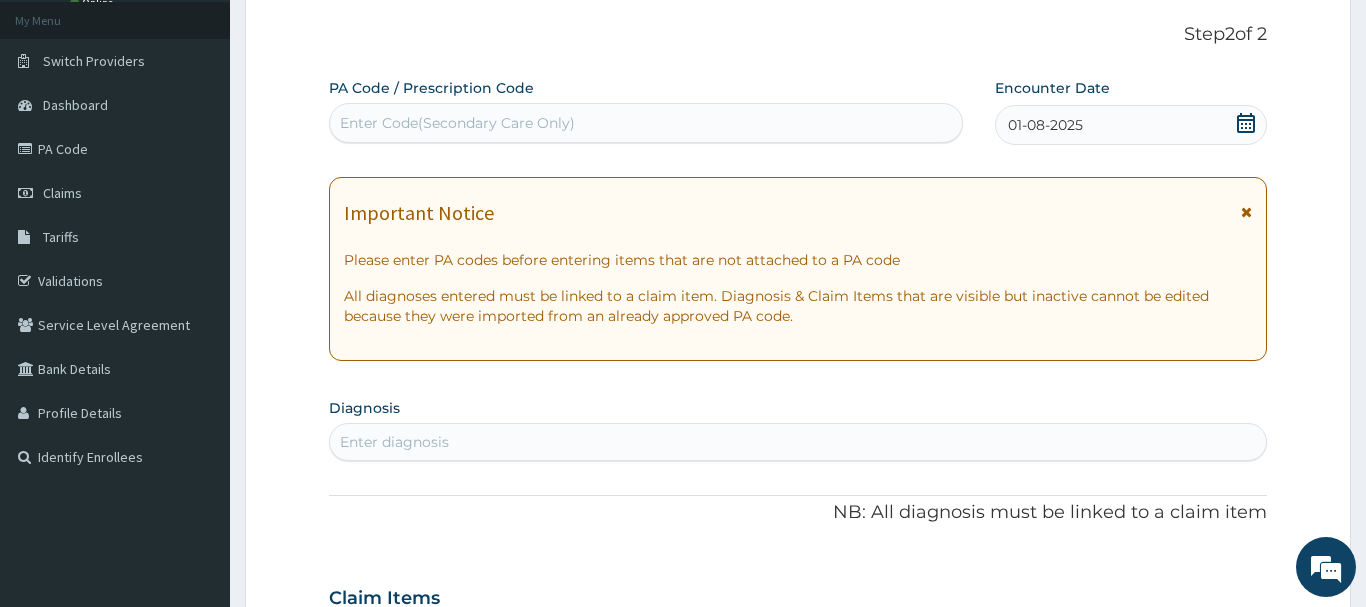 click on "Enter diagnosis" at bounding box center (394, 442) 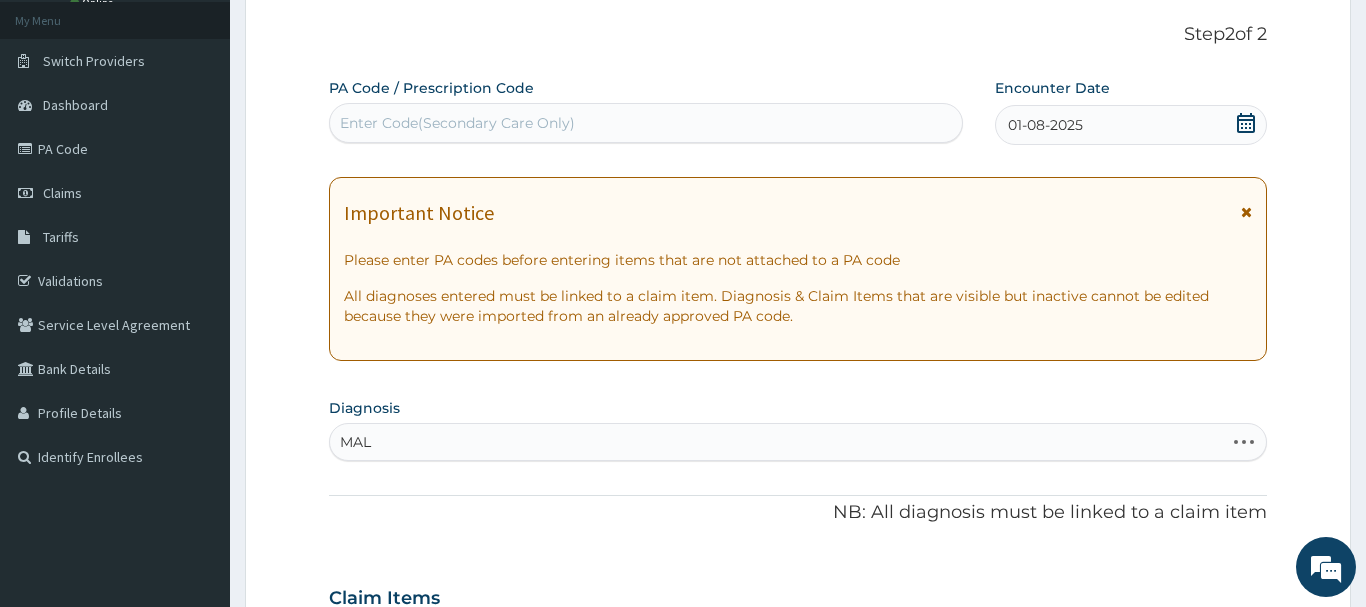 type on "MALA" 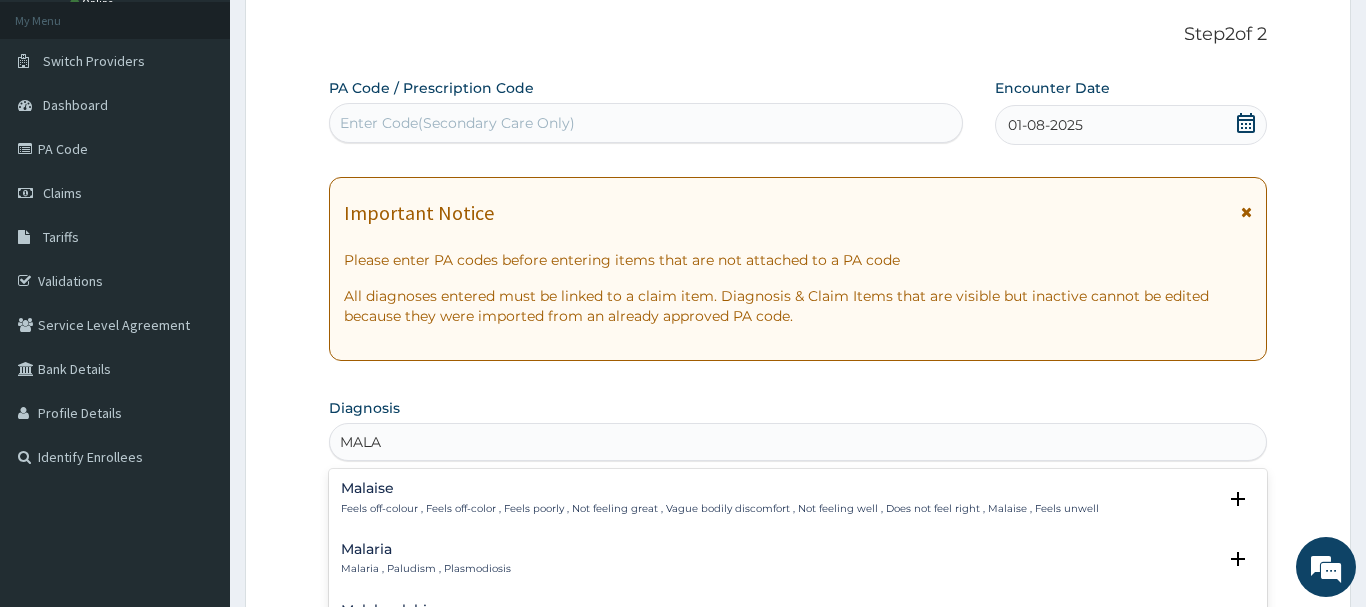 click on "Malaria Malaria , Paludism , Plasmodiosis" at bounding box center [426, 559] 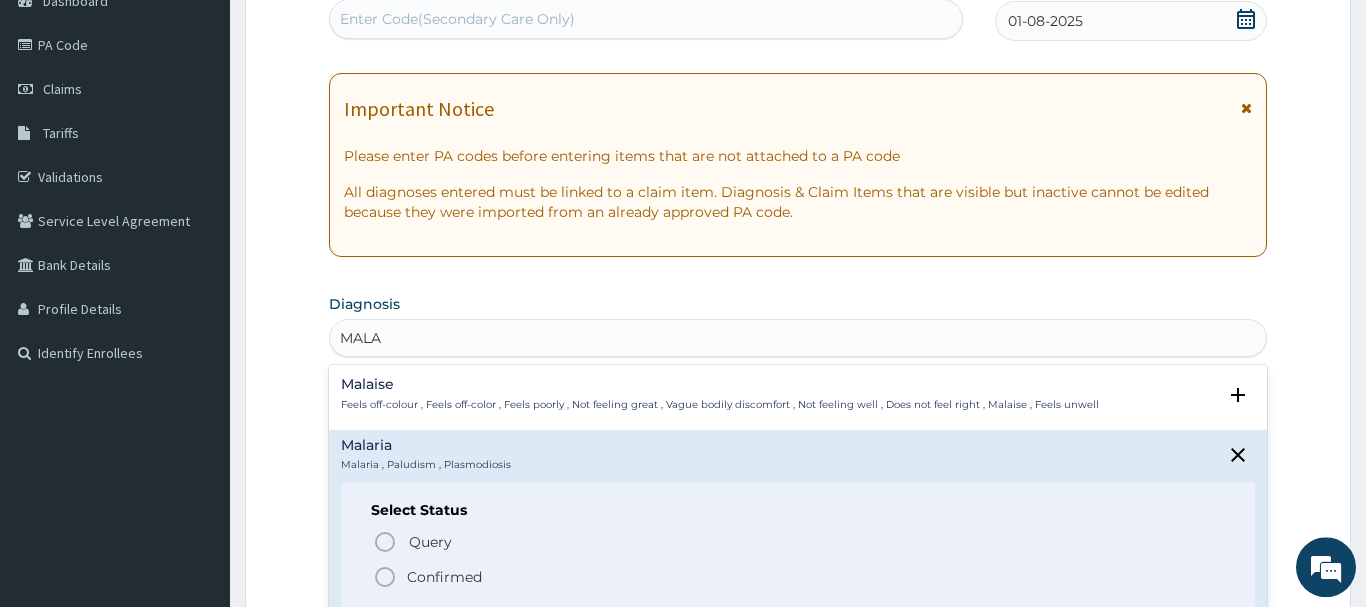scroll, scrollTop: 317, scrollLeft: 0, axis: vertical 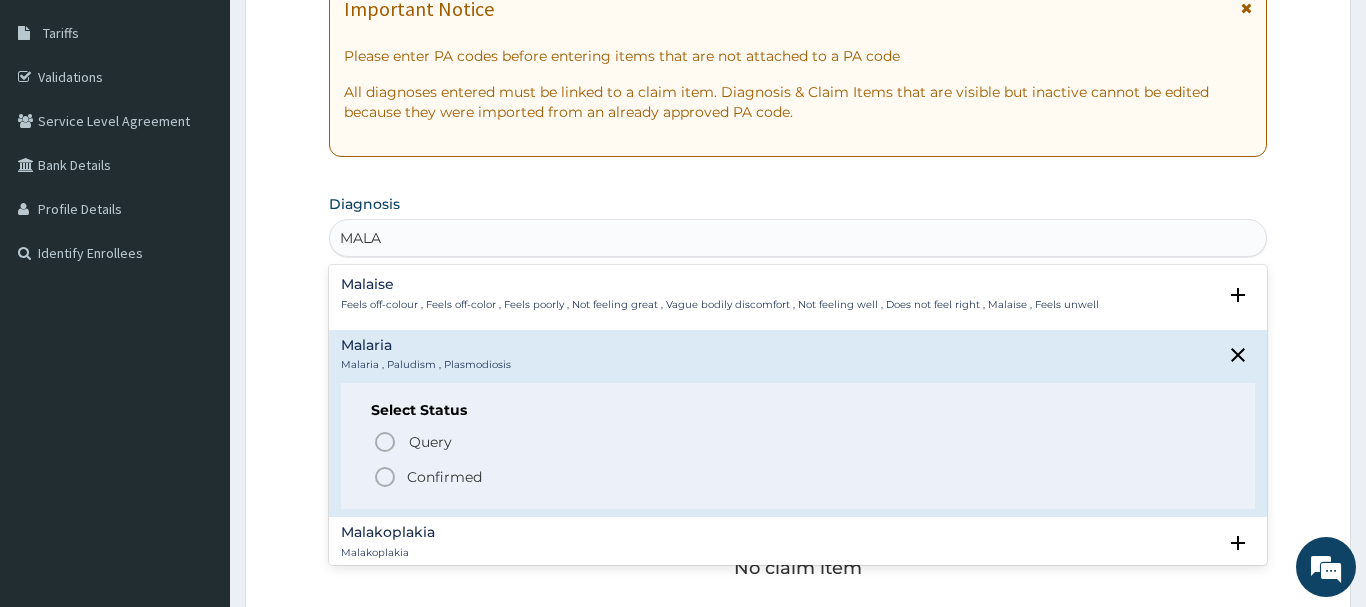 click 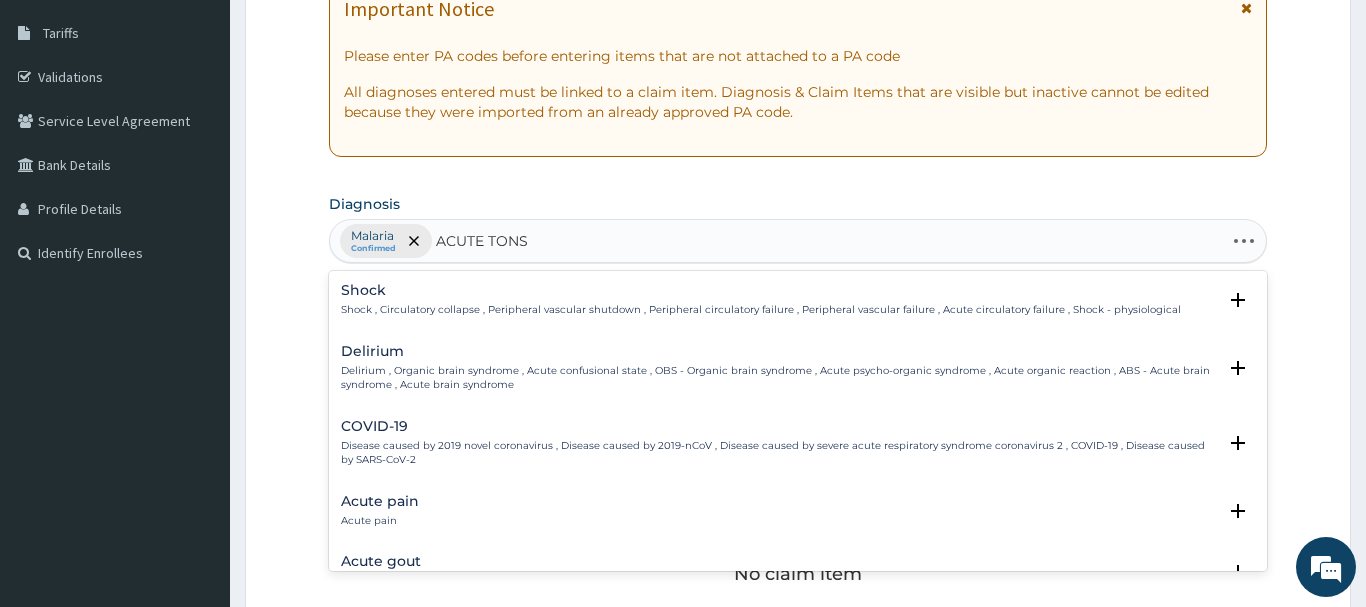 type on "ACUTE TONSI" 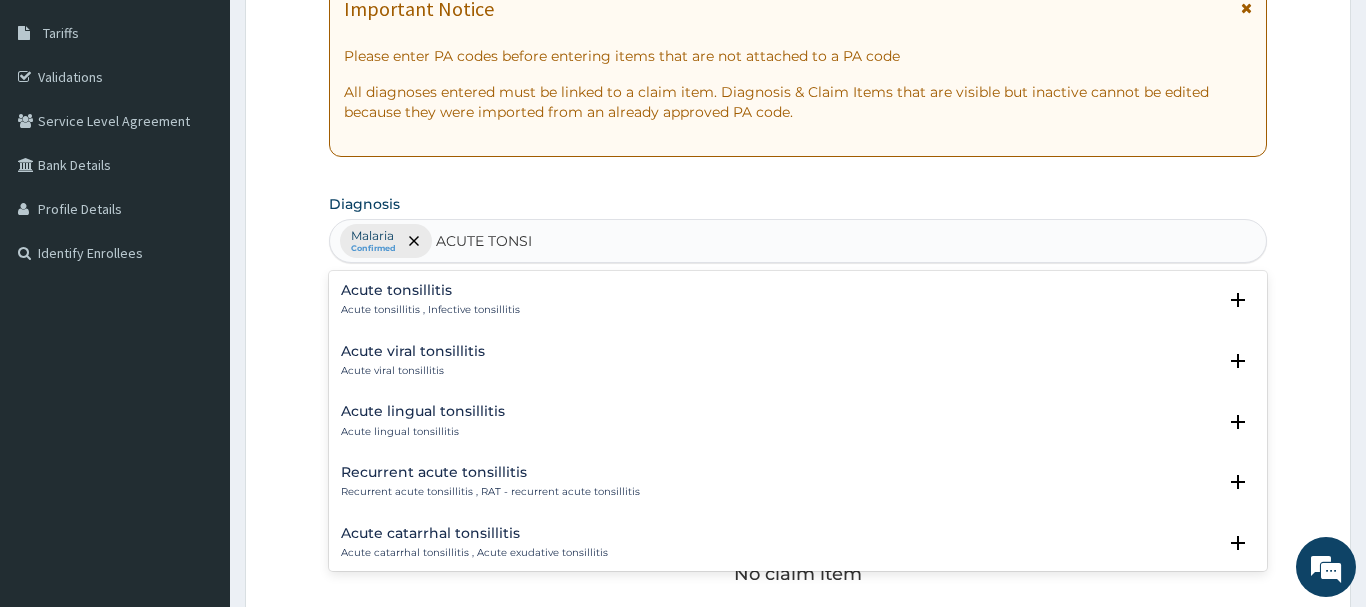 click on "Acute tonsillitis" at bounding box center (430, 290) 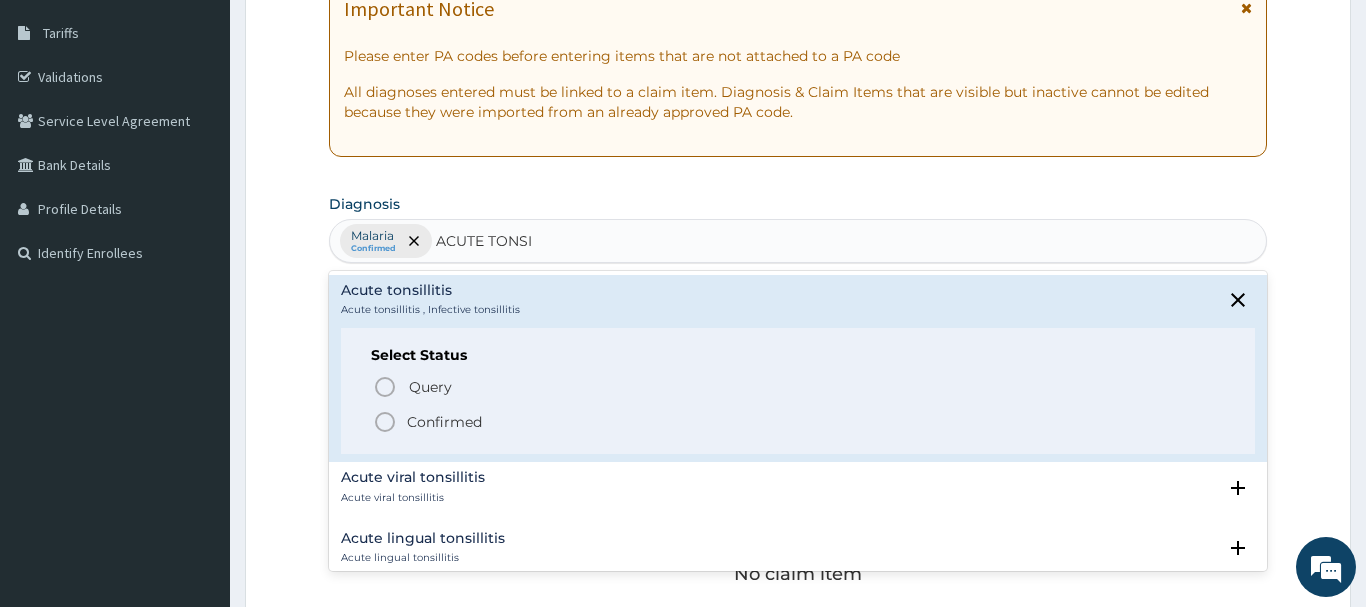 click 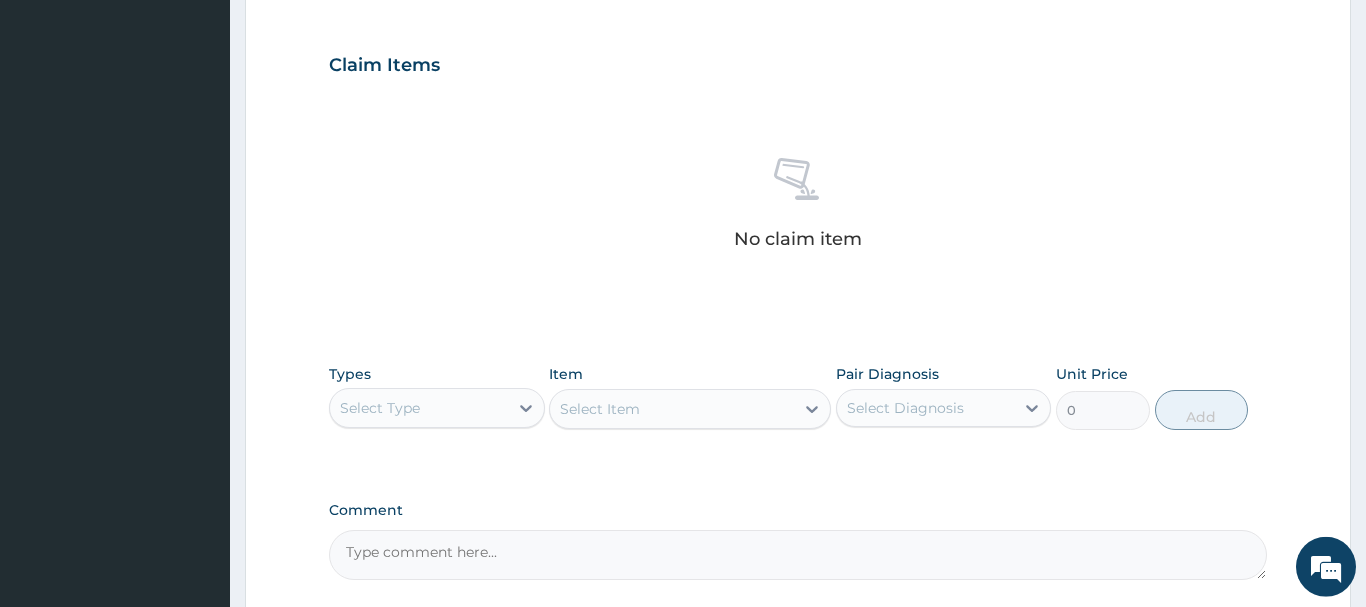 scroll, scrollTop: 623, scrollLeft: 0, axis: vertical 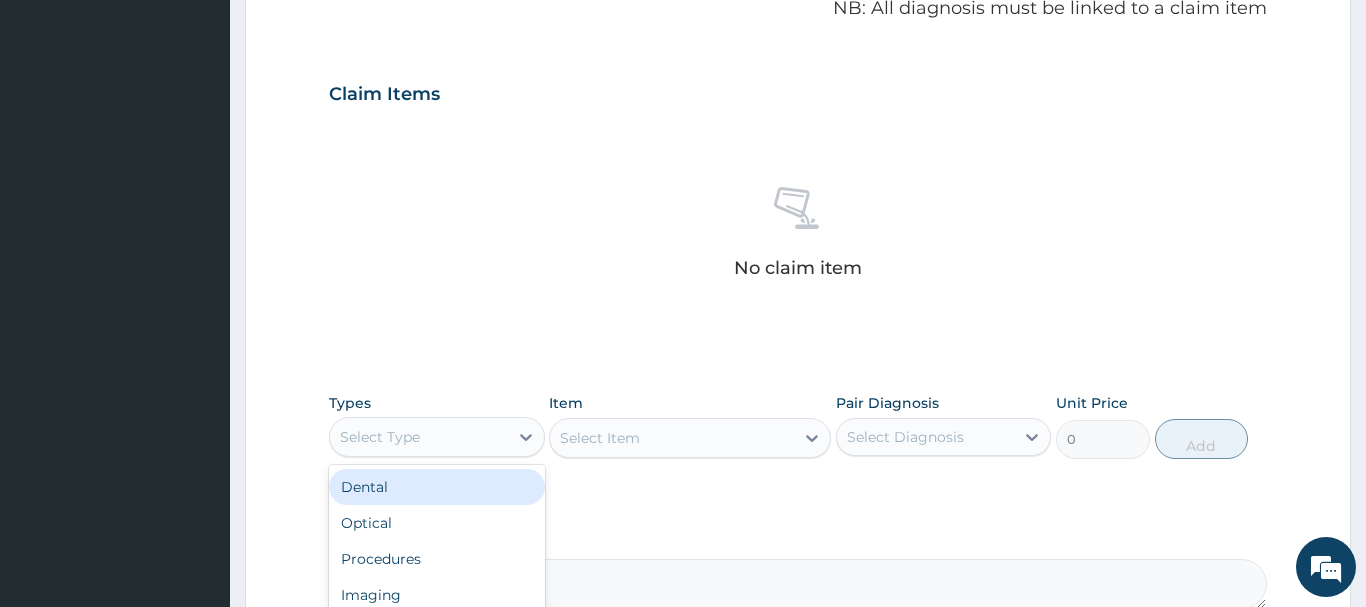 drag, startPoint x: 399, startPoint y: 441, endPoint x: 448, endPoint y: 365, distance: 90.426765 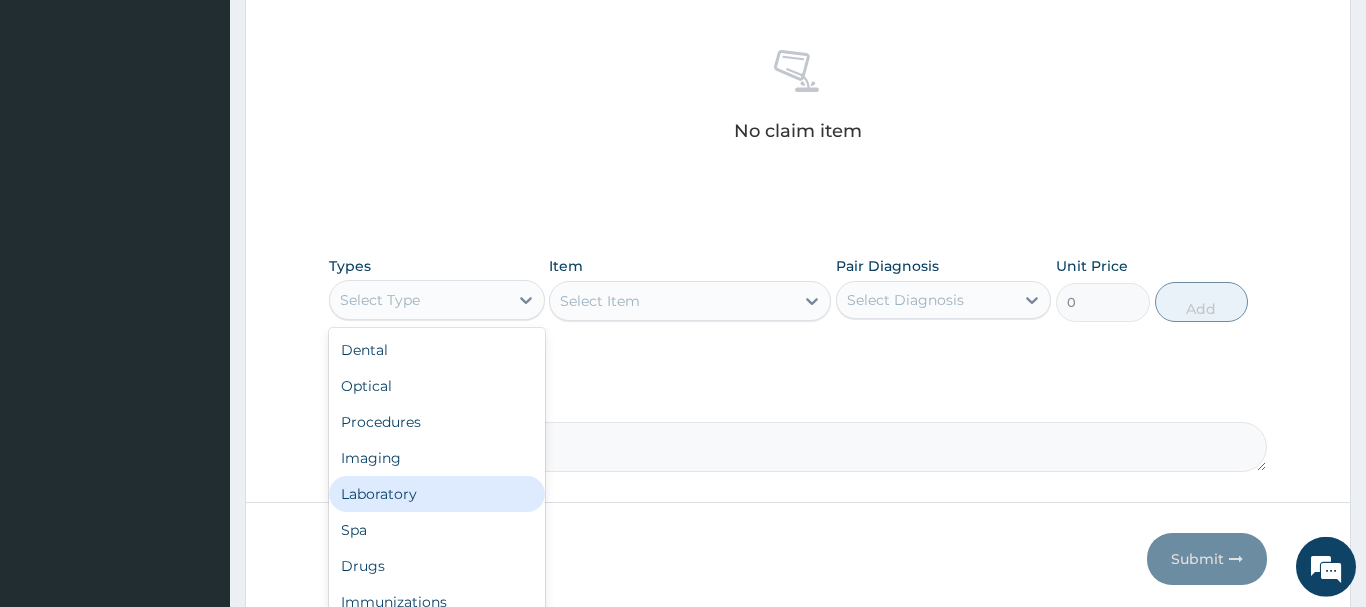 scroll, scrollTop: 827, scrollLeft: 0, axis: vertical 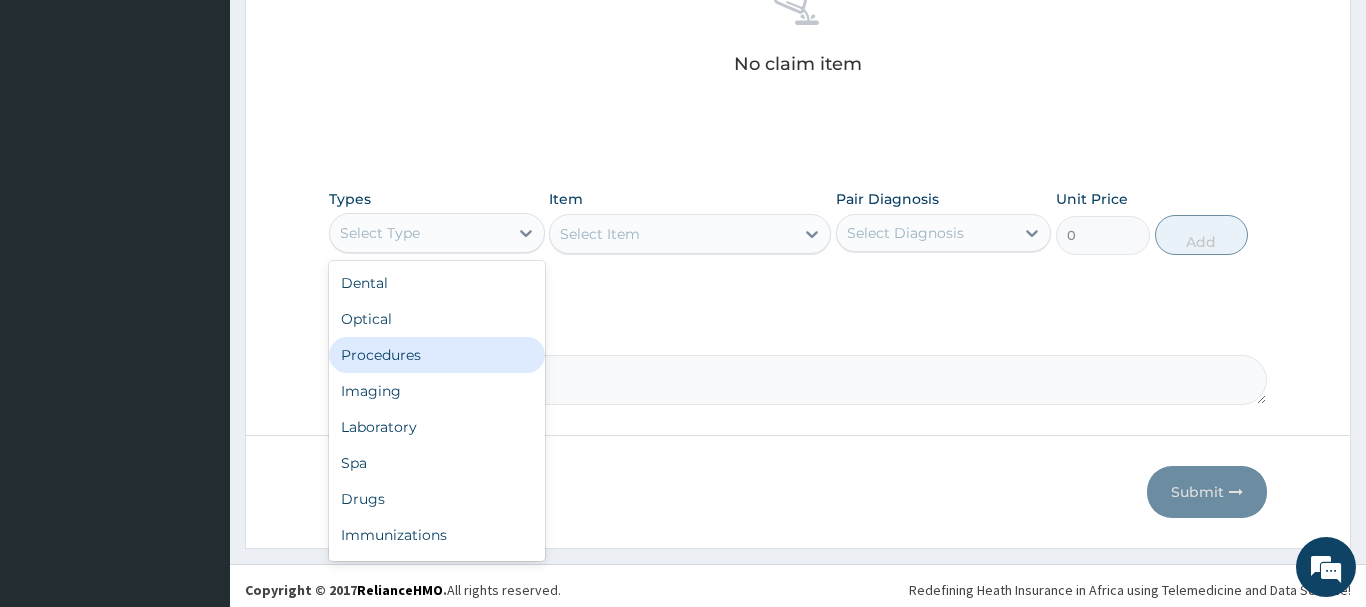 click on "Procedures" at bounding box center (437, 355) 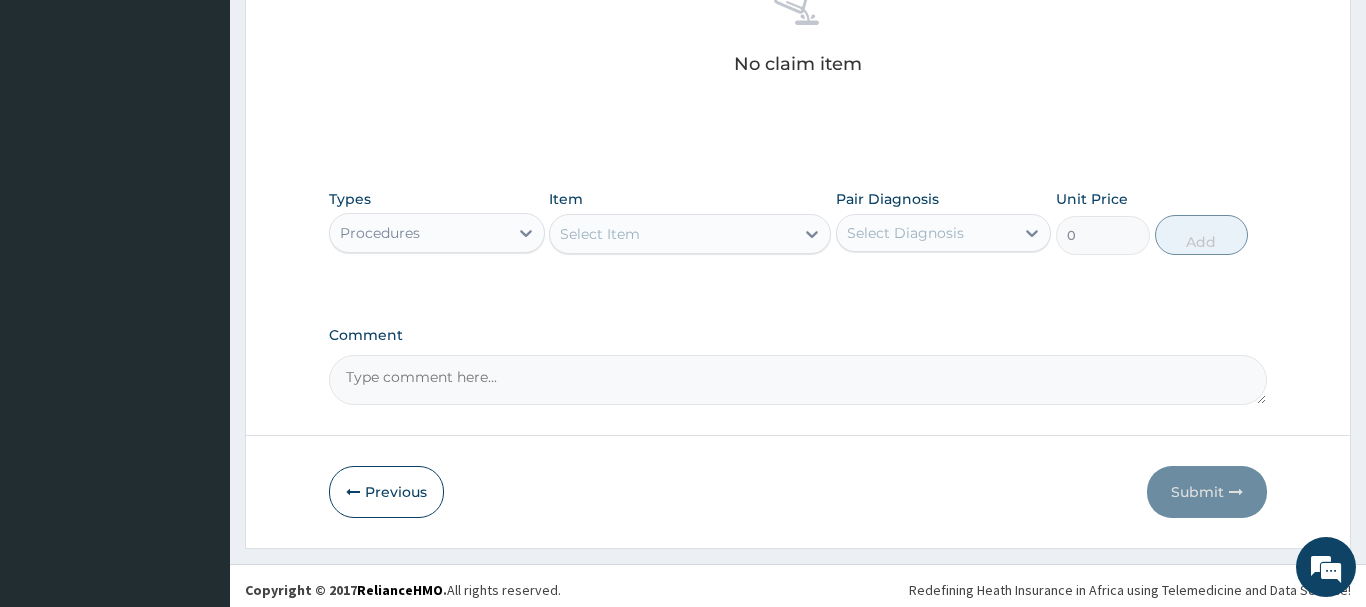 click on "Select Item" at bounding box center [600, 234] 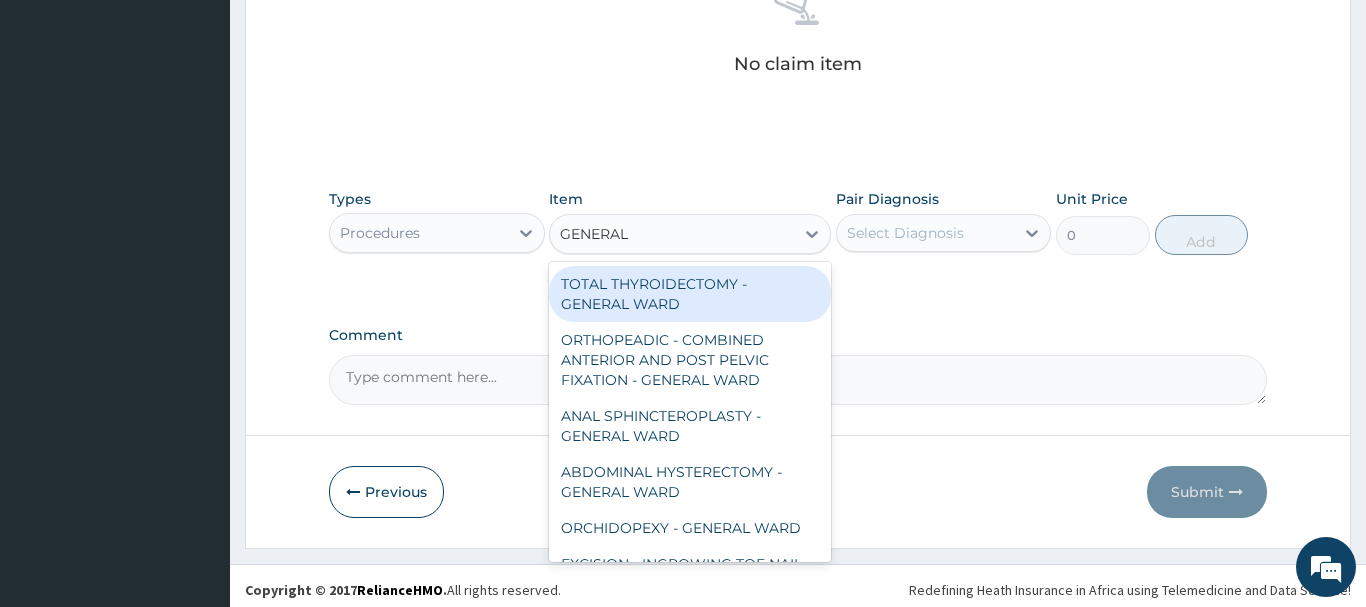 type on "GENERAL C" 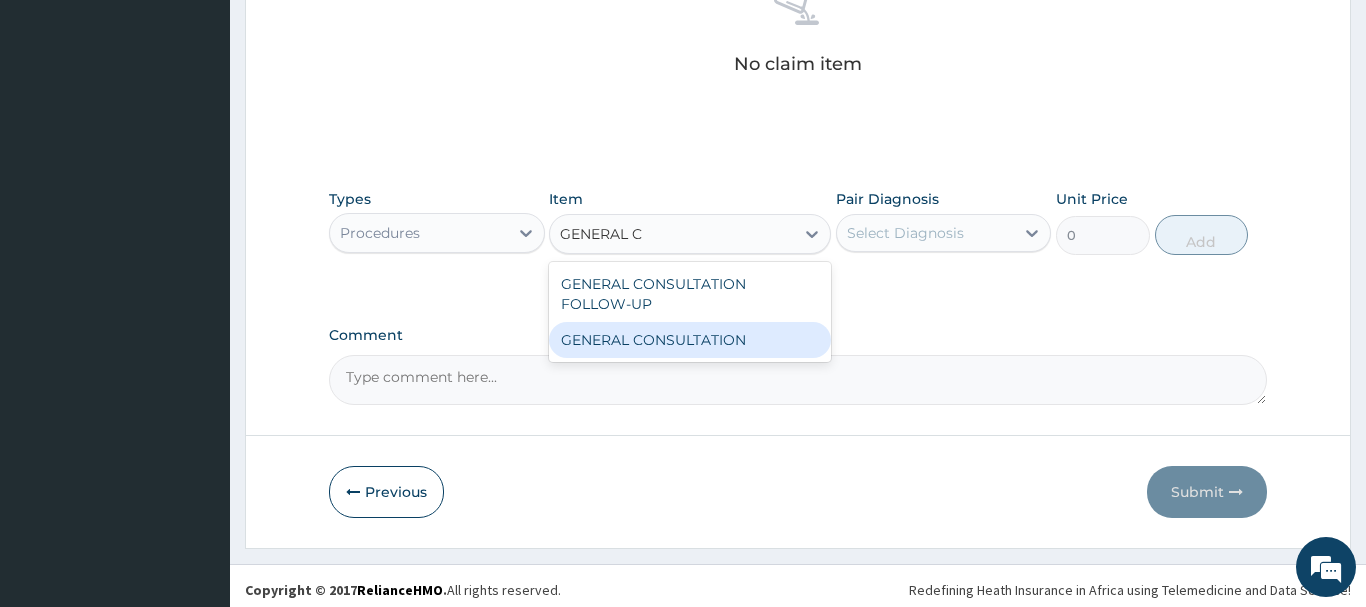 drag, startPoint x: 739, startPoint y: 342, endPoint x: 802, endPoint y: 321, distance: 66.40783 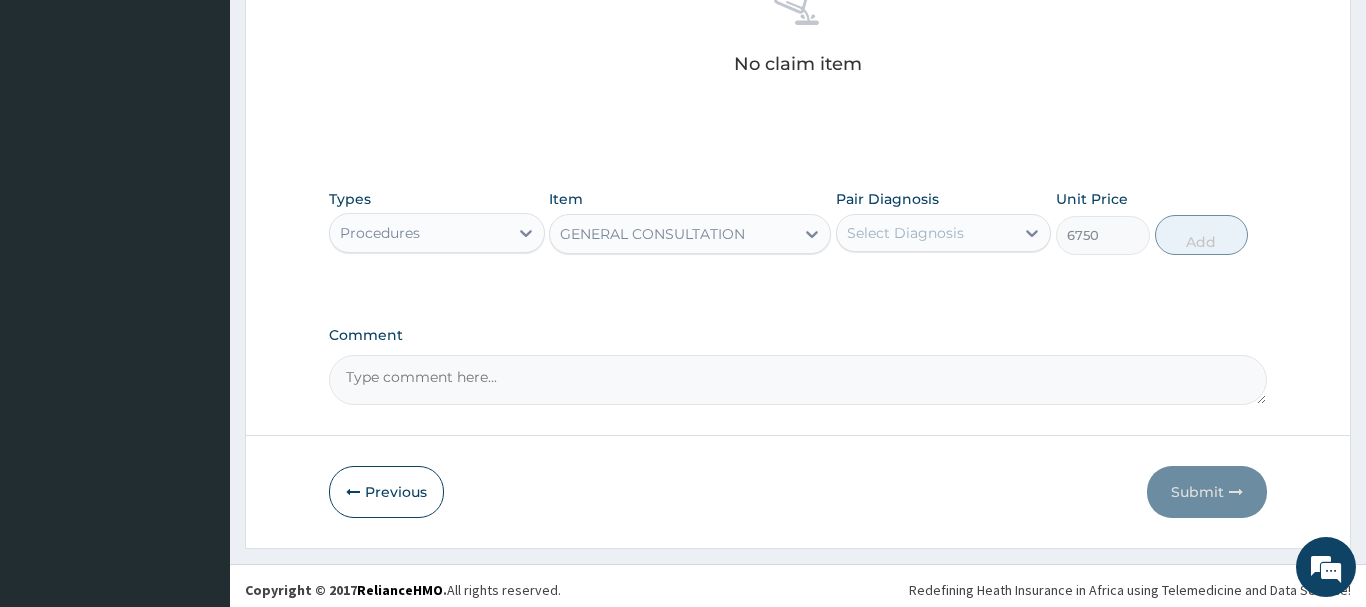 click on "Select Diagnosis" at bounding box center [926, 233] 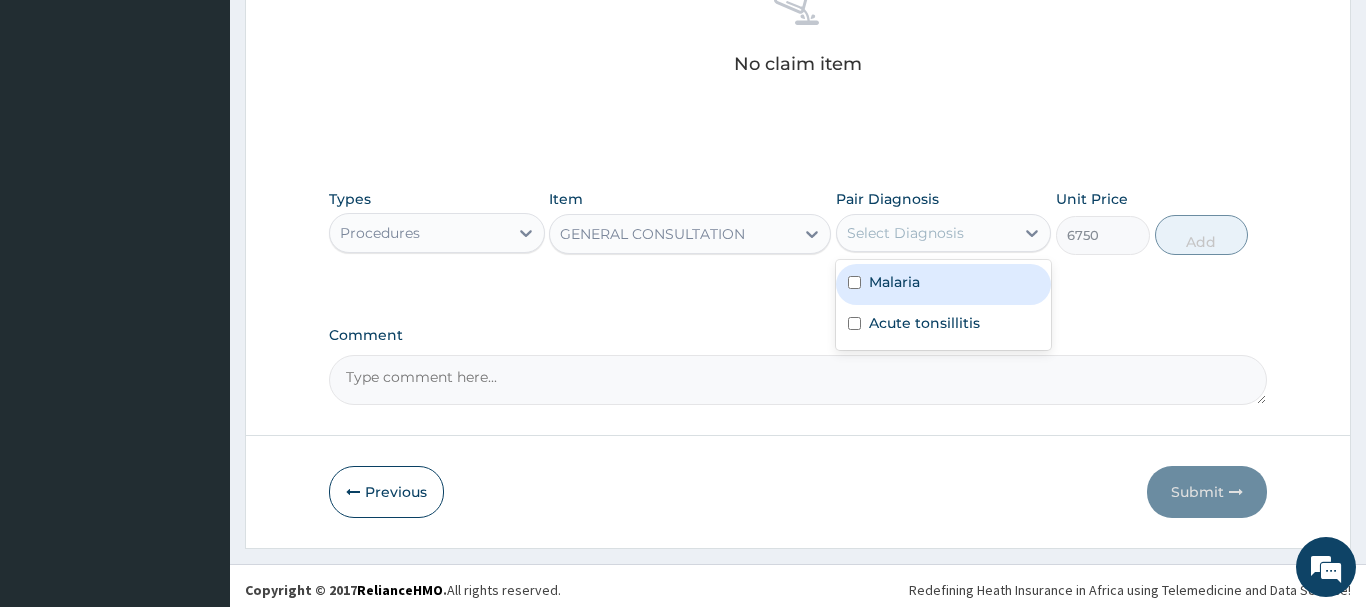 click on "Malaria" at bounding box center [944, 284] 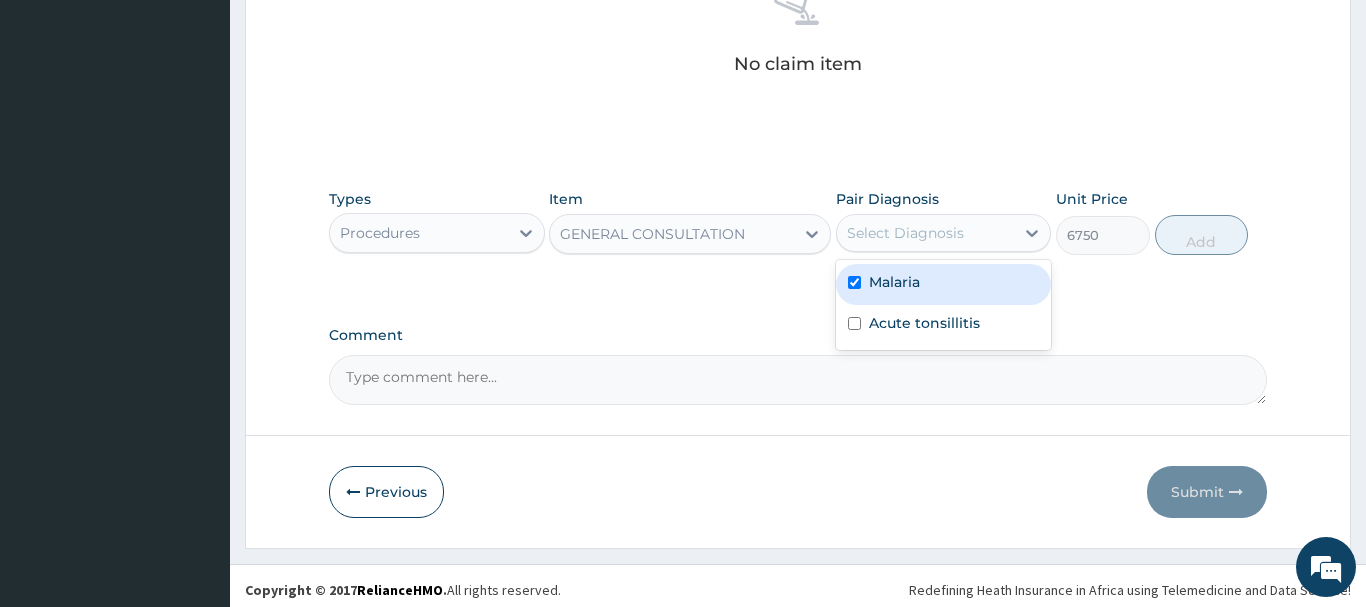 checkbox on "true" 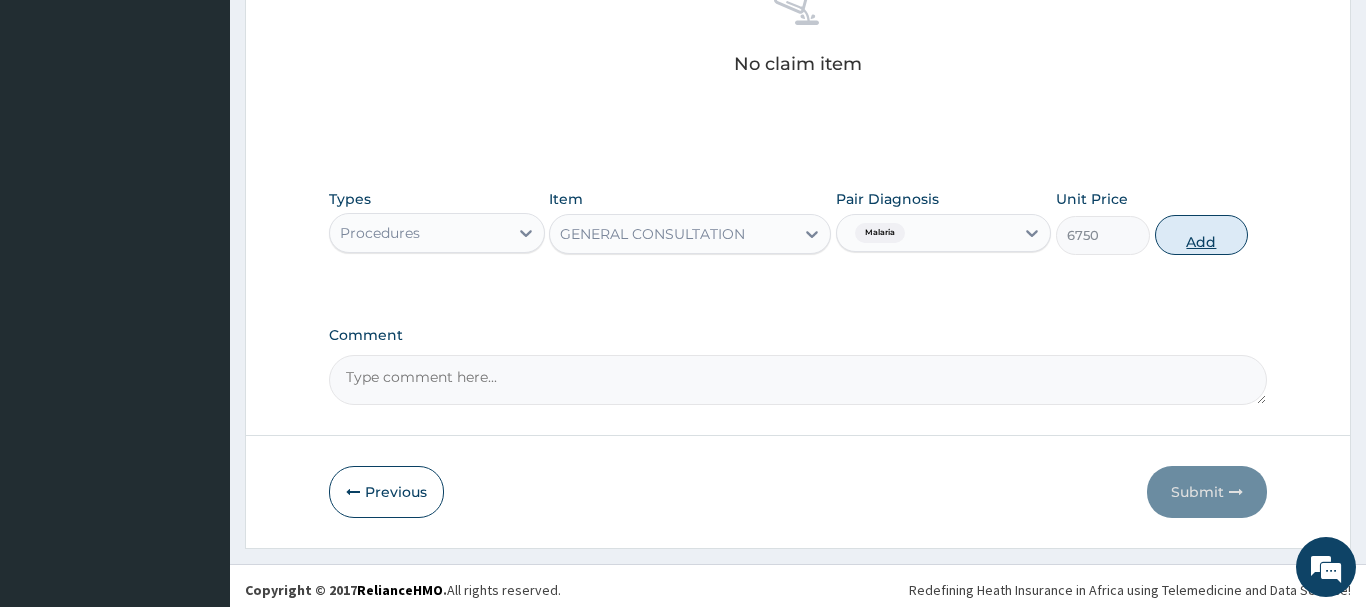 click on "Add" at bounding box center (1202, 235) 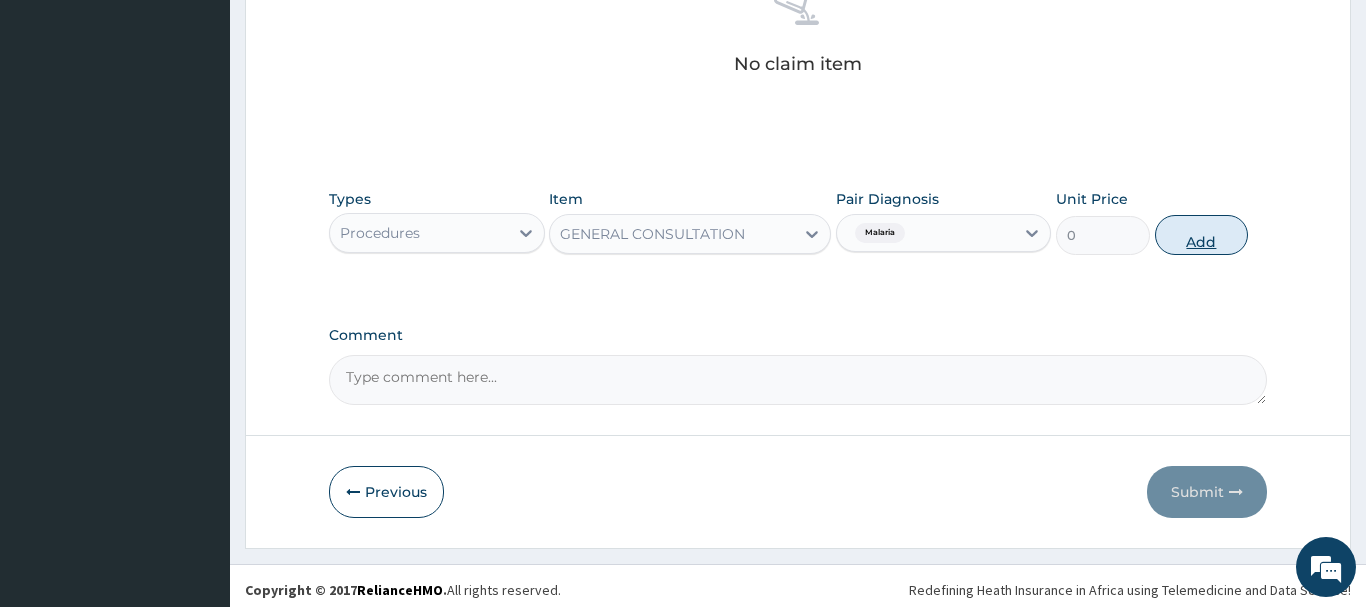 scroll, scrollTop: 740, scrollLeft: 0, axis: vertical 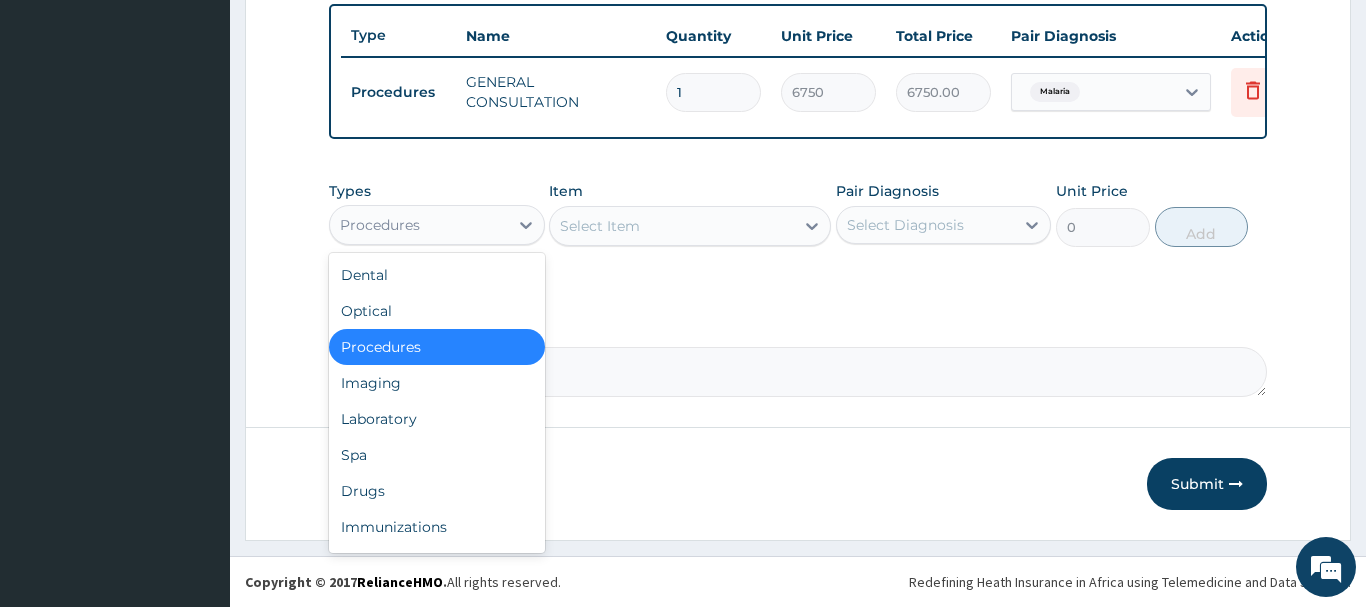 drag, startPoint x: 405, startPoint y: 225, endPoint x: 409, endPoint y: 343, distance: 118.06778 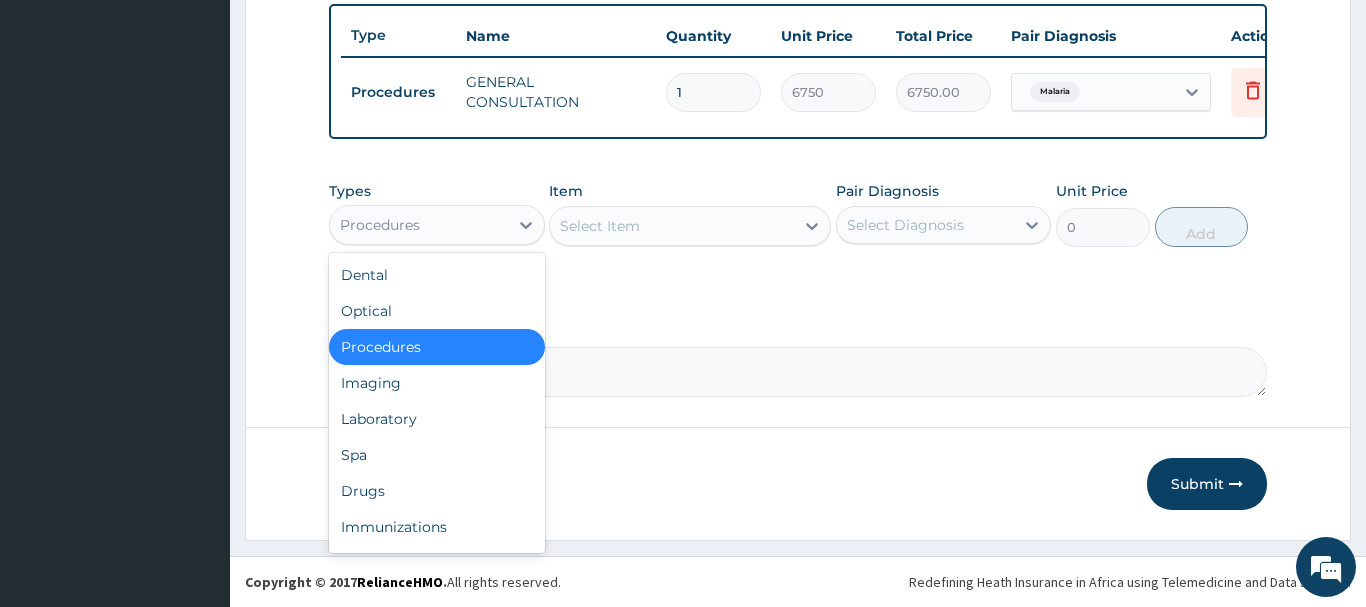 click on "Procedures" at bounding box center [380, 225] 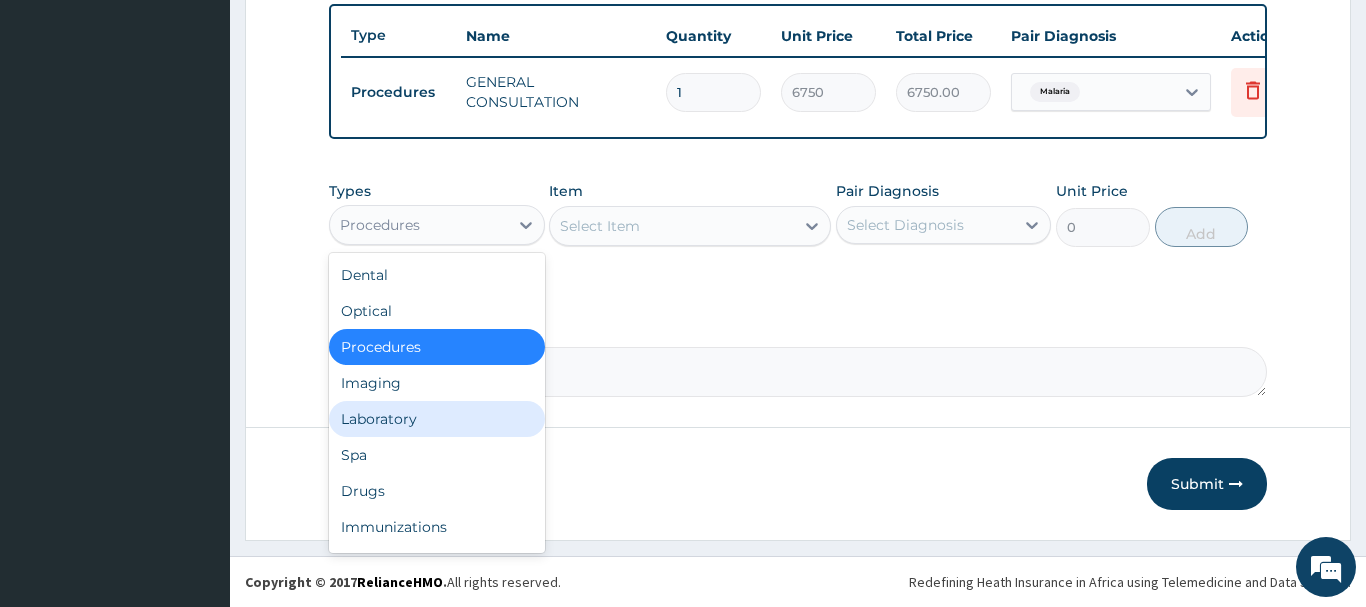 click on "Laboratory" at bounding box center [437, 419] 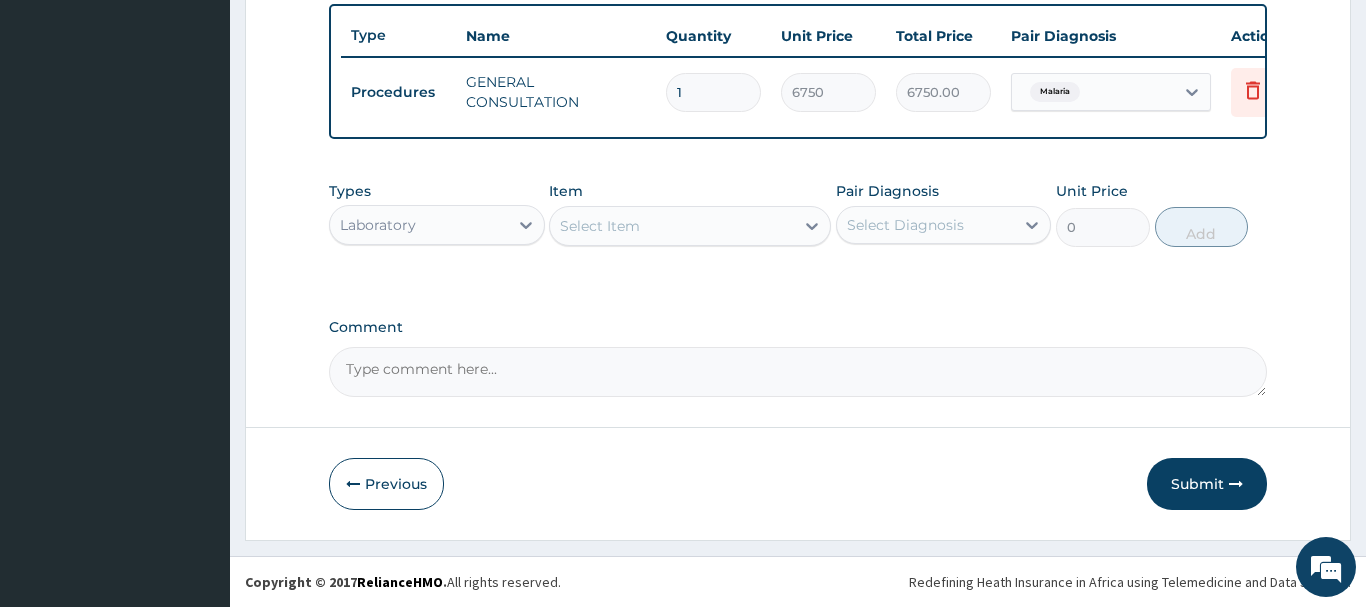 click on "Select Item" at bounding box center [672, 226] 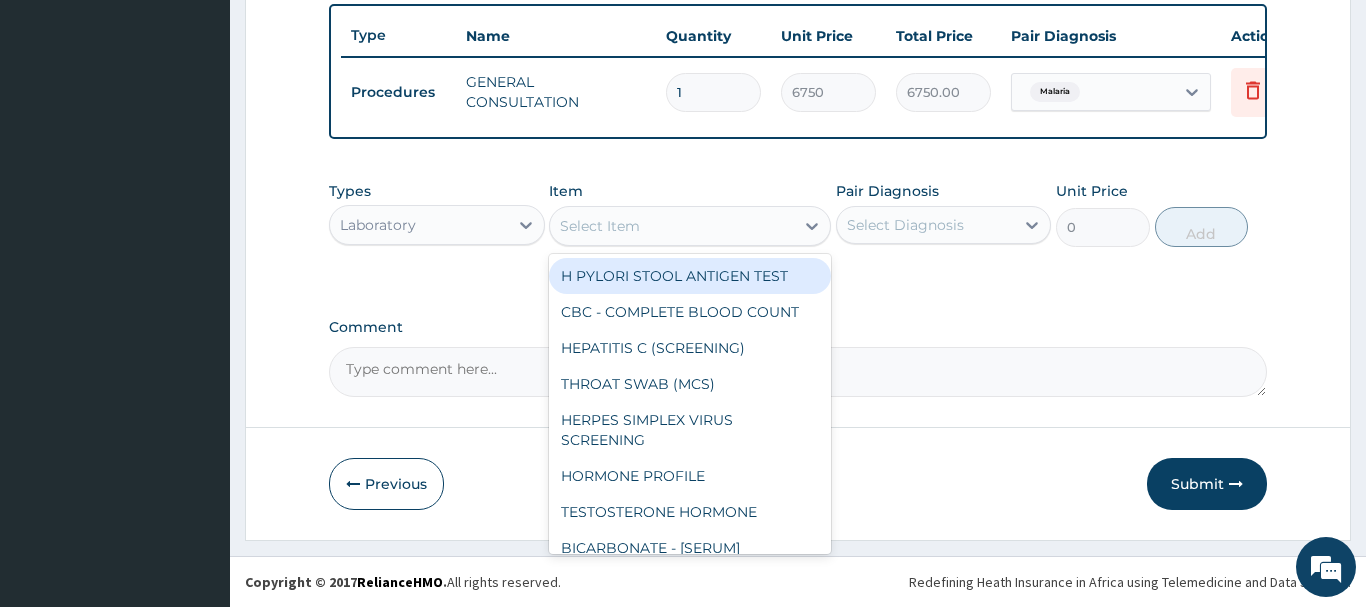paste on "THROAT SWAB" 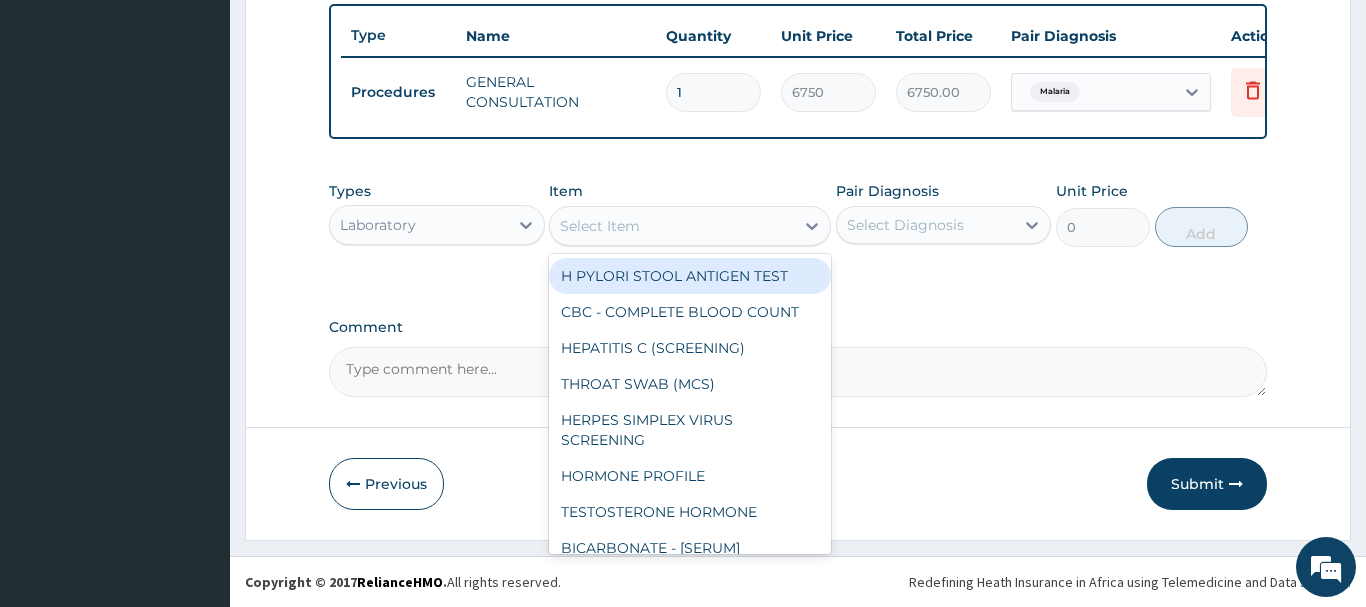 type on "THROAT SWAB" 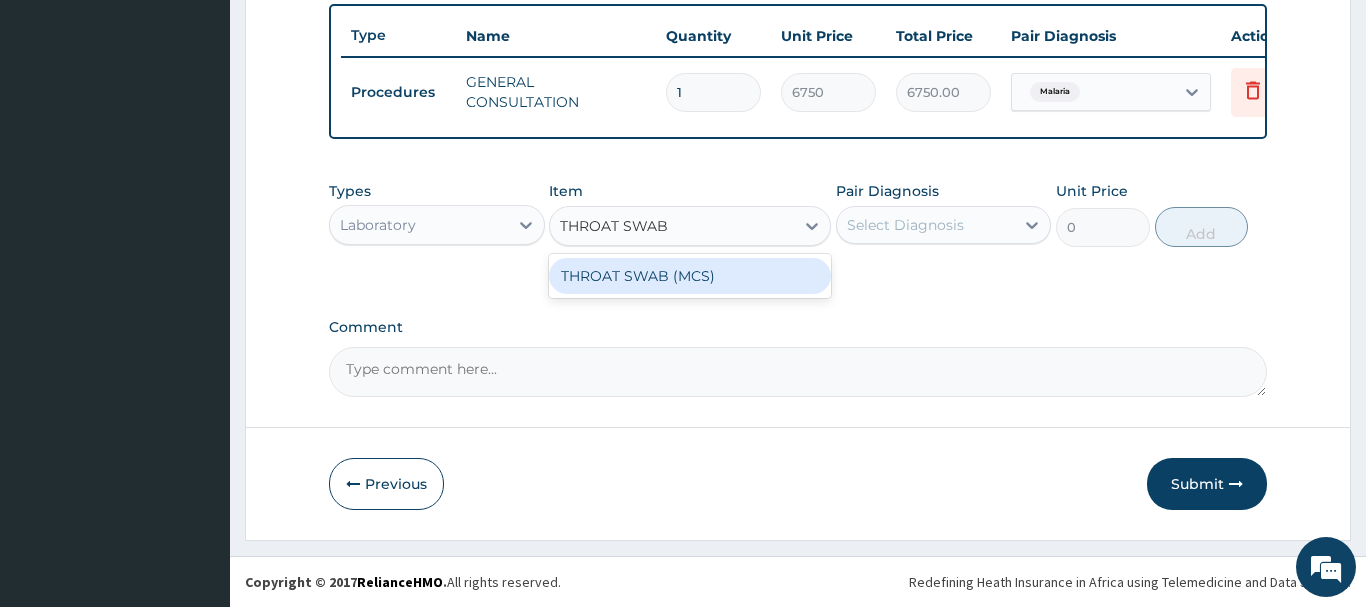 click on "THROAT SWAB (MCS)" at bounding box center [690, 276] 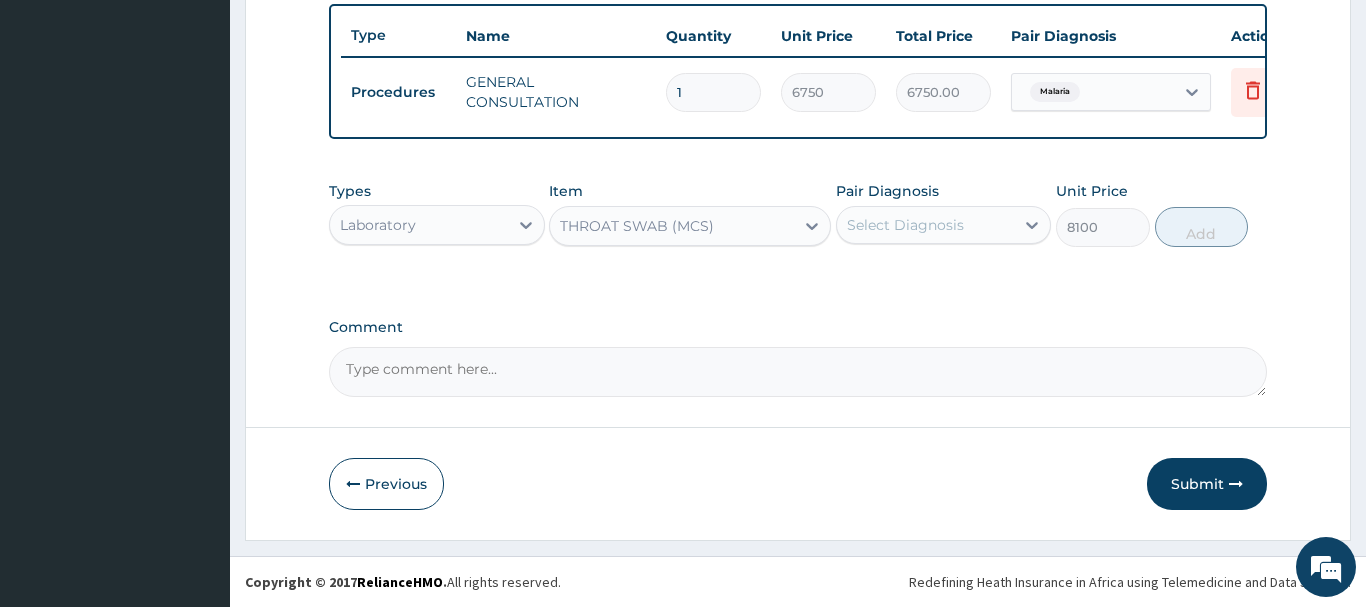 click on "Select Diagnosis" at bounding box center (905, 225) 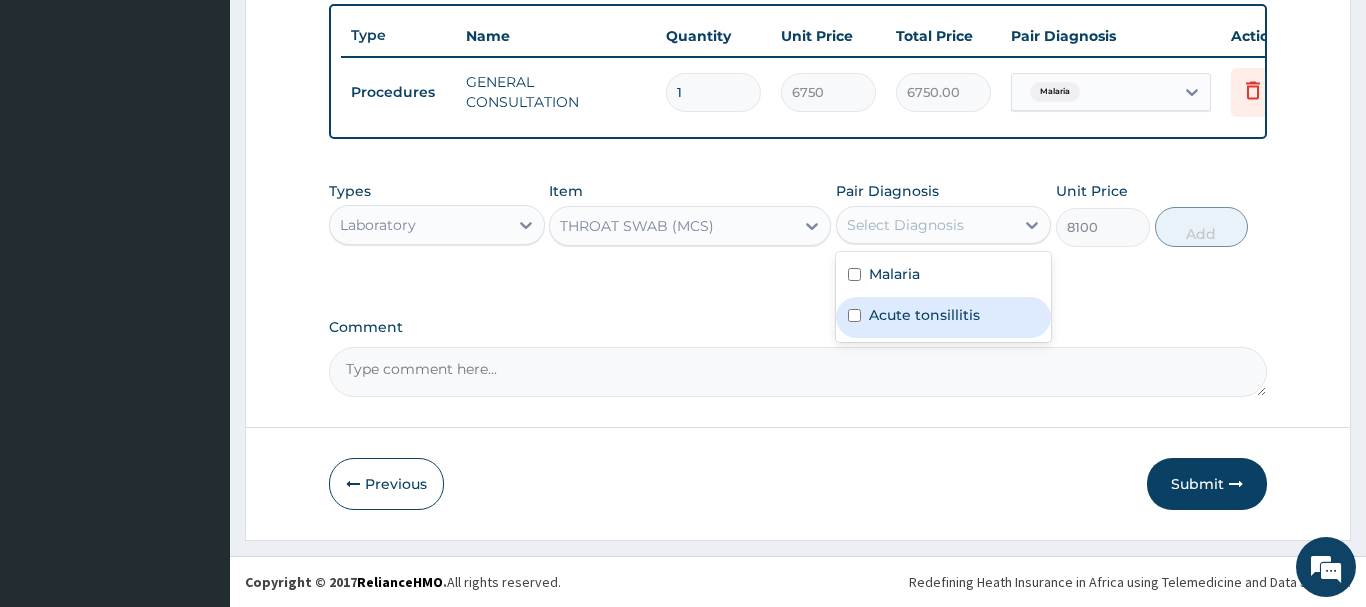 drag, startPoint x: 922, startPoint y: 312, endPoint x: 958, endPoint y: 319, distance: 36.67424 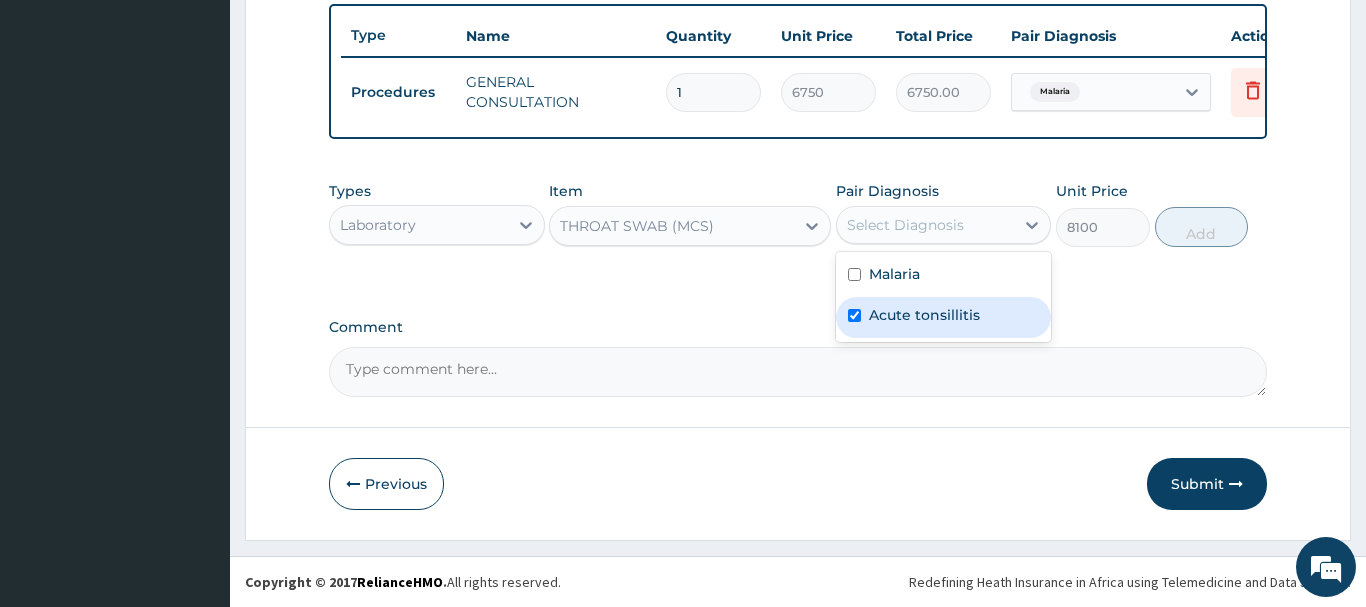 checkbox on "true" 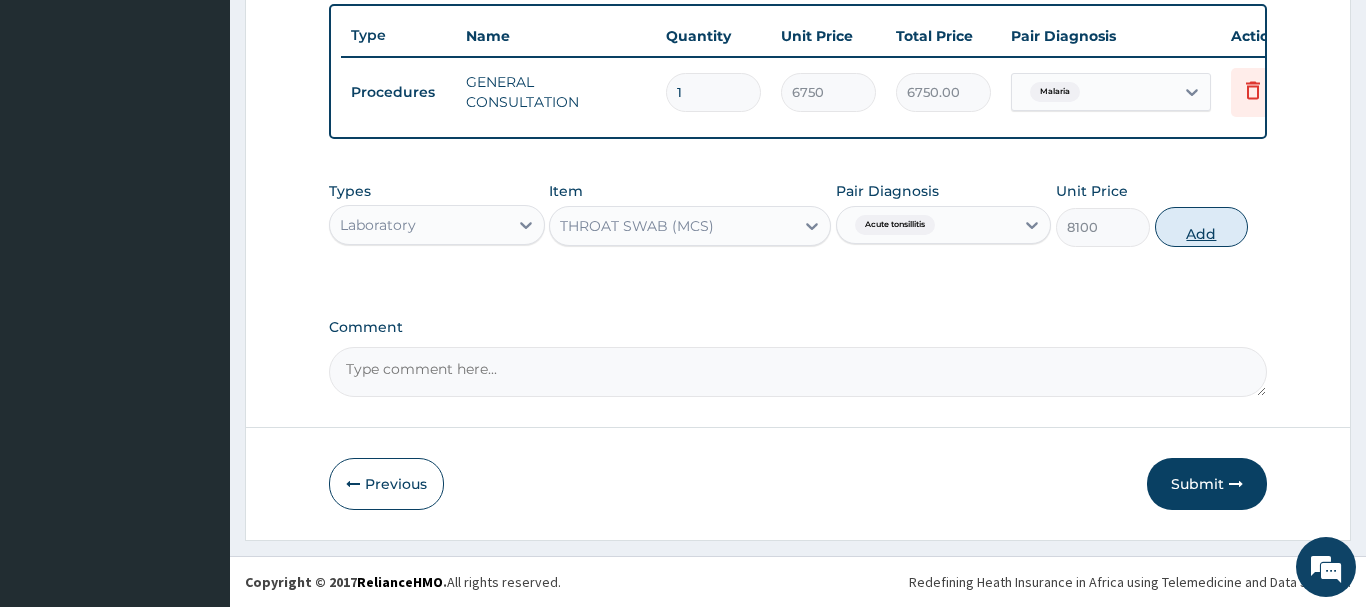 click on "Add" at bounding box center [1202, 227] 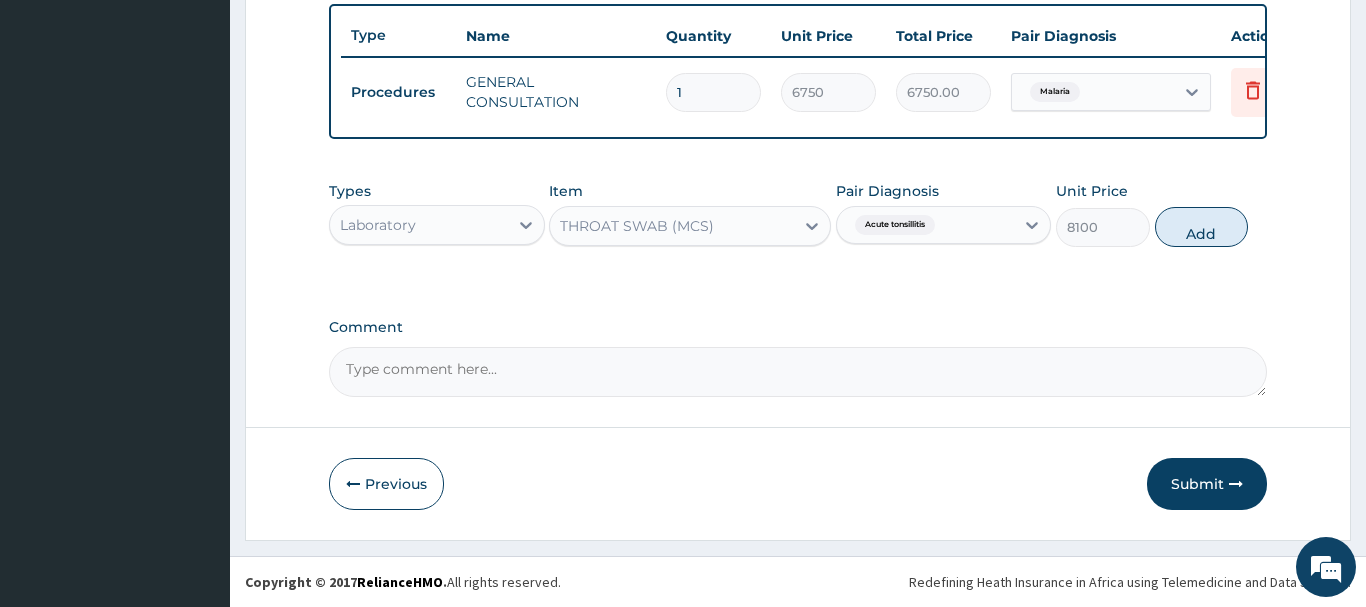 type on "0" 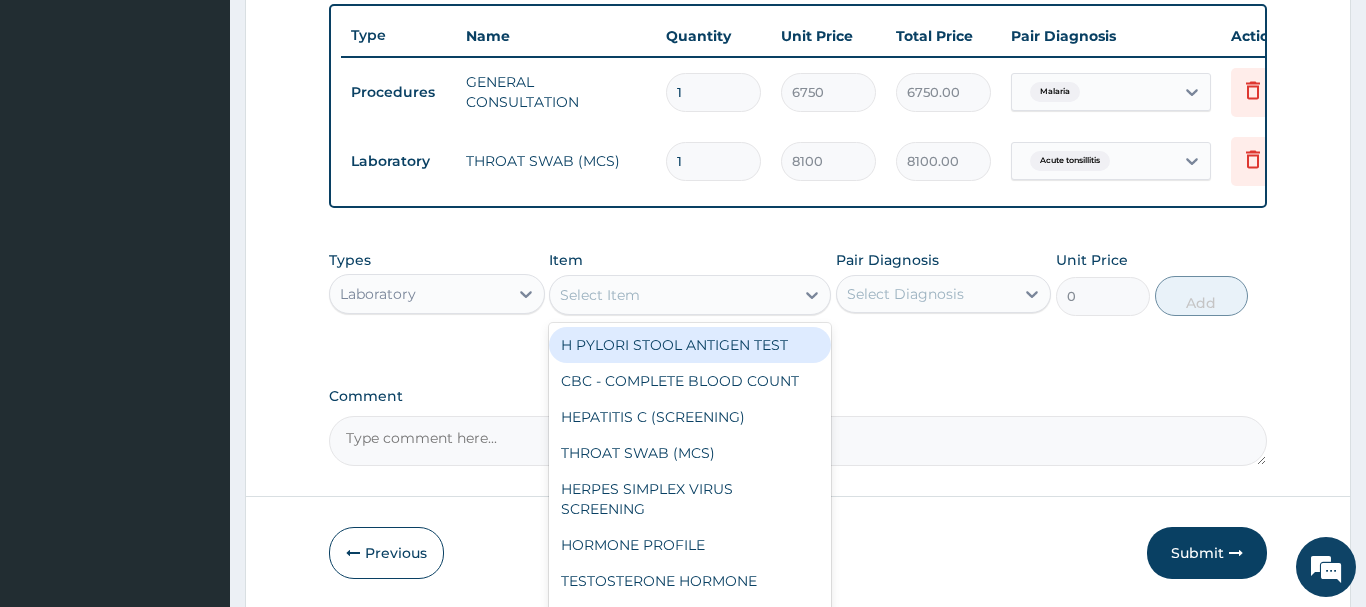click on "Select Item" at bounding box center [600, 295] 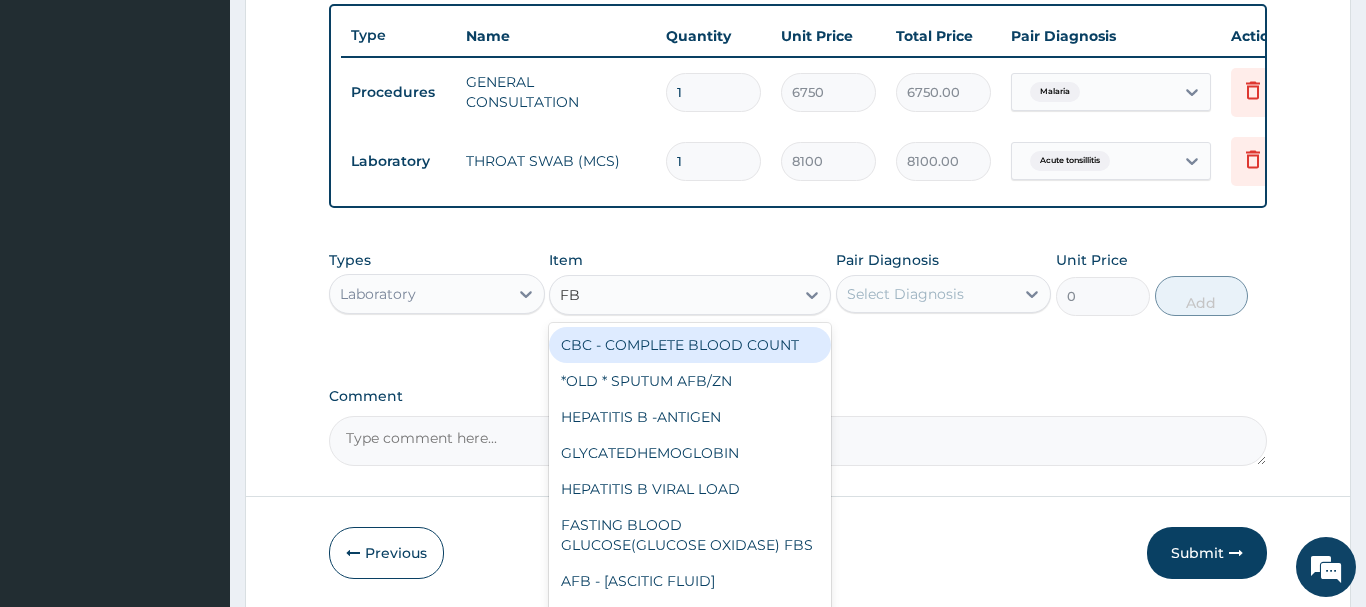 type on "FBC" 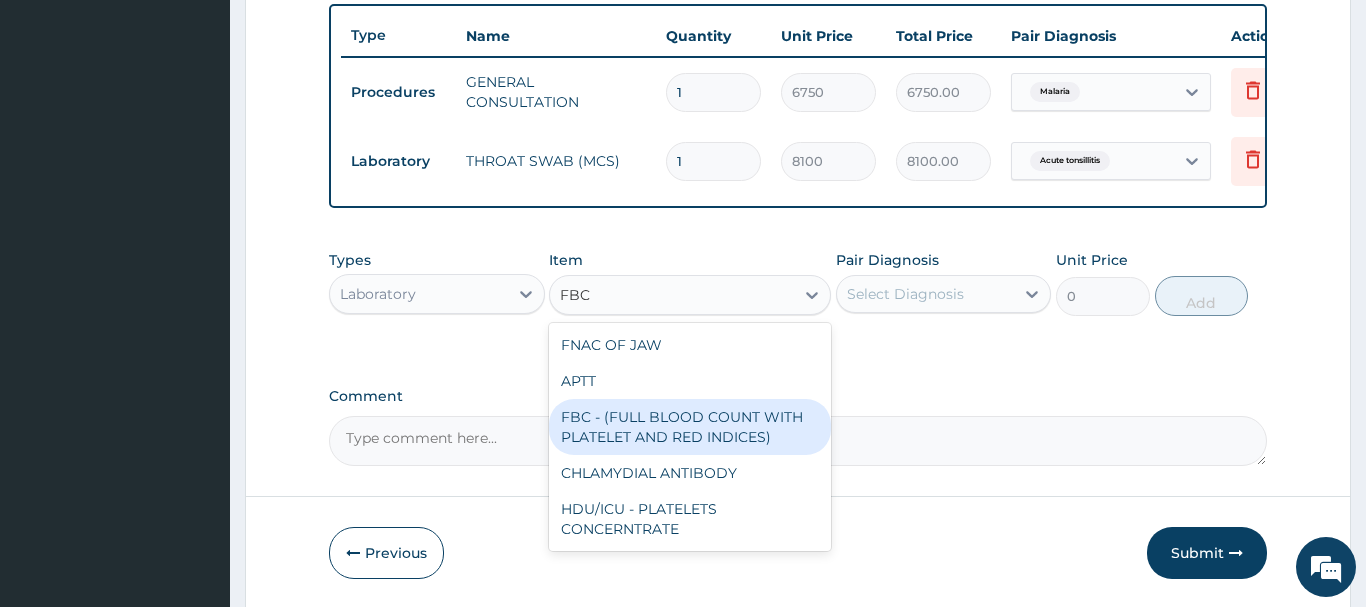 click on "FBC - (FULL BLOOD COUNT WITH PLATELET AND RED INDICES)" at bounding box center [690, 427] 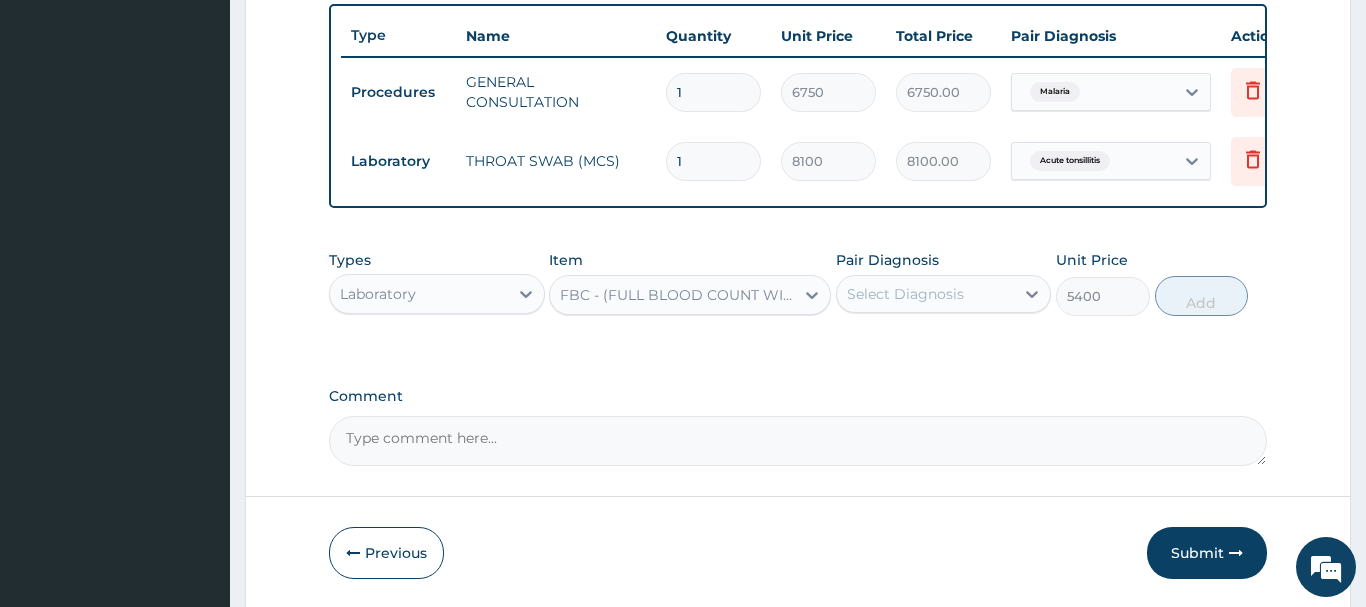 click on "Select Diagnosis" at bounding box center (905, 294) 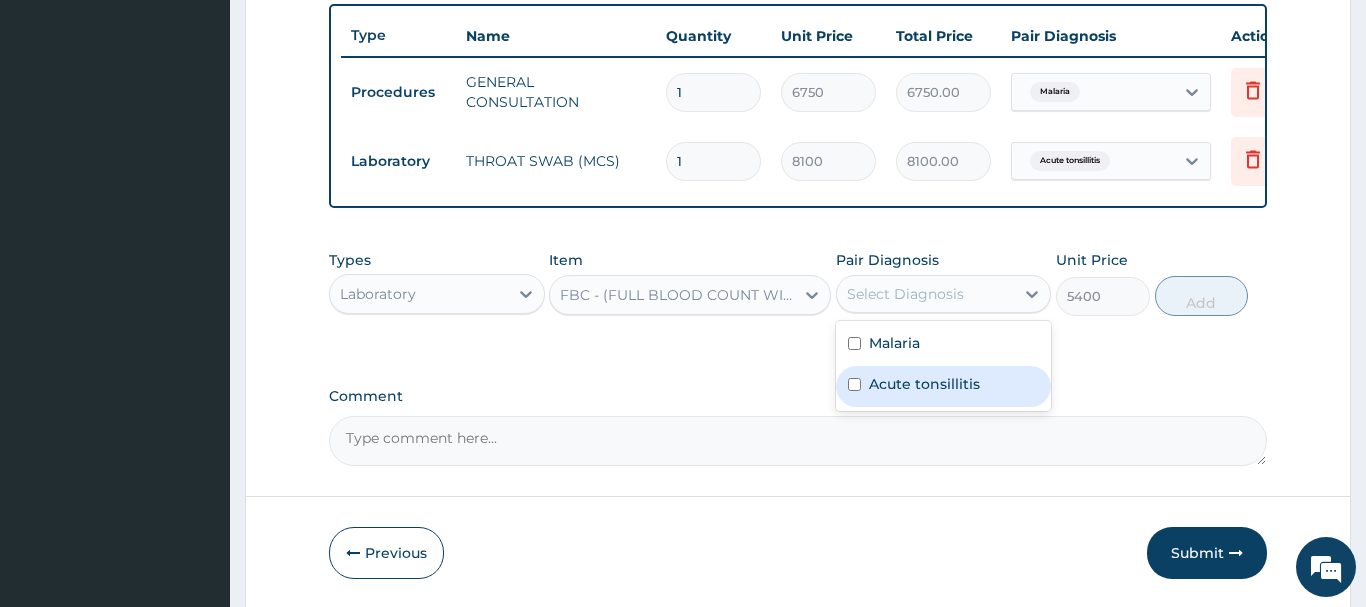 click on "Acute tonsillitis" at bounding box center (944, 386) 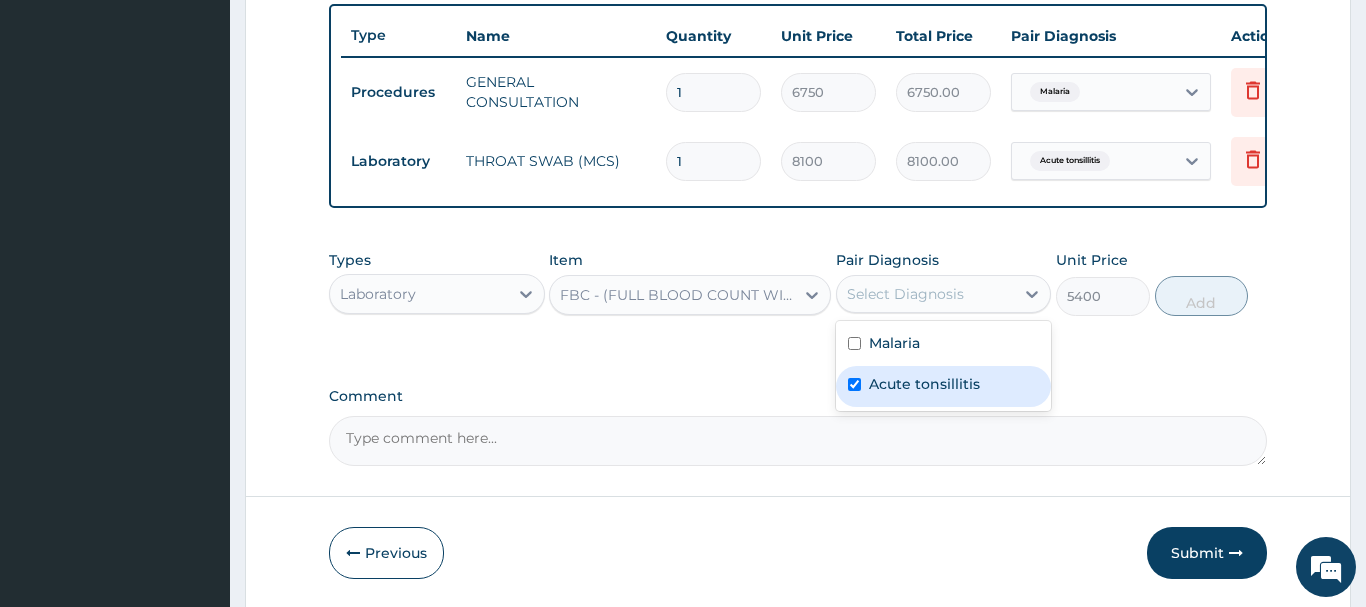 checkbox on "true" 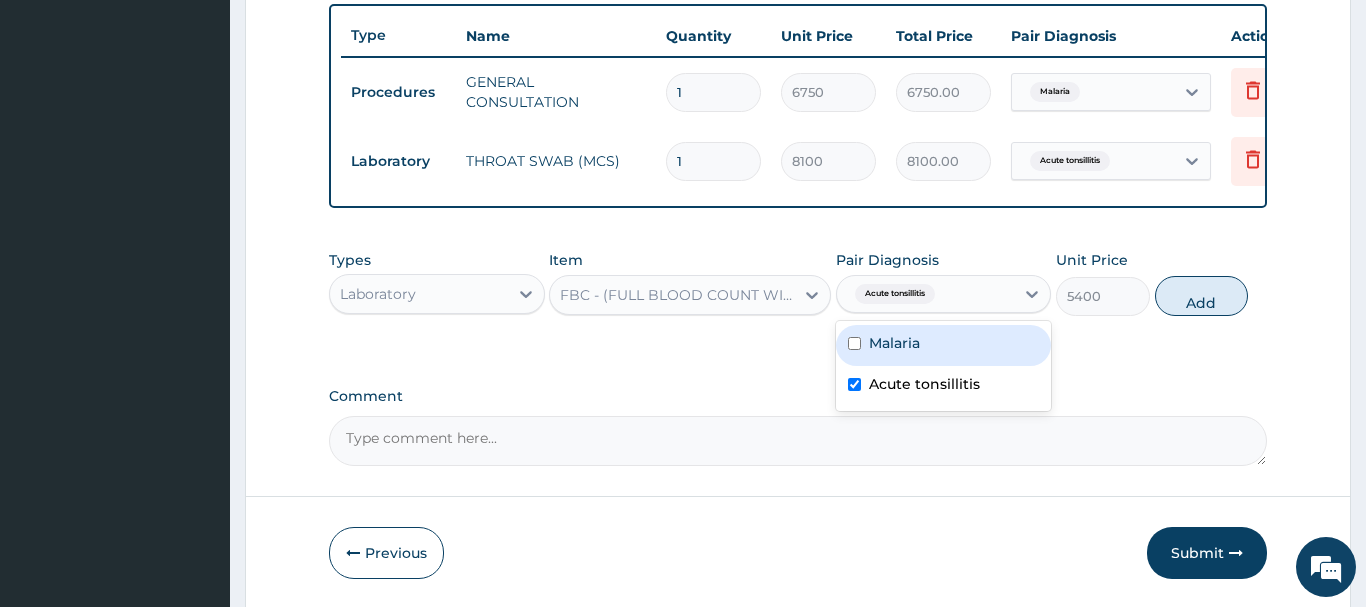 click on "Add" at bounding box center (1202, 296) 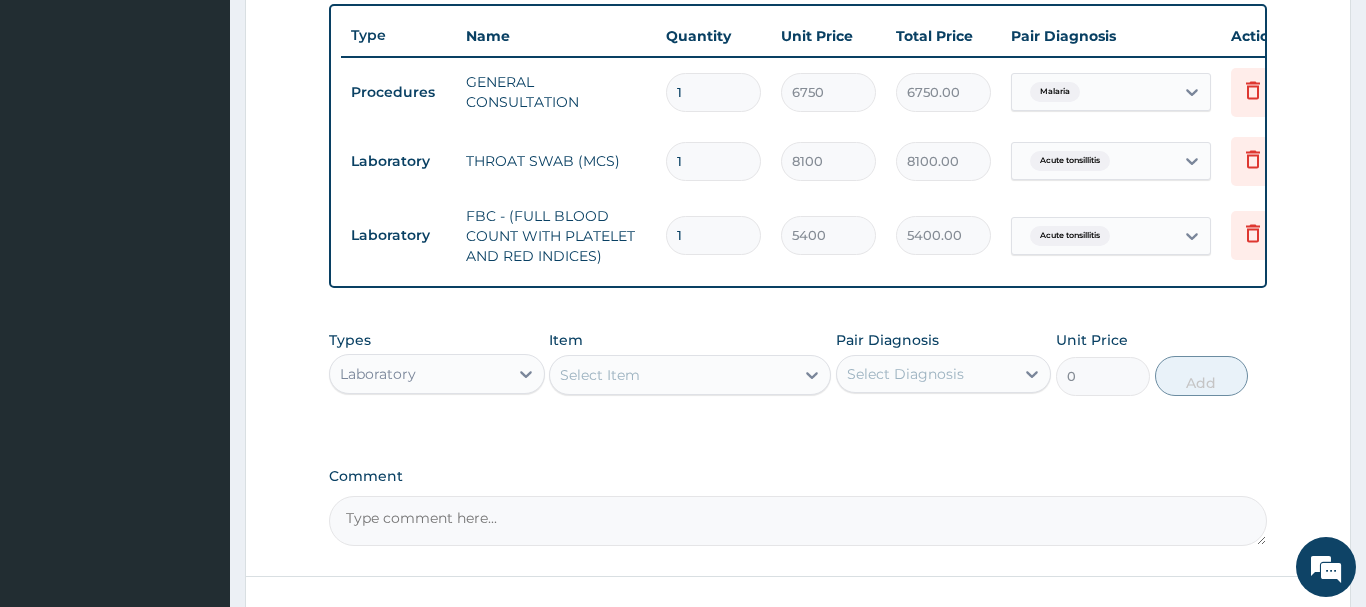 click on "Select Item" at bounding box center [600, 375] 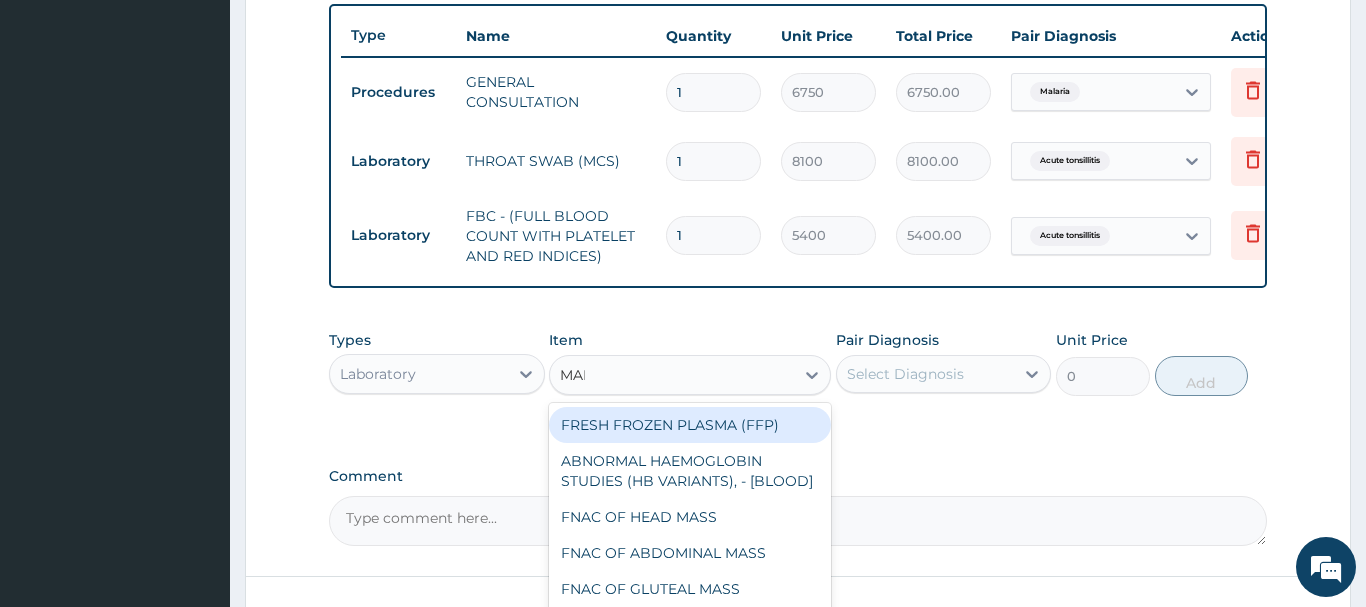 type on "MALA" 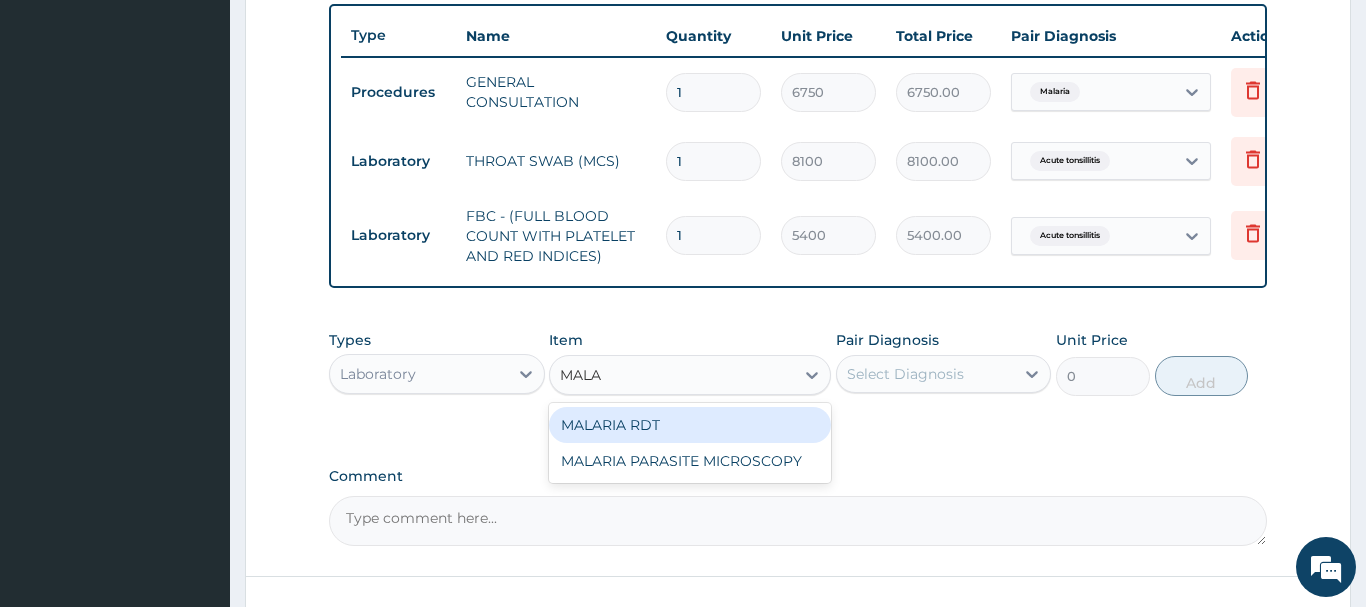 drag, startPoint x: 655, startPoint y: 420, endPoint x: 644, endPoint y: 421, distance: 11.045361 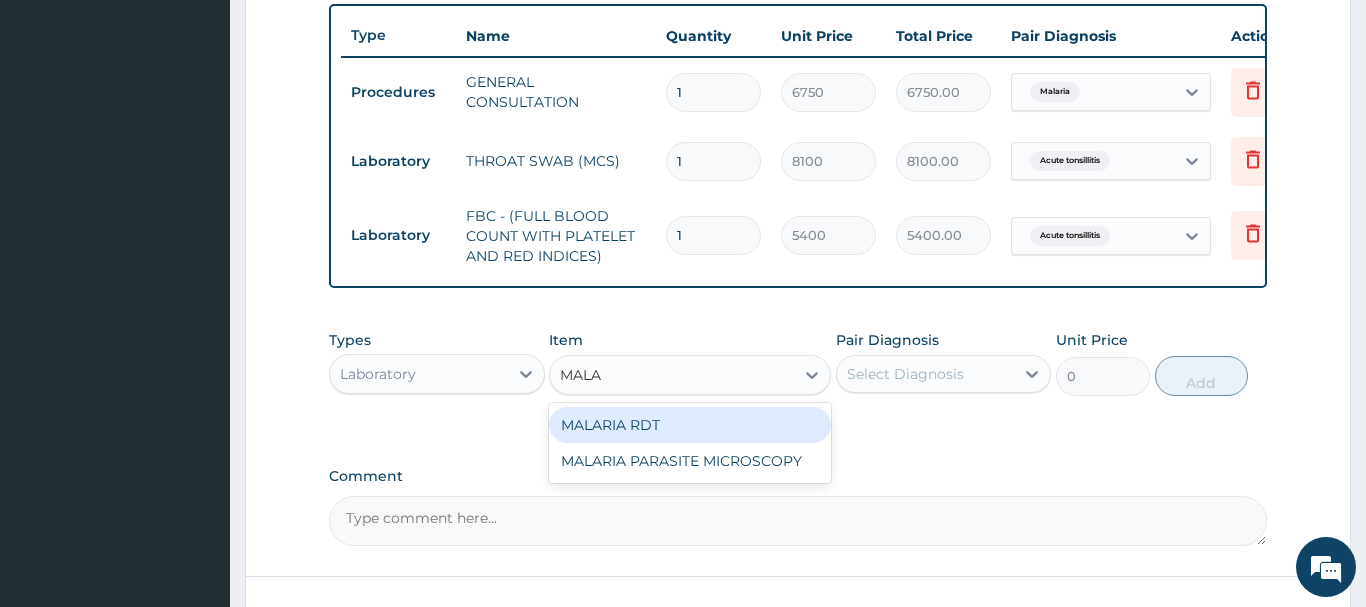 click on "MALARIA RDT" at bounding box center [690, 425] 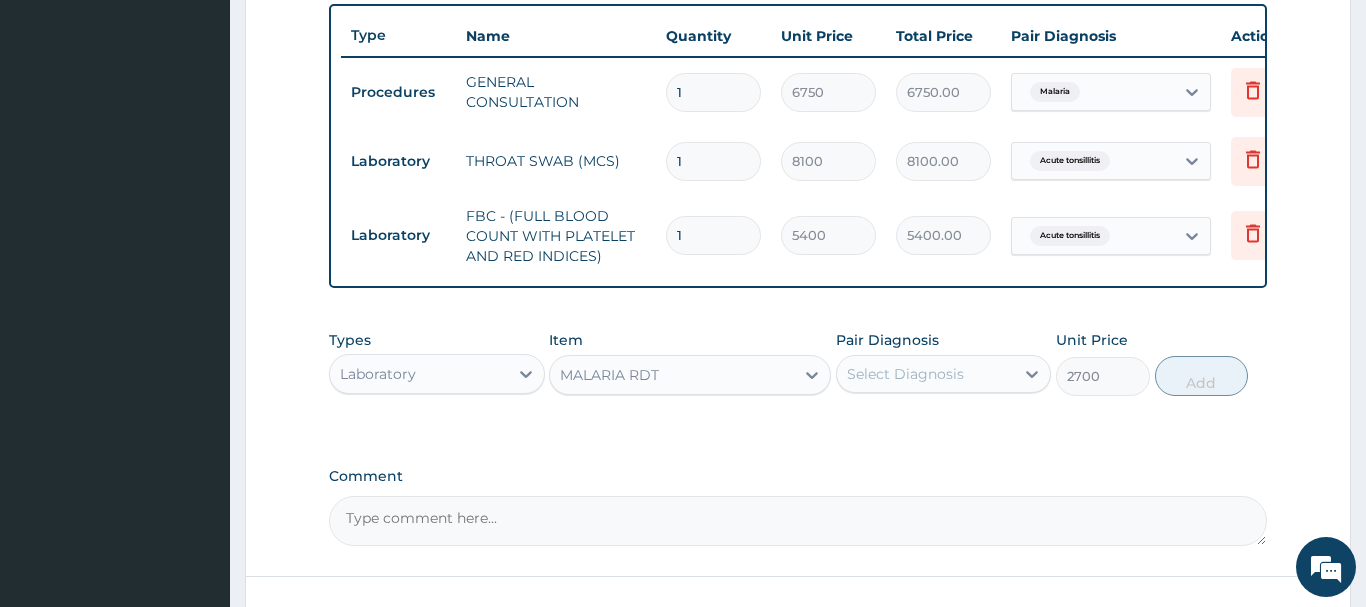 click on "Select Diagnosis" at bounding box center (905, 374) 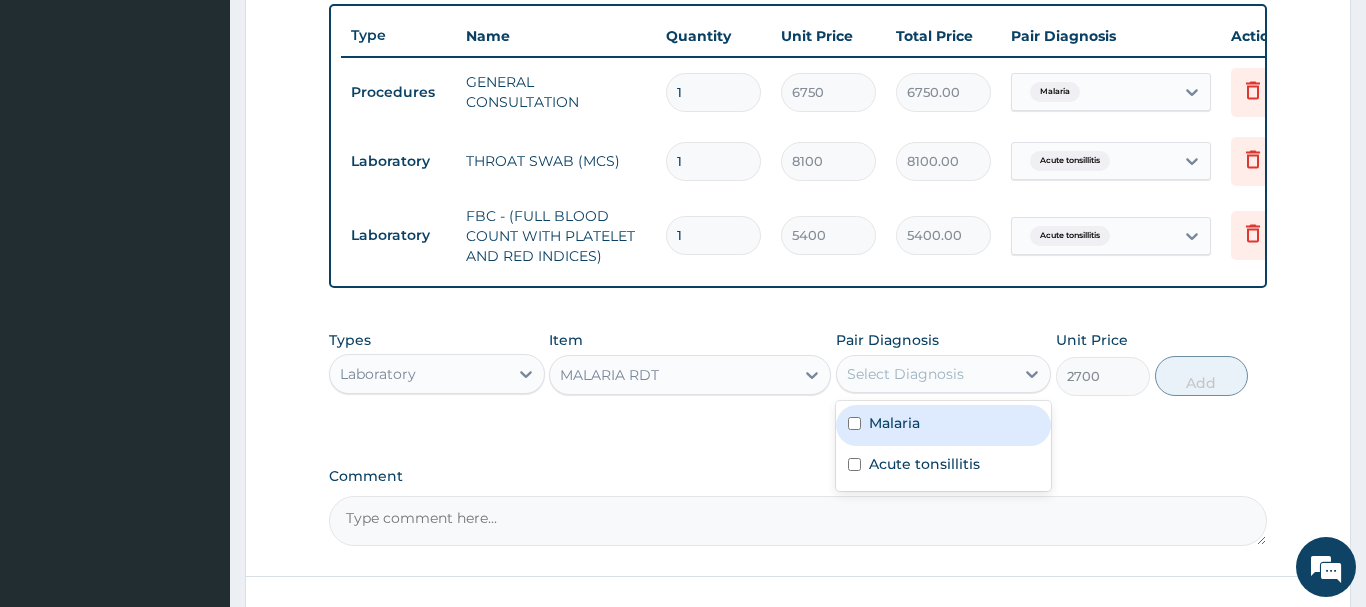 drag, startPoint x: 919, startPoint y: 434, endPoint x: 908, endPoint y: 430, distance: 11.7046995 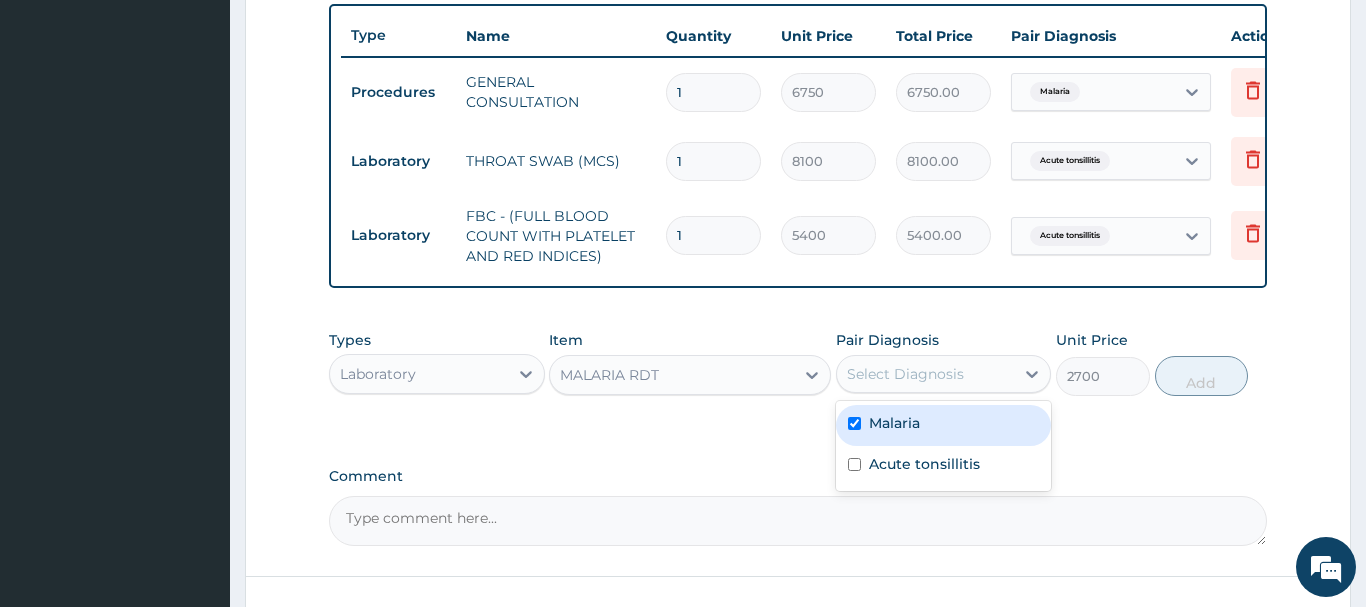 checkbox on "true" 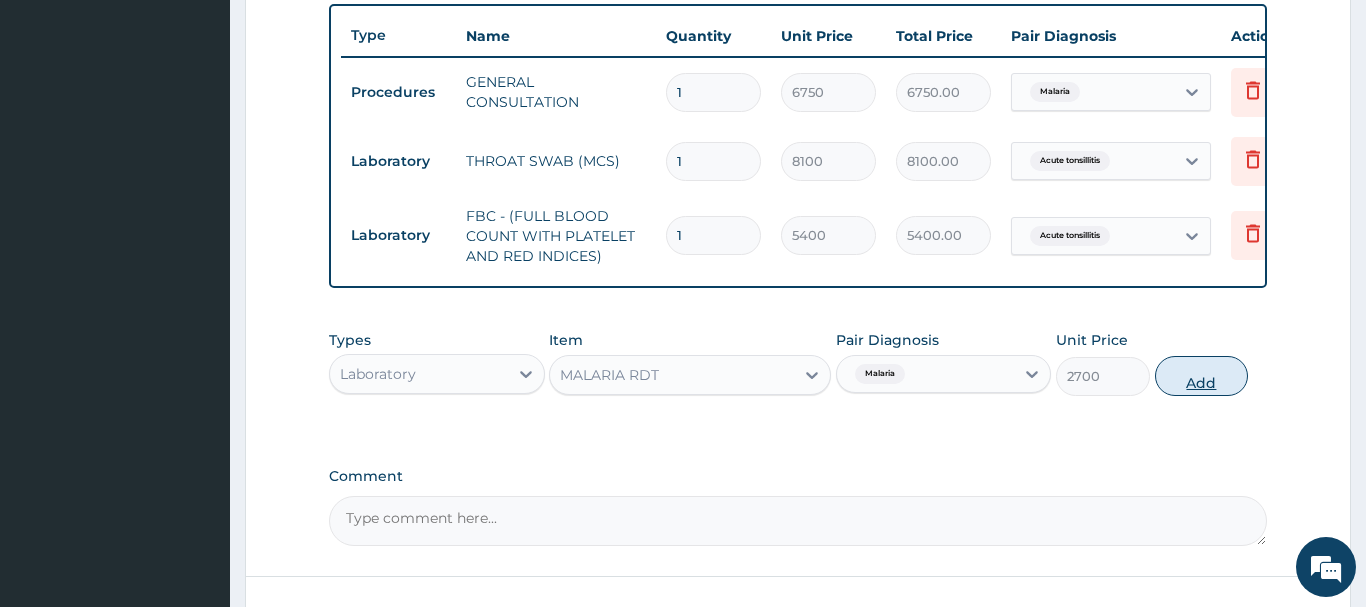 click on "Add" at bounding box center [1202, 376] 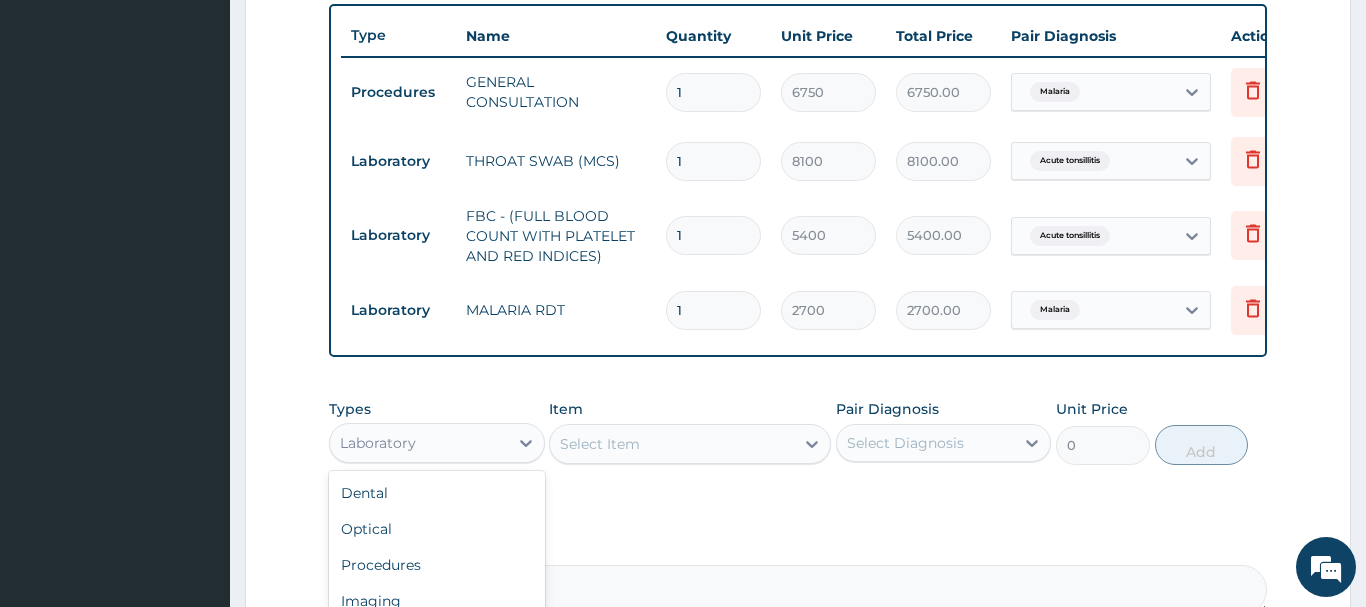 click on "Laboratory" at bounding box center (419, 443) 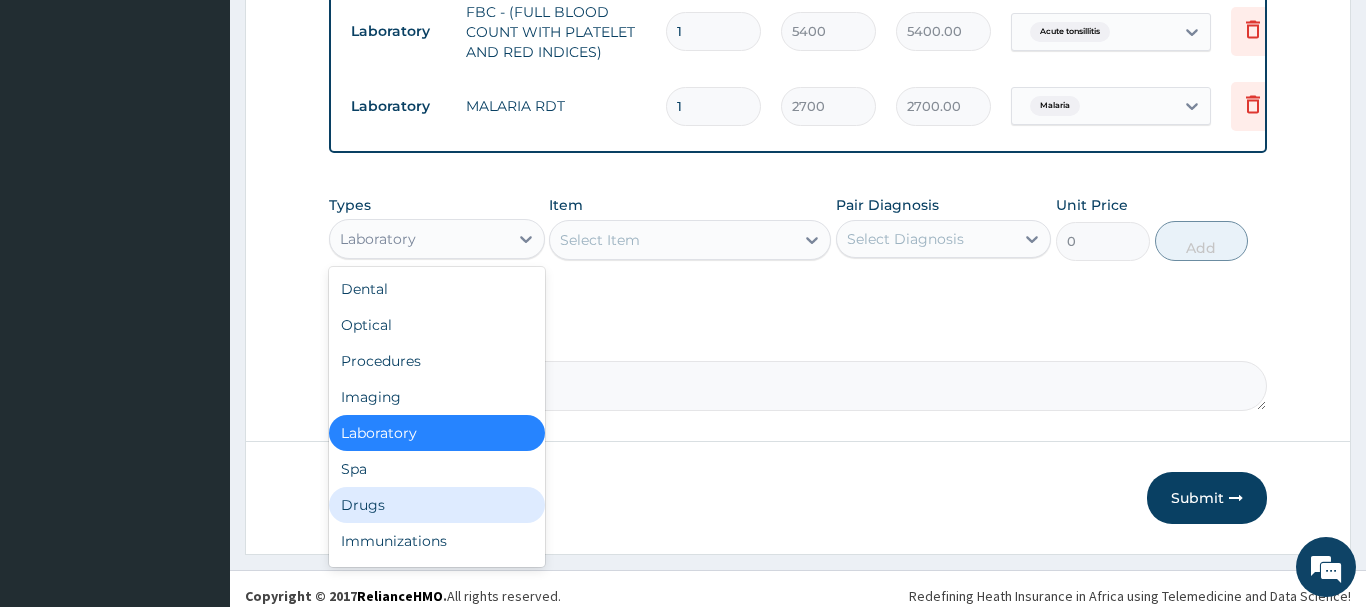 click on "Drugs" at bounding box center [437, 505] 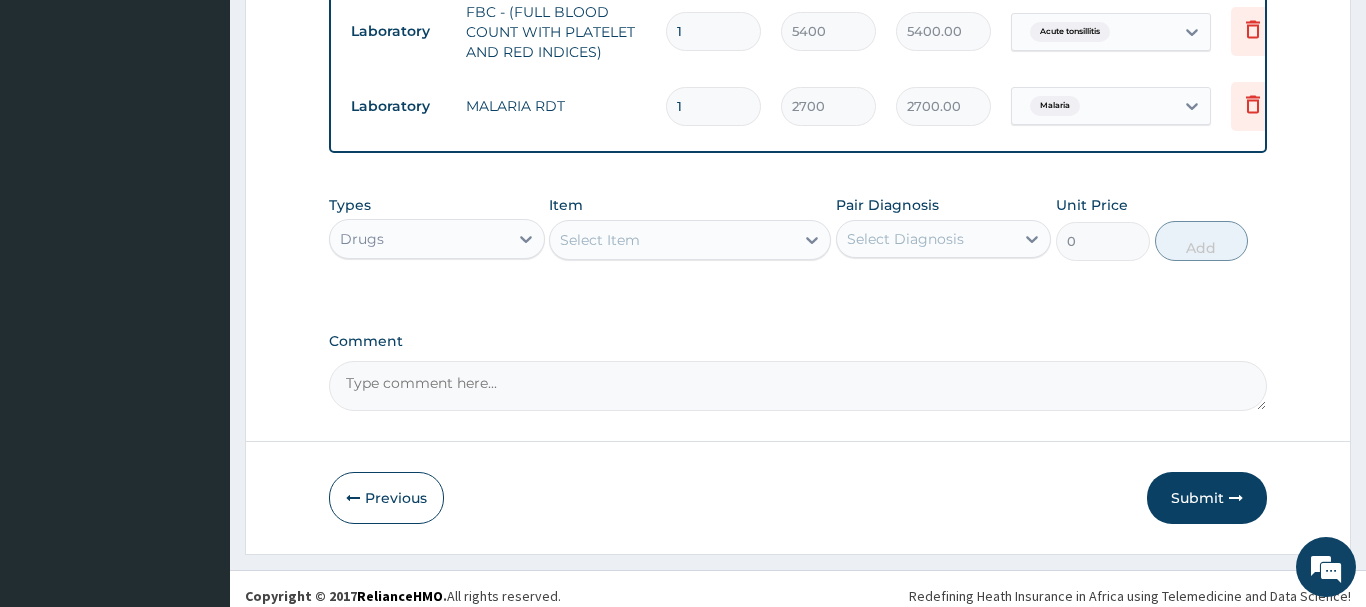 click on "Select Item" at bounding box center (600, 240) 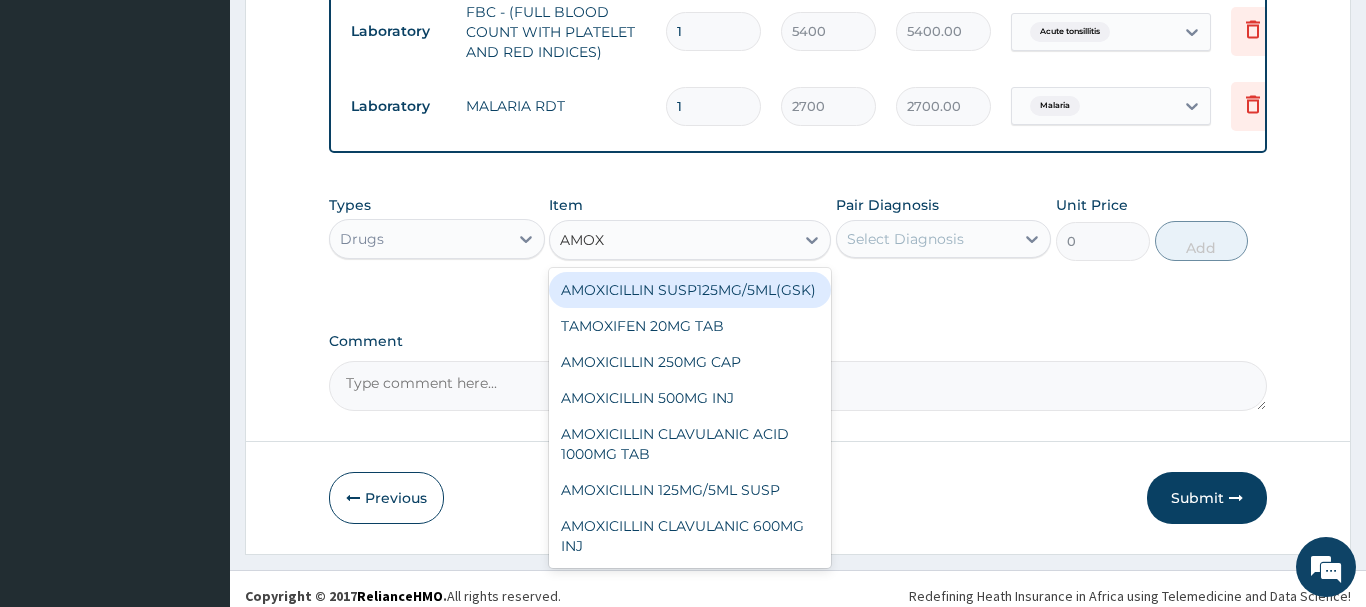 type on "AMOXI" 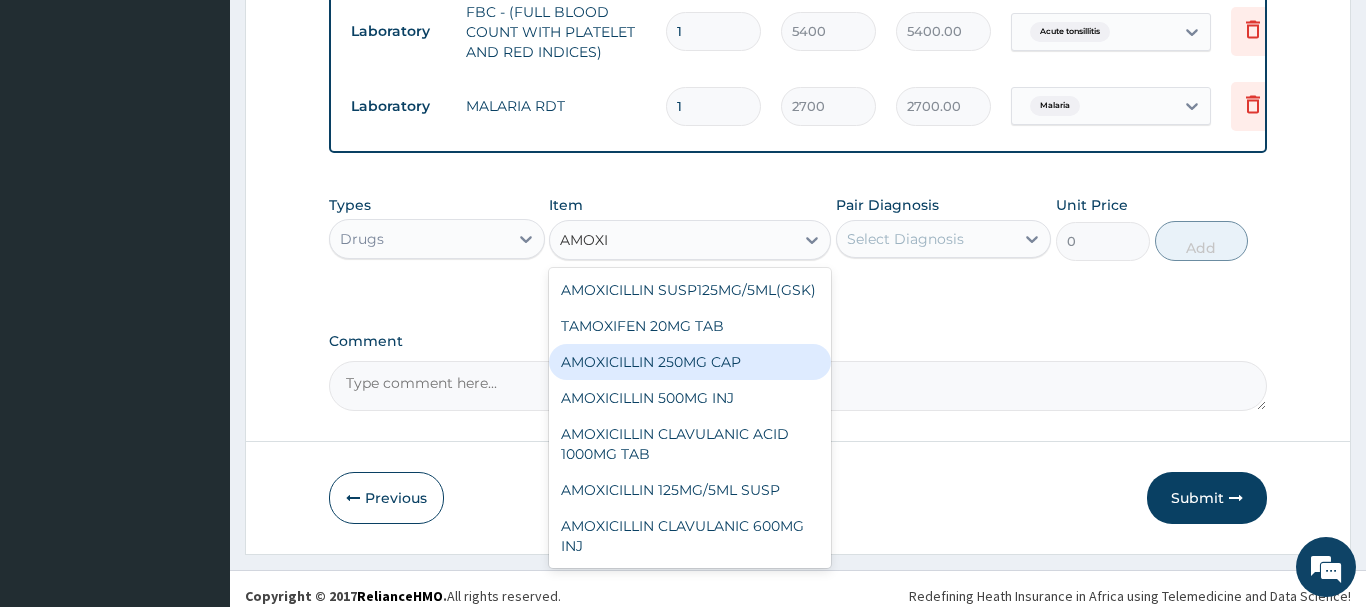 scroll, scrollTop: 216, scrollLeft: 0, axis: vertical 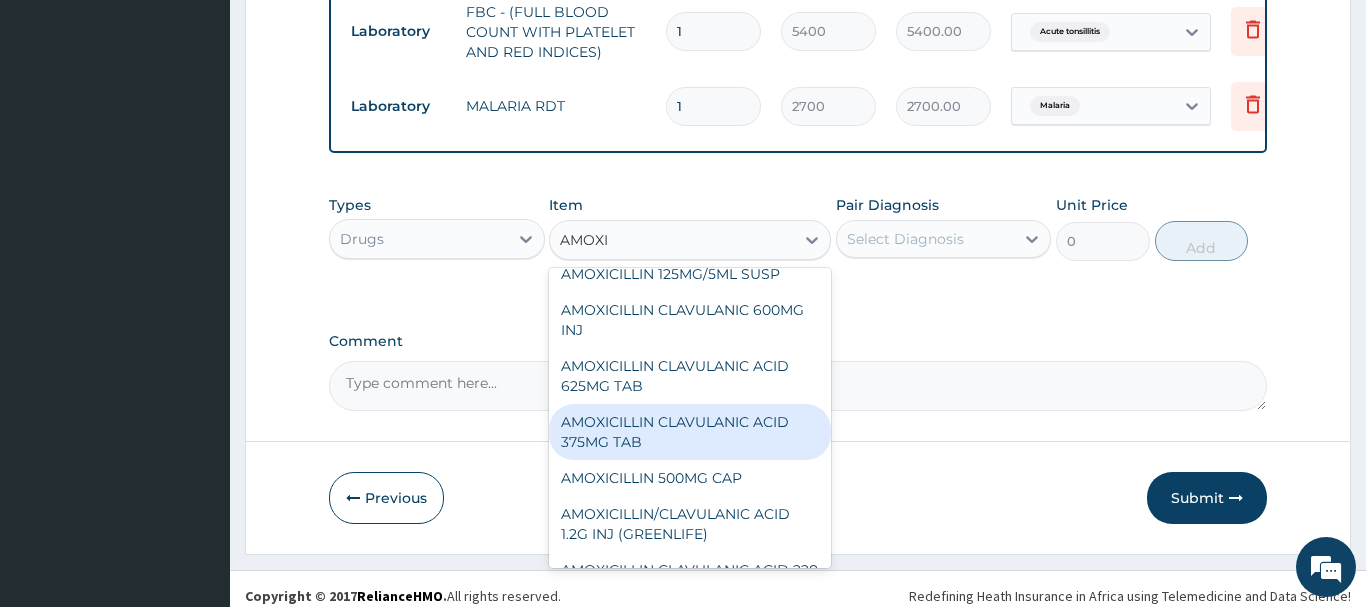 click on "AMOXICILLIN CLAVULANIC ACID 375MG TAB" at bounding box center (690, 432) 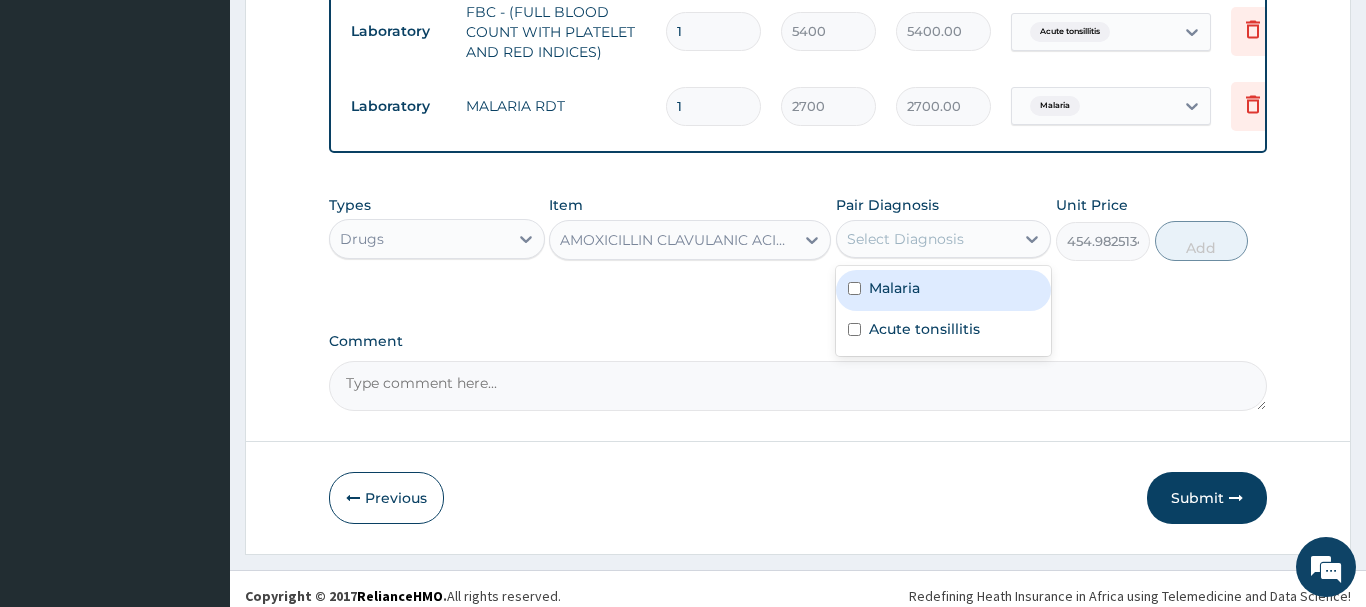 drag, startPoint x: 932, startPoint y: 234, endPoint x: 932, endPoint y: 253, distance: 19 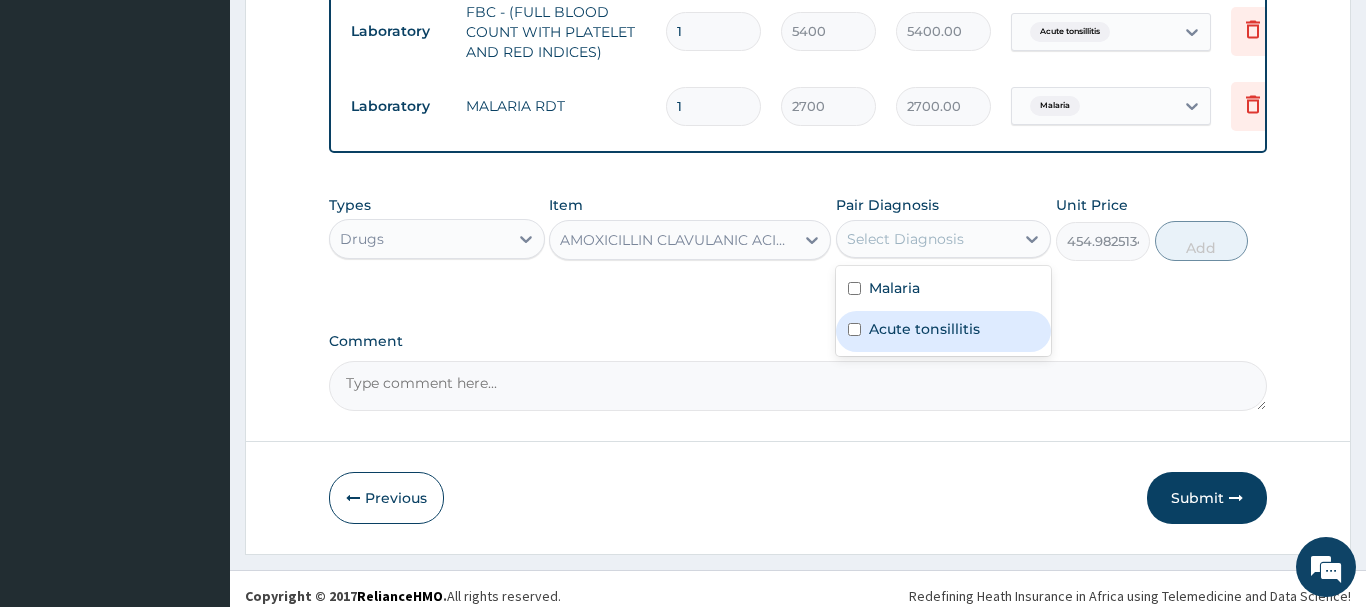 click on "Acute tonsillitis" at bounding box center (924, 329) 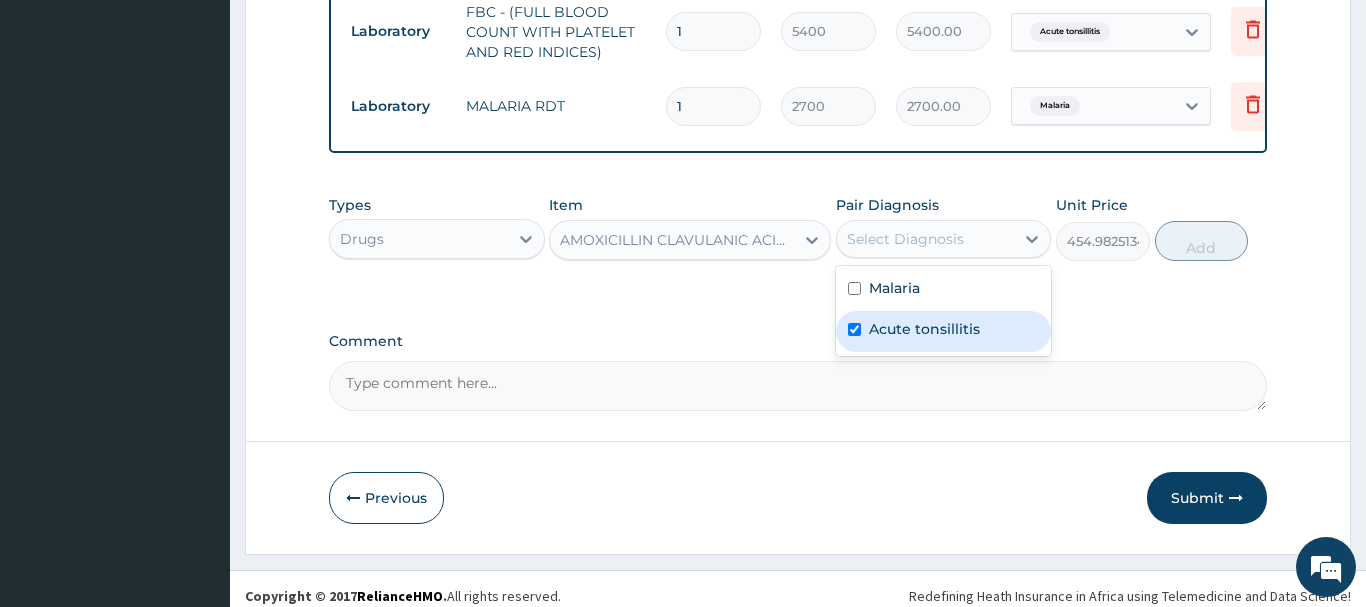 checkbox on "true" 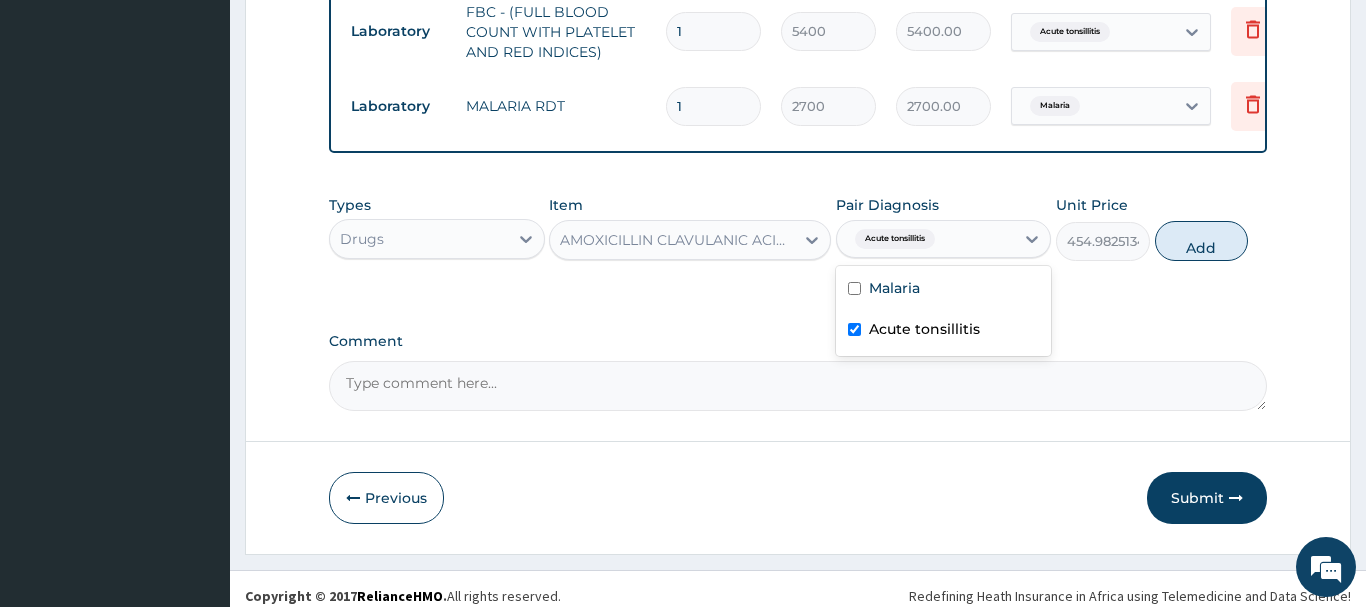 click on "Add" at bounding box center [1202, 241] 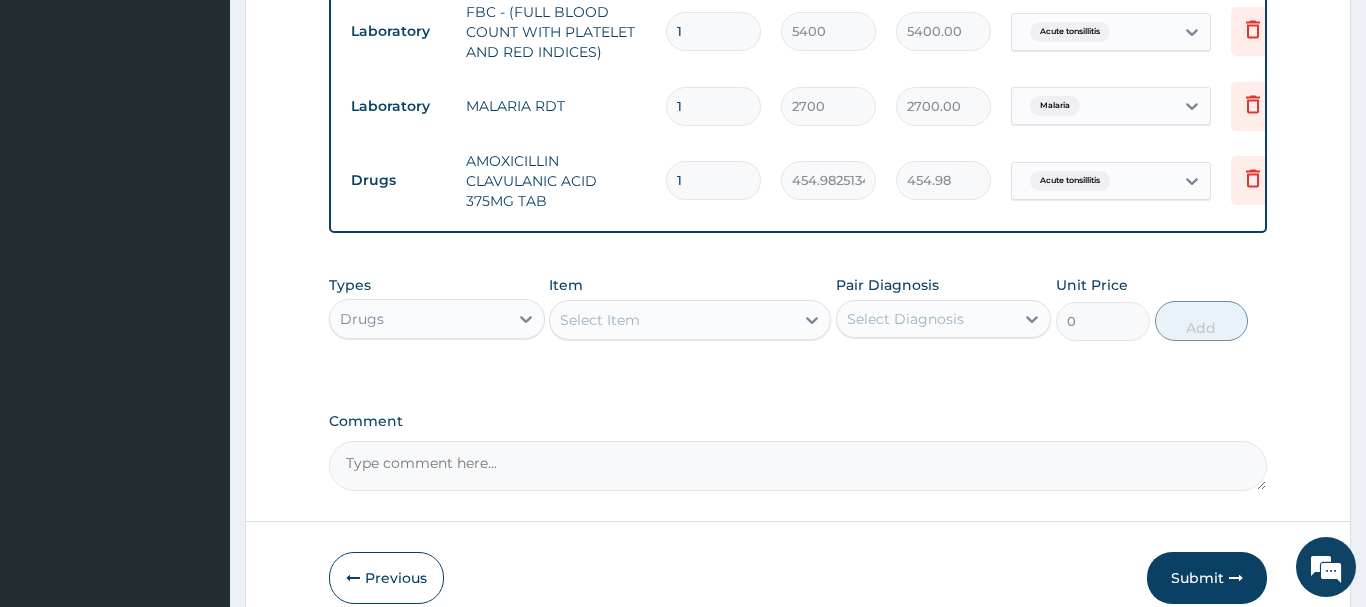 type on "10" 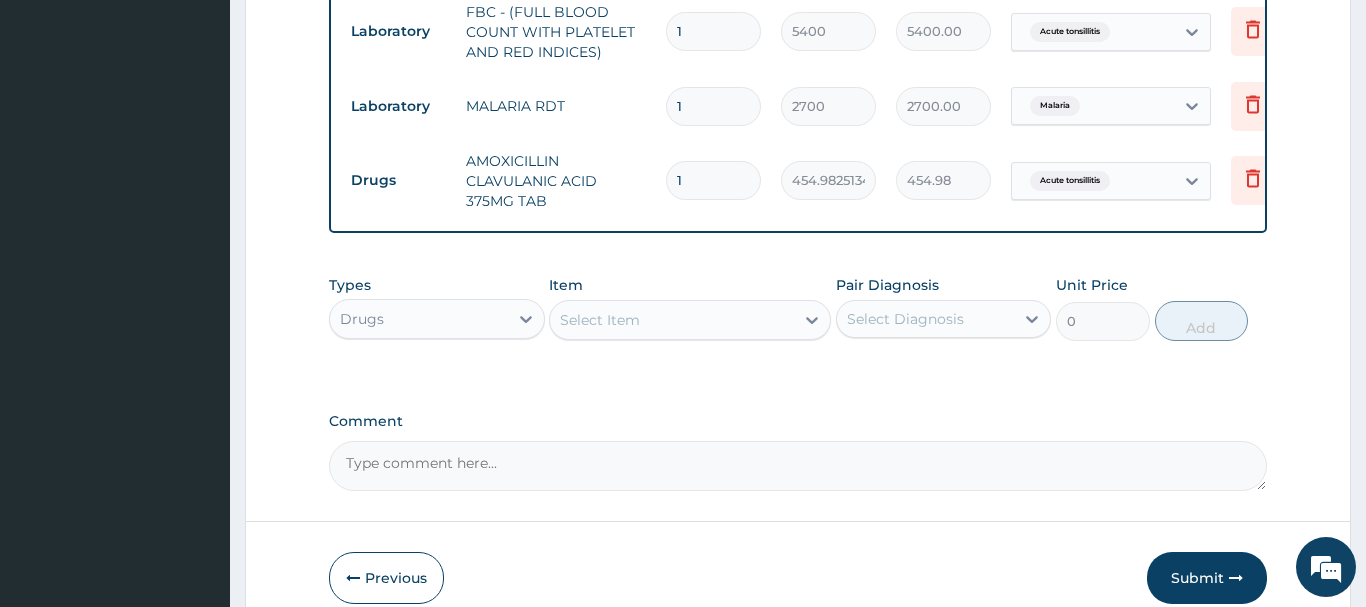 type on "4549.83" 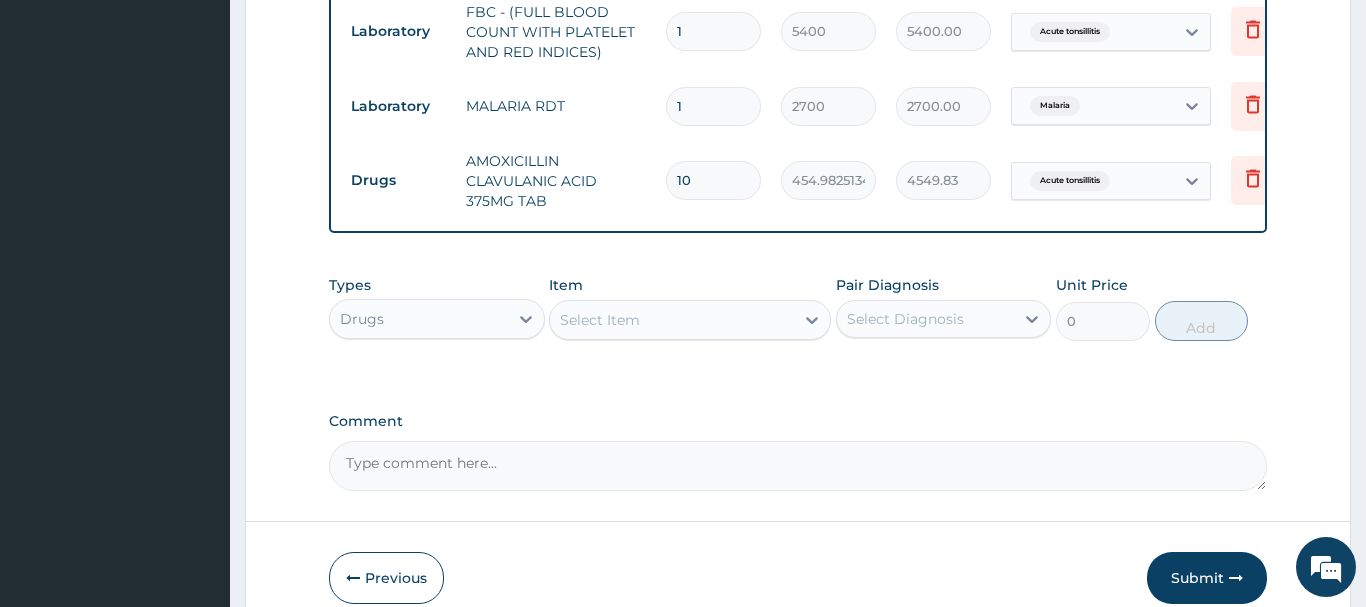 type on "10" 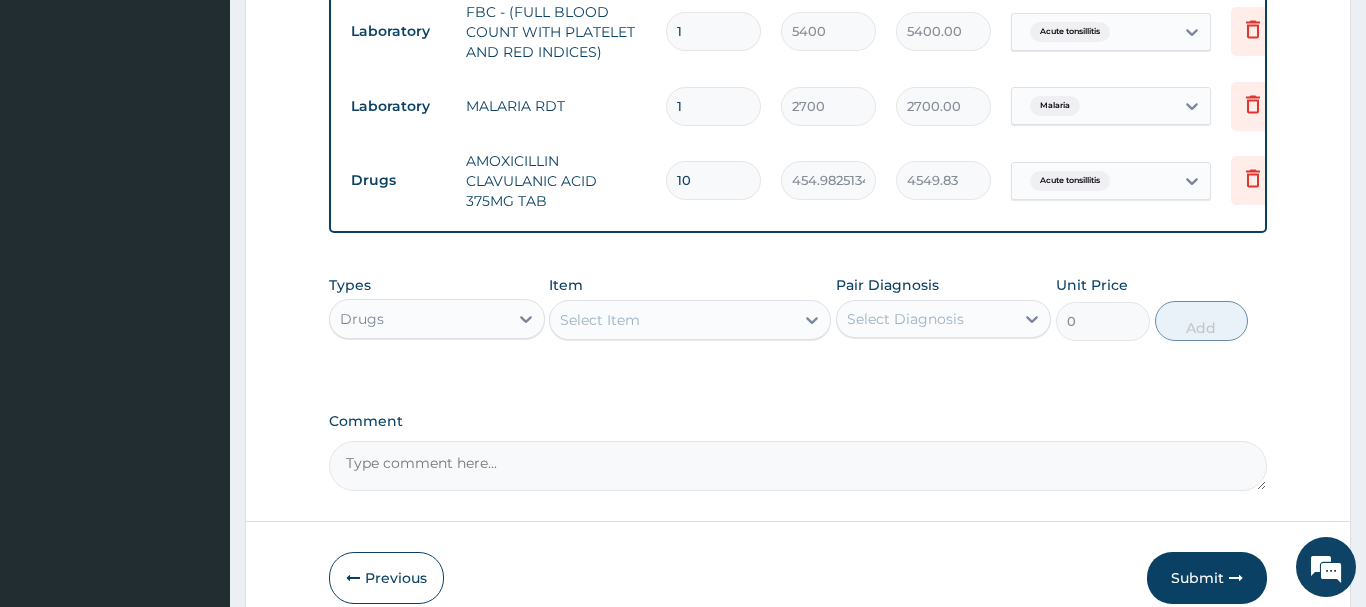 click on "Select Item" at bounding box center [600, 320] 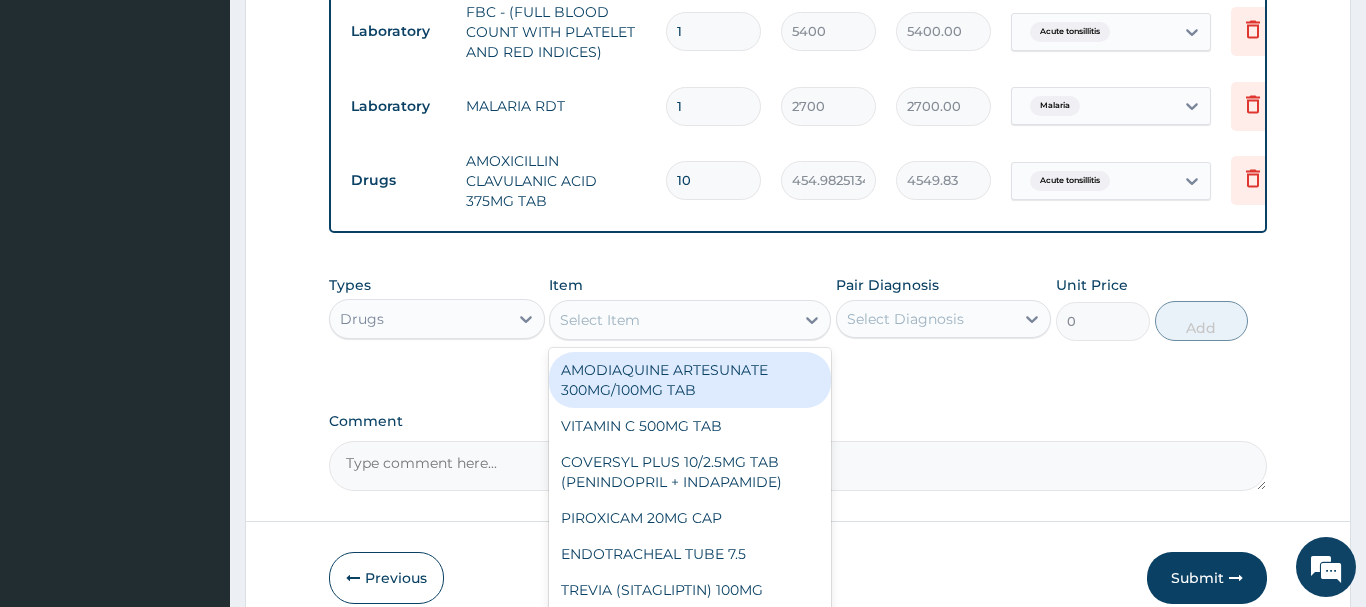 paste on "CHLORPHENIRAMINE TAB" 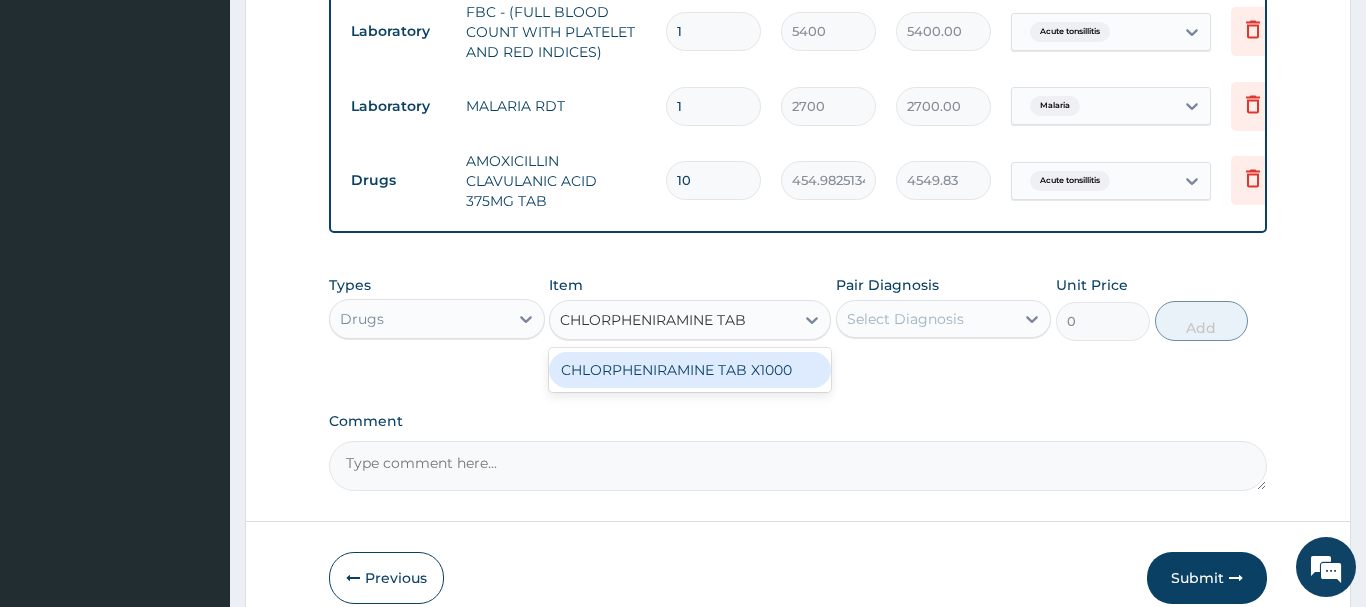 drag, startPoint x: 709, startPoint y: 367, endPoint x: 804, endPoint y: 339, distance: 99.0404 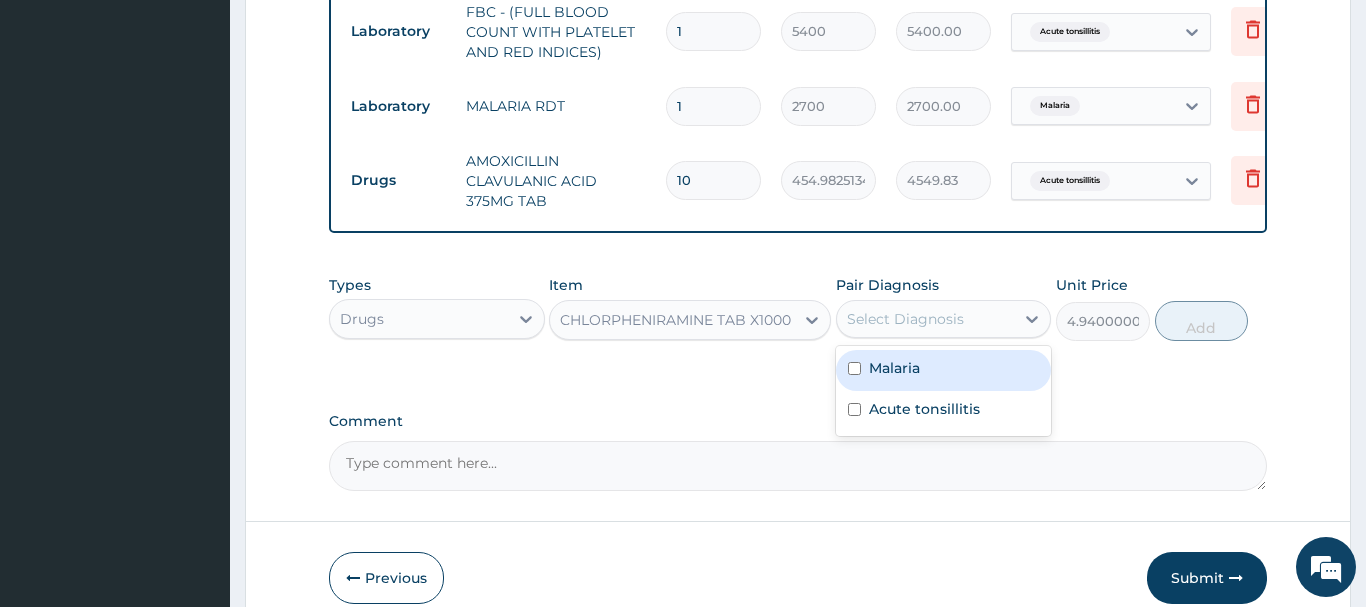 click on "Select Diagnosis" at bounding box center (926, 319) 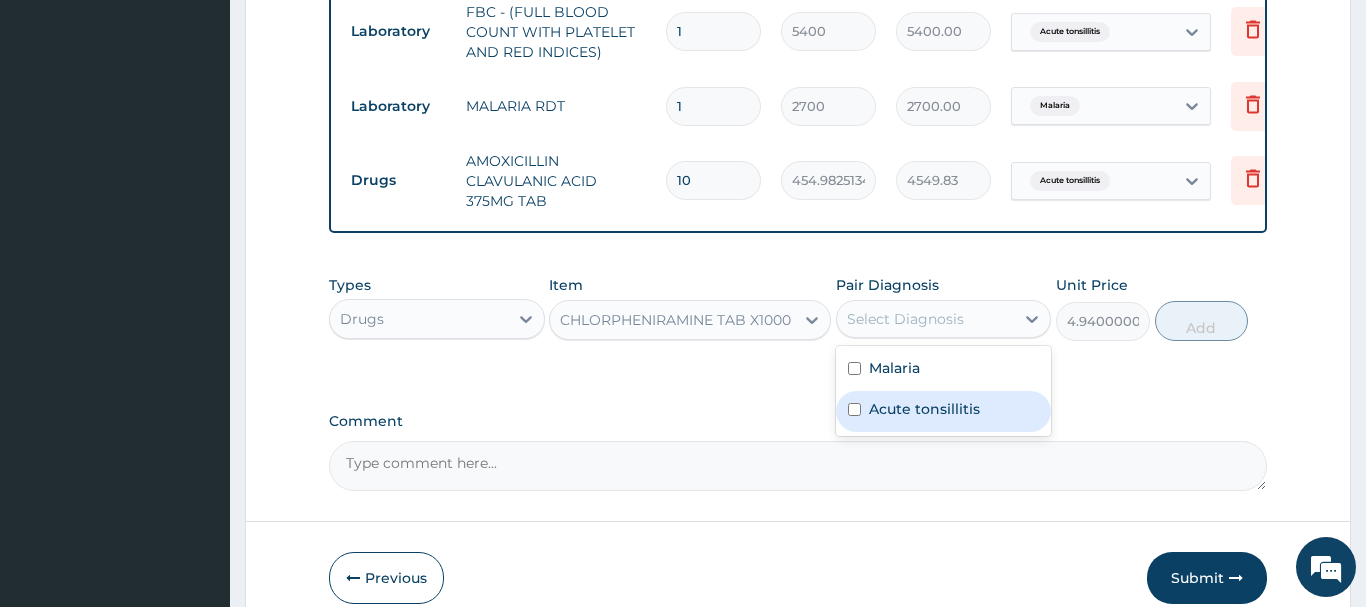 click on "Acute tonsillitis" at bounding box center (924, 409) 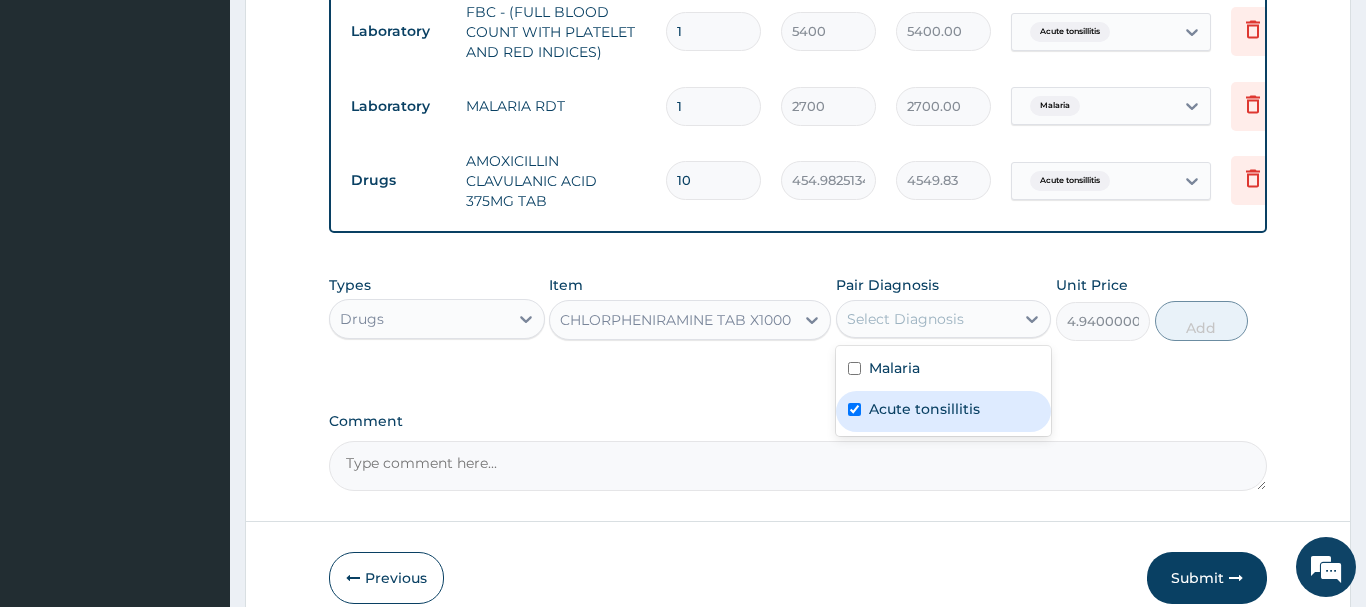 checkbox on "true" 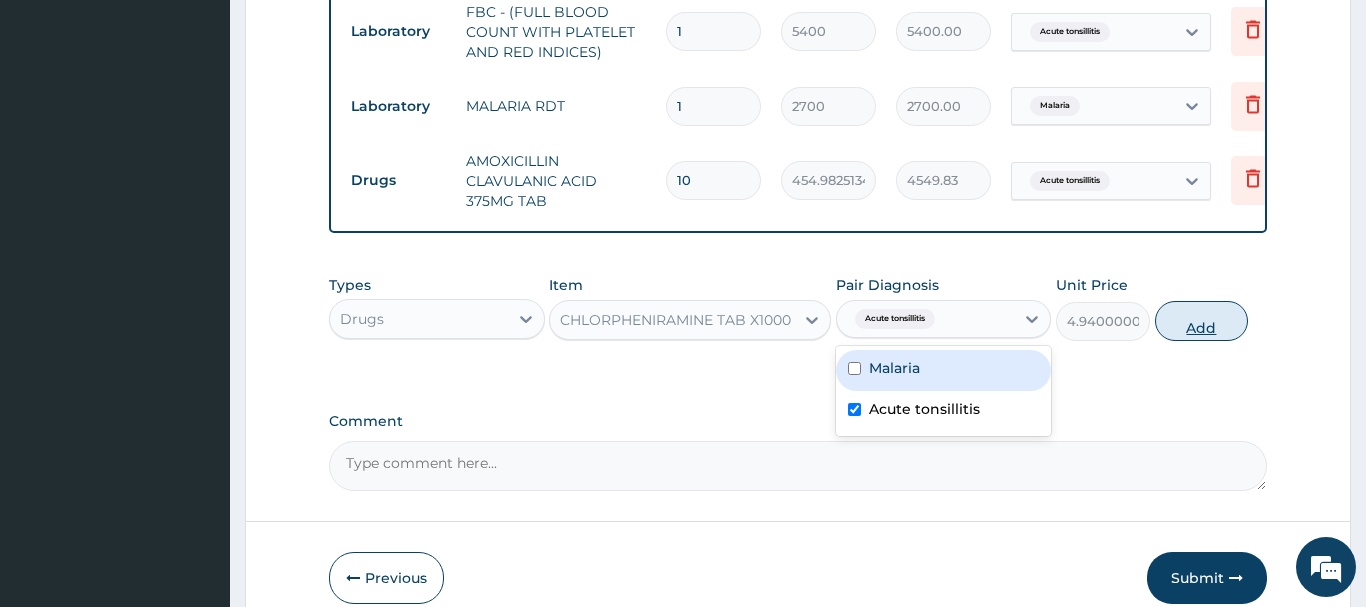 click on "Add" at bounding box center (1202, 321) 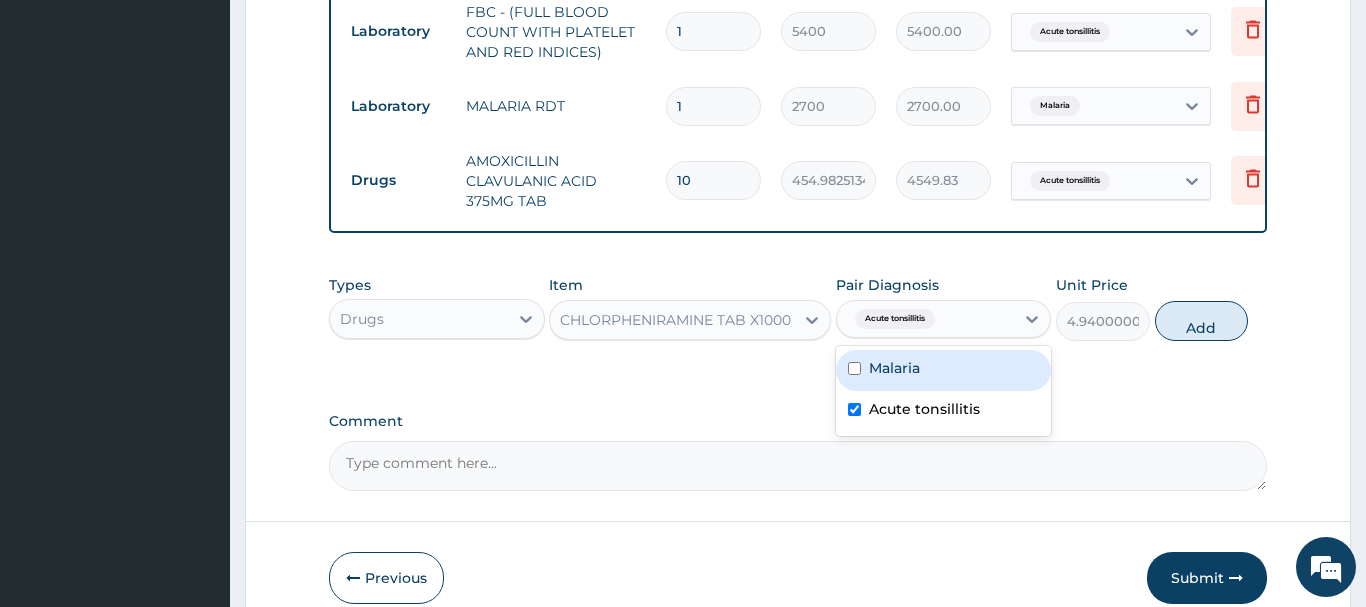 type on "0" 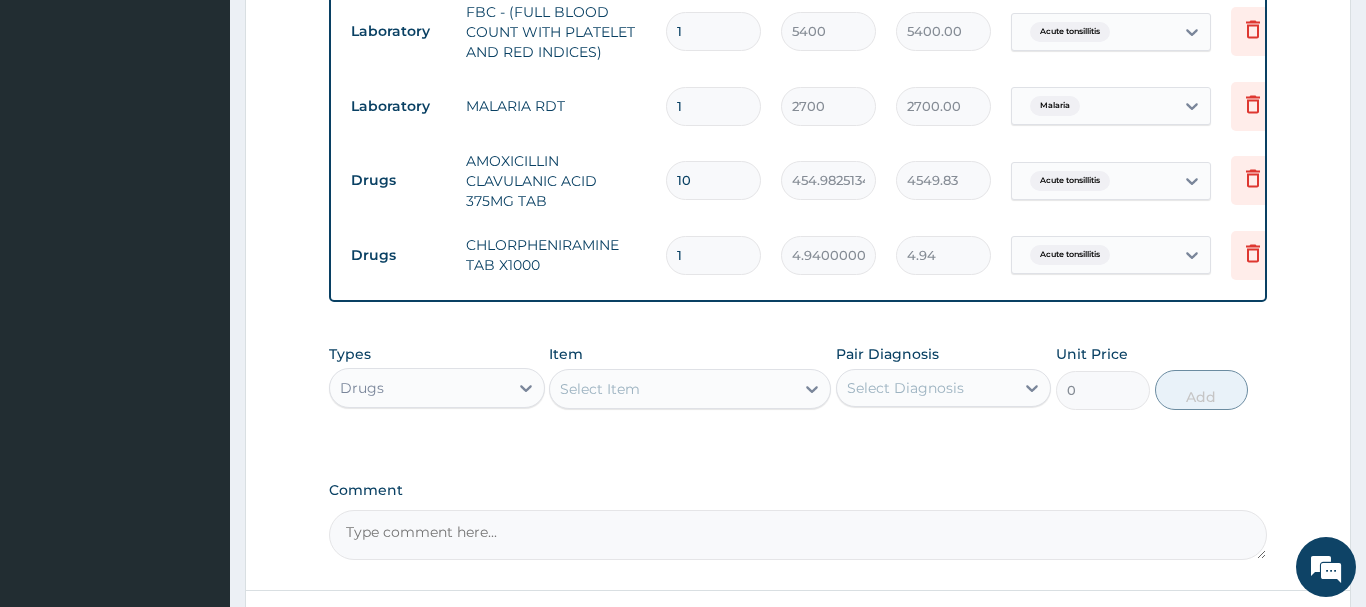 drag, startPoint x: 695, startPoint y: 250, endPoint x: 600, endPoint y: 250, distance: 95 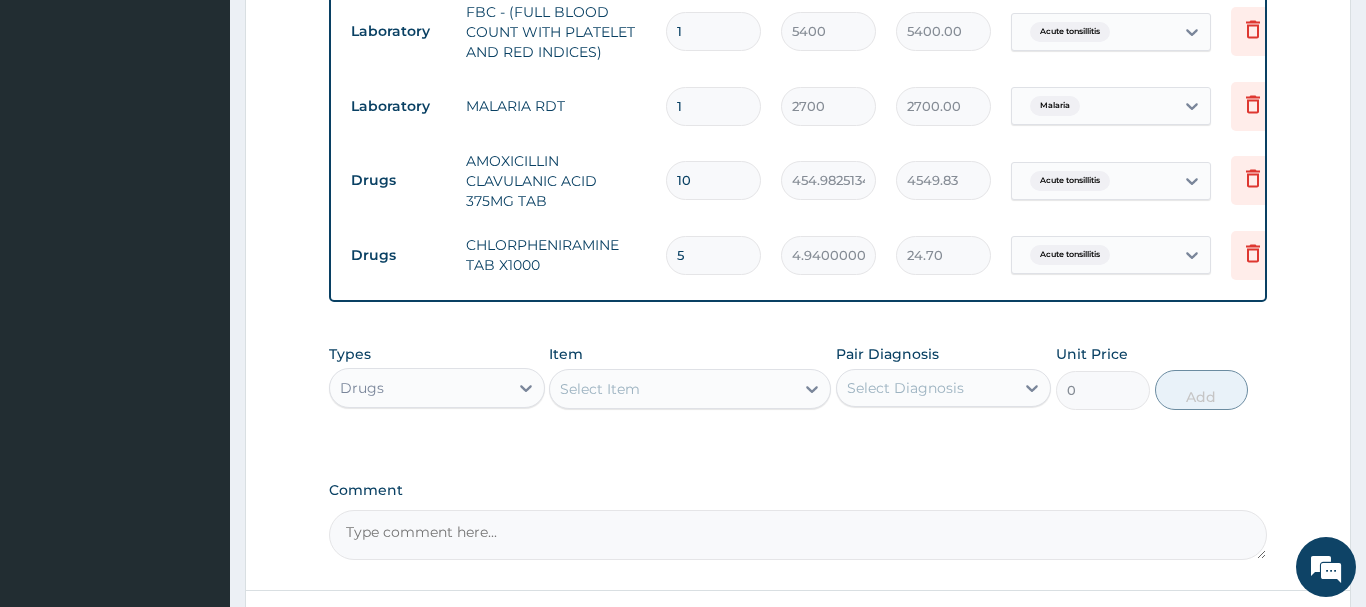 type on "5" 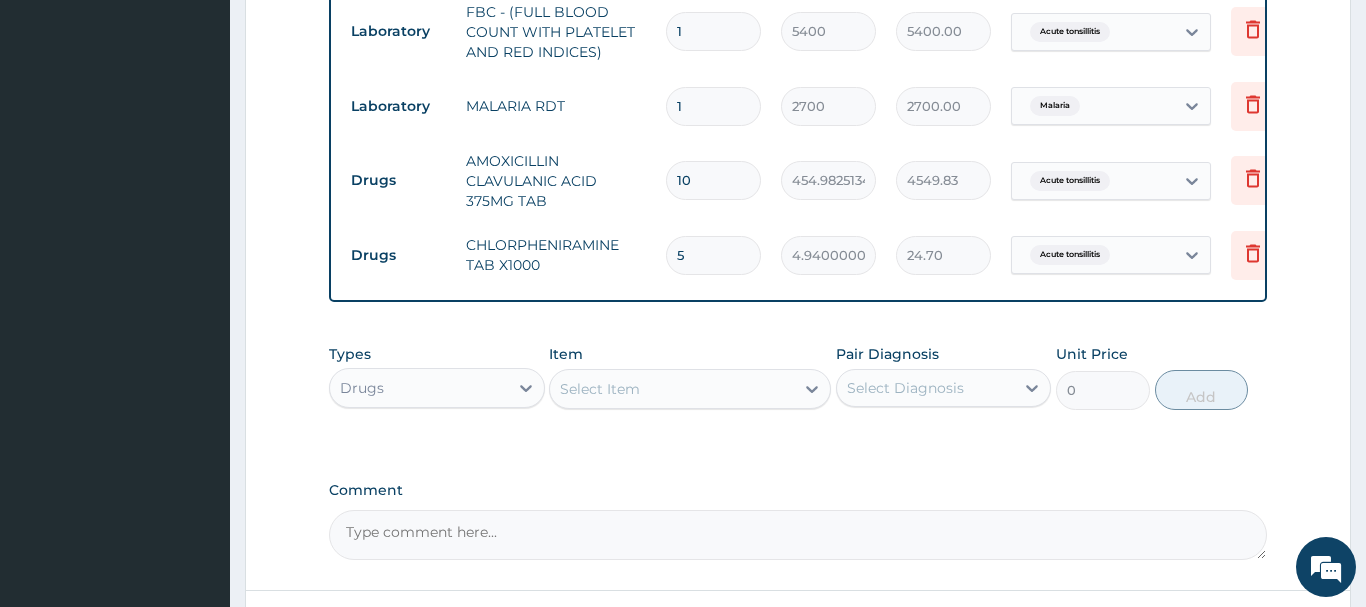 click on "Select Item" at bounding box center (600, 389) 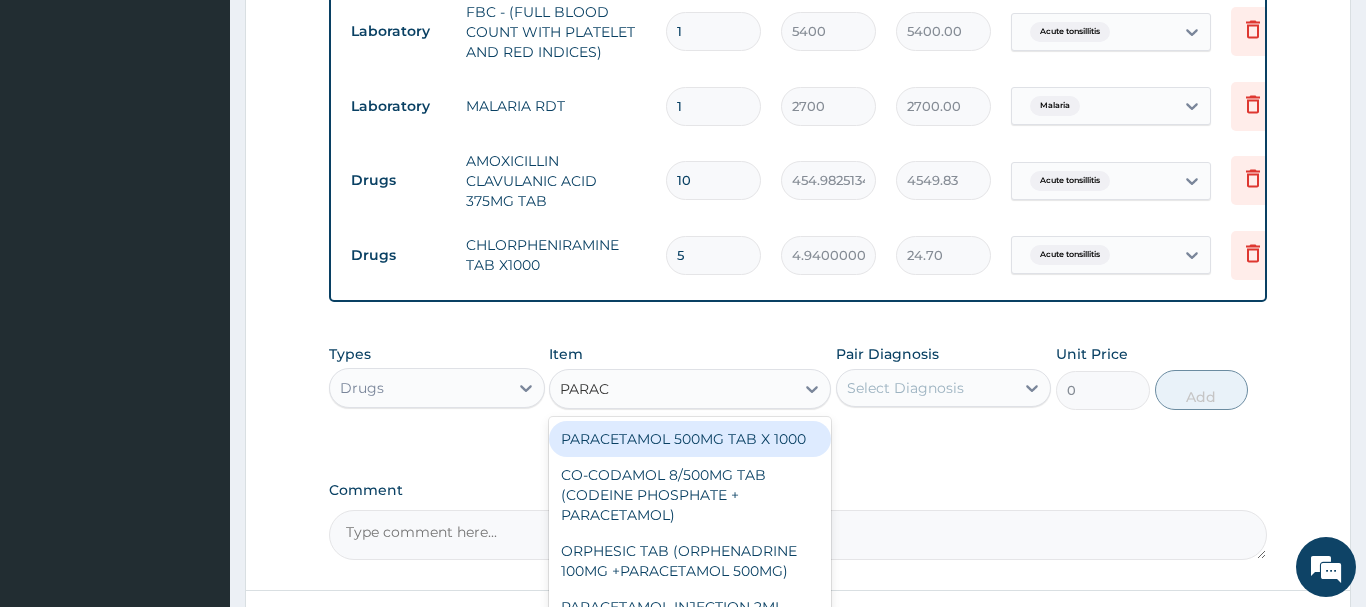 type on "PARACE" 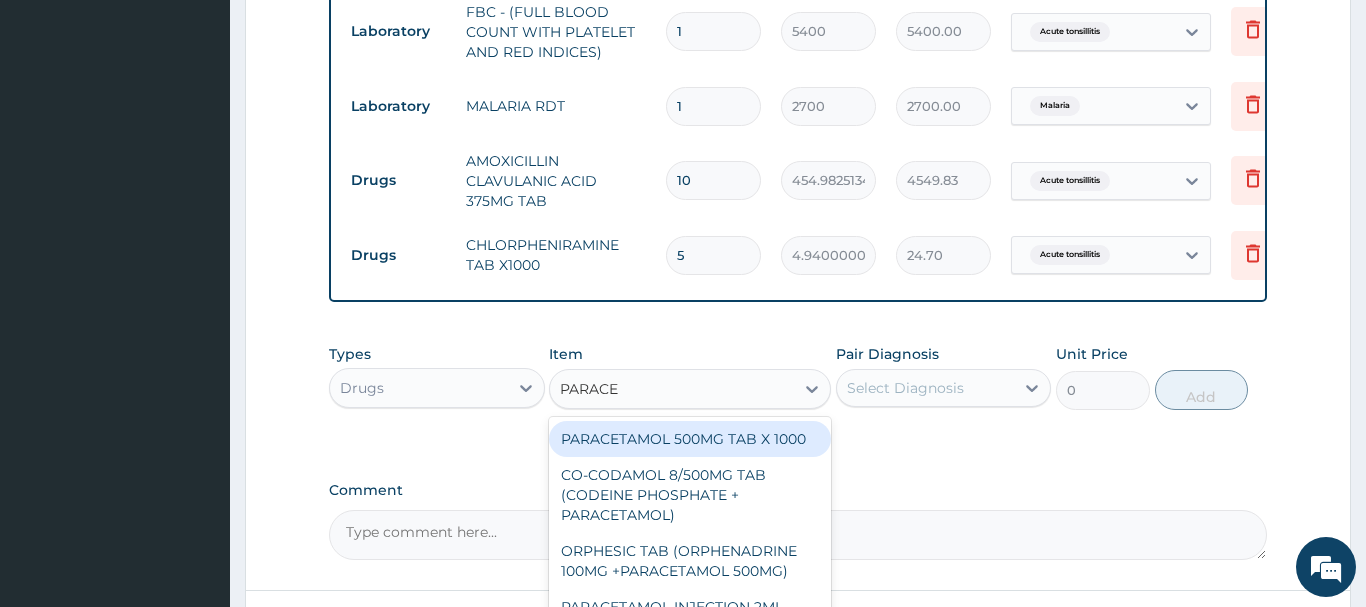 click on "PARACETAMOL 500MG TAB X 1000" at bounding box center [690, 439] 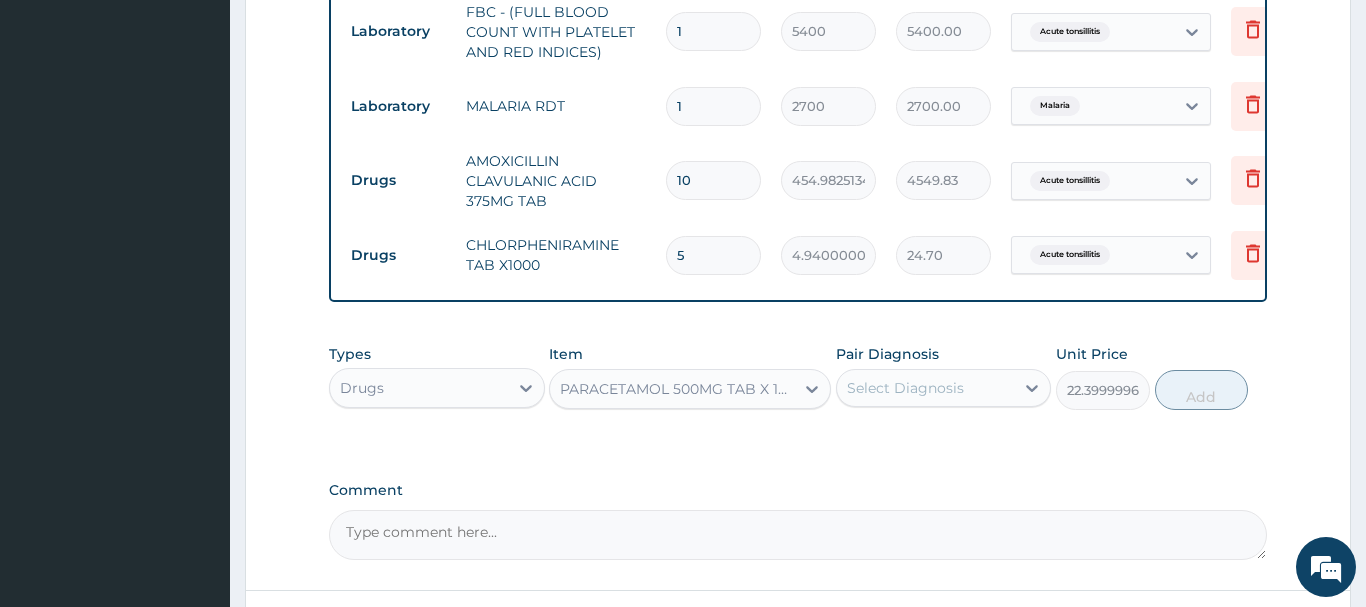 click on "Select Diagnosis" at bounding box center (905, 388) 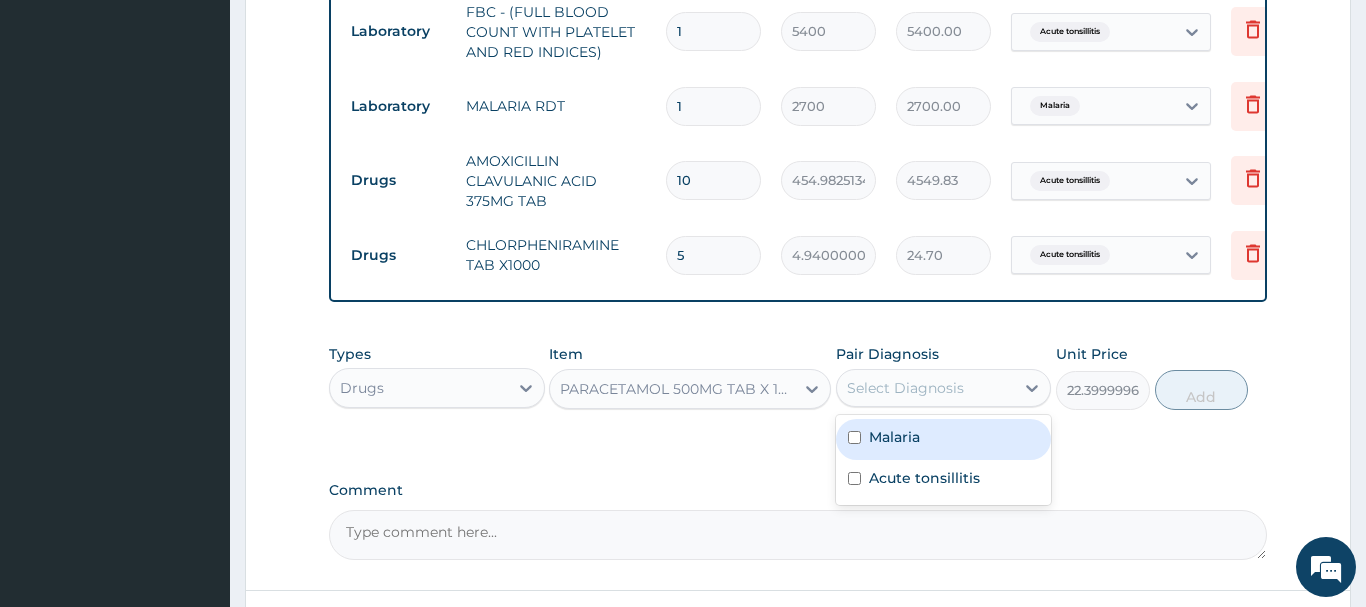 click on "Malaria" at bounding box center [894, 437] 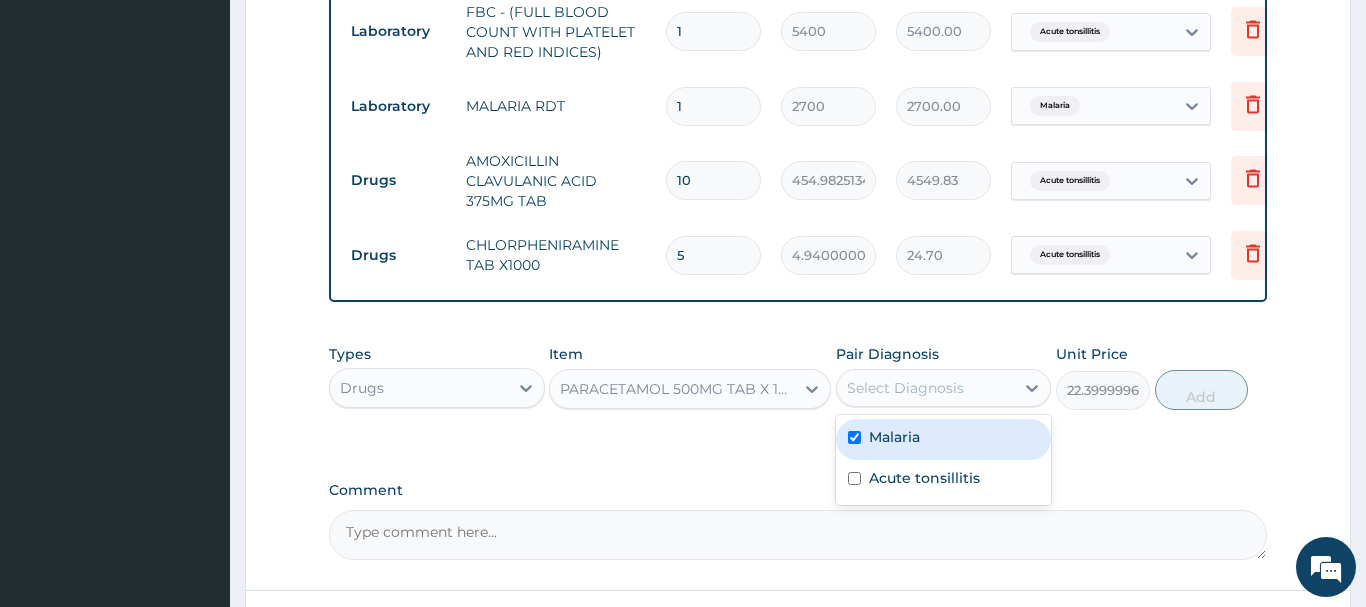 checkbox on "true" 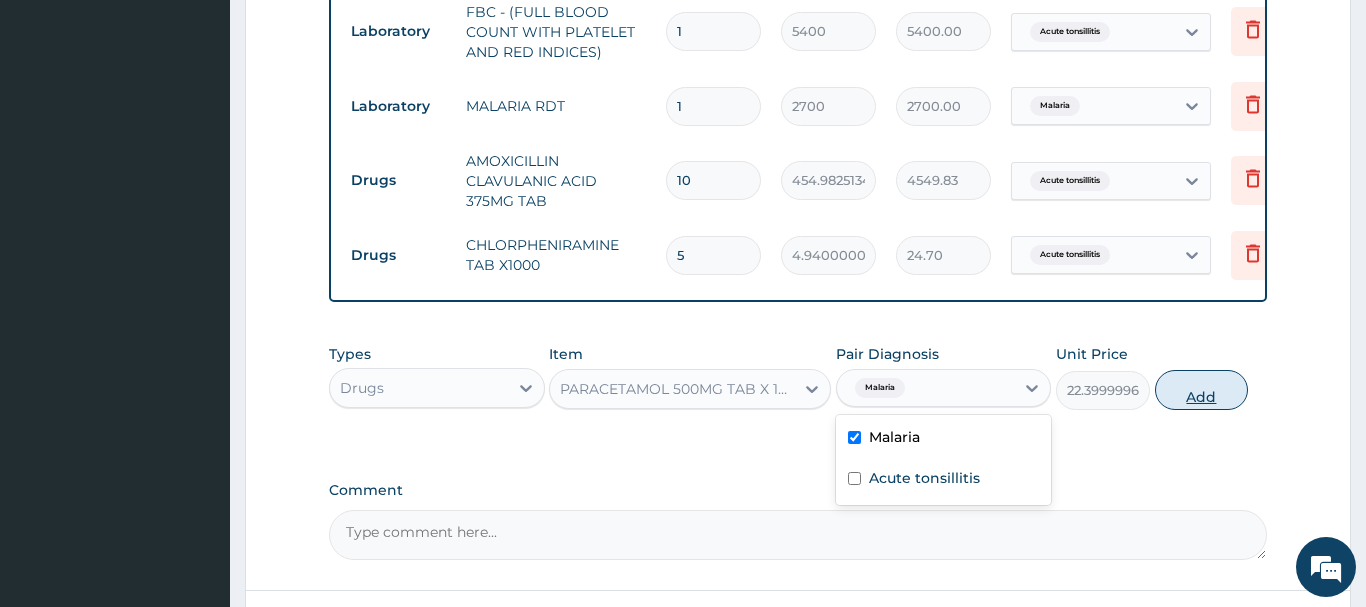 click on "Add" at bounding box center (1202, 390) 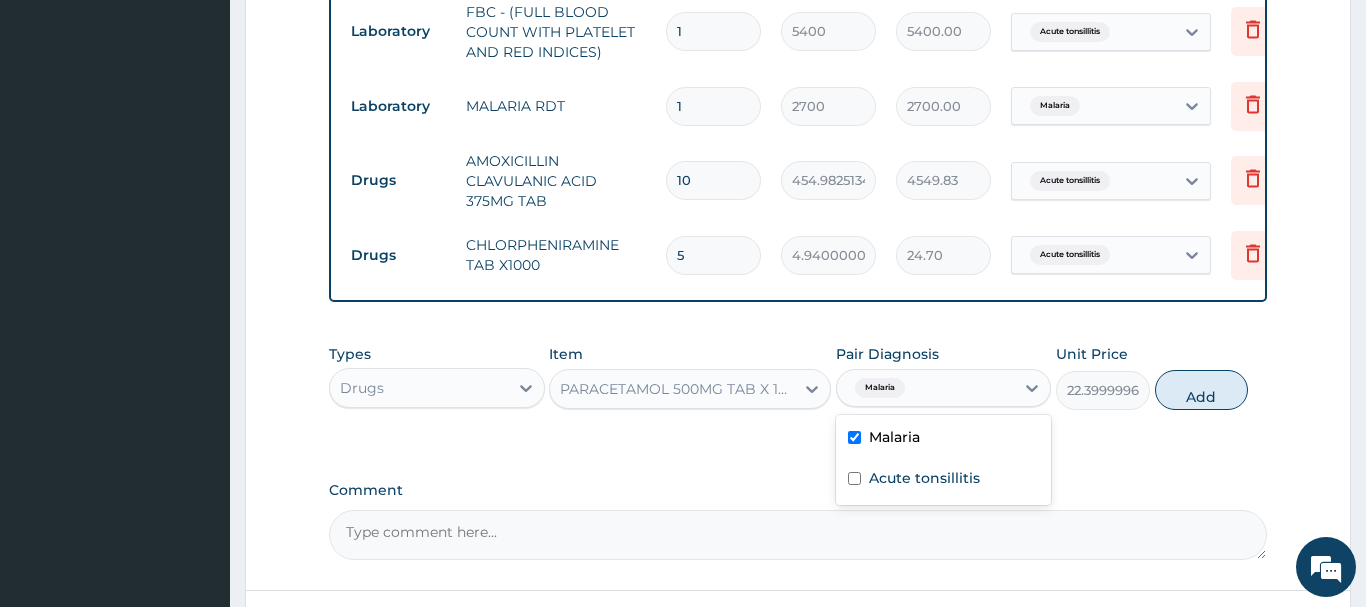 type on "0" 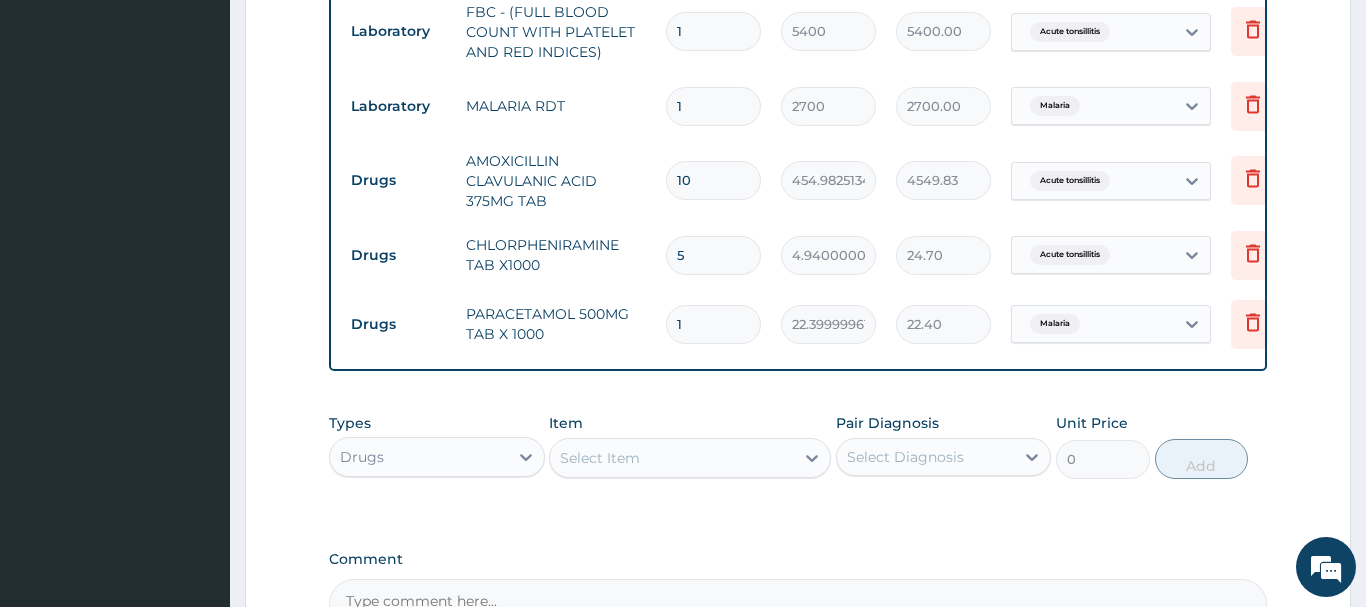 drag, startPoint x: 698, startPoint y: 330, endPoint x: 624, endPoint y: 340, distance: 74.672615 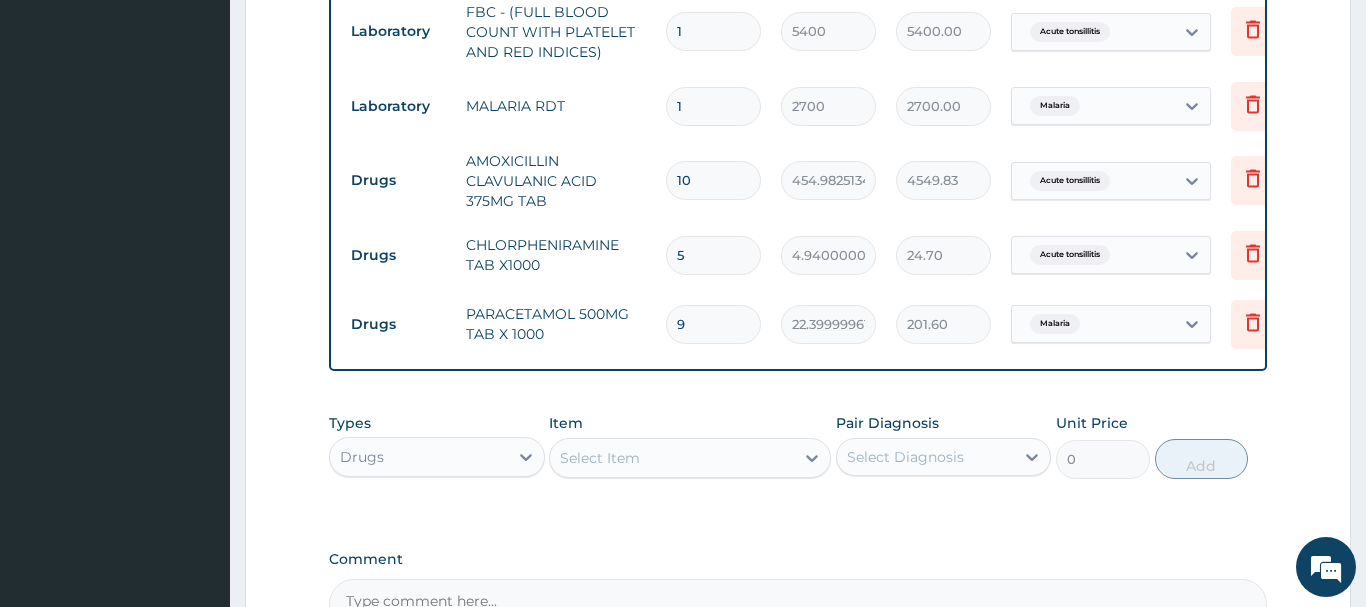 type on "9" 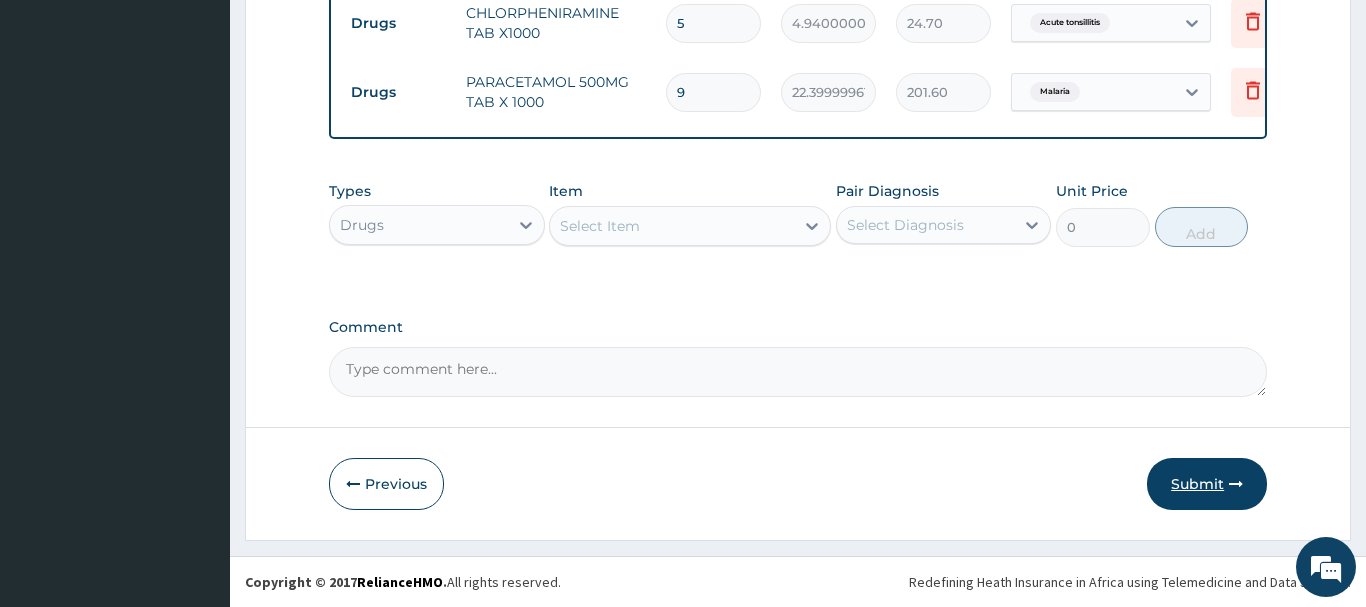click on "Submit" at bounding box center [1207, 484] 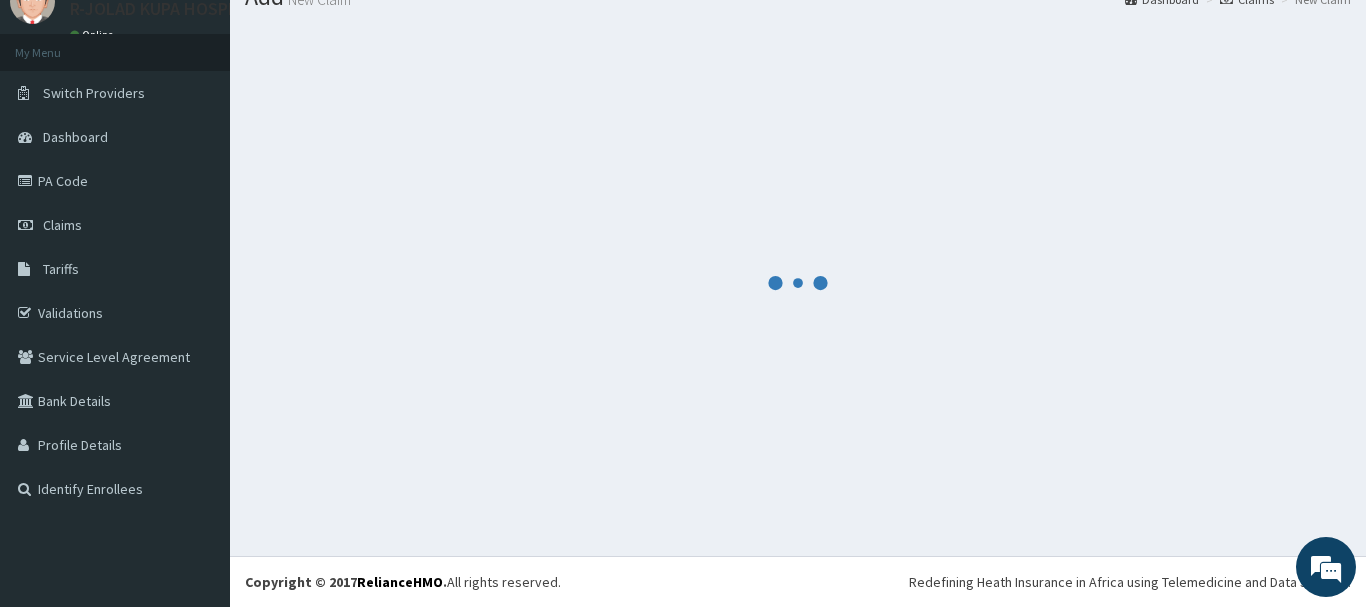 scroll, scrollTop: 81, scrollLeft: 0, axis: vertical 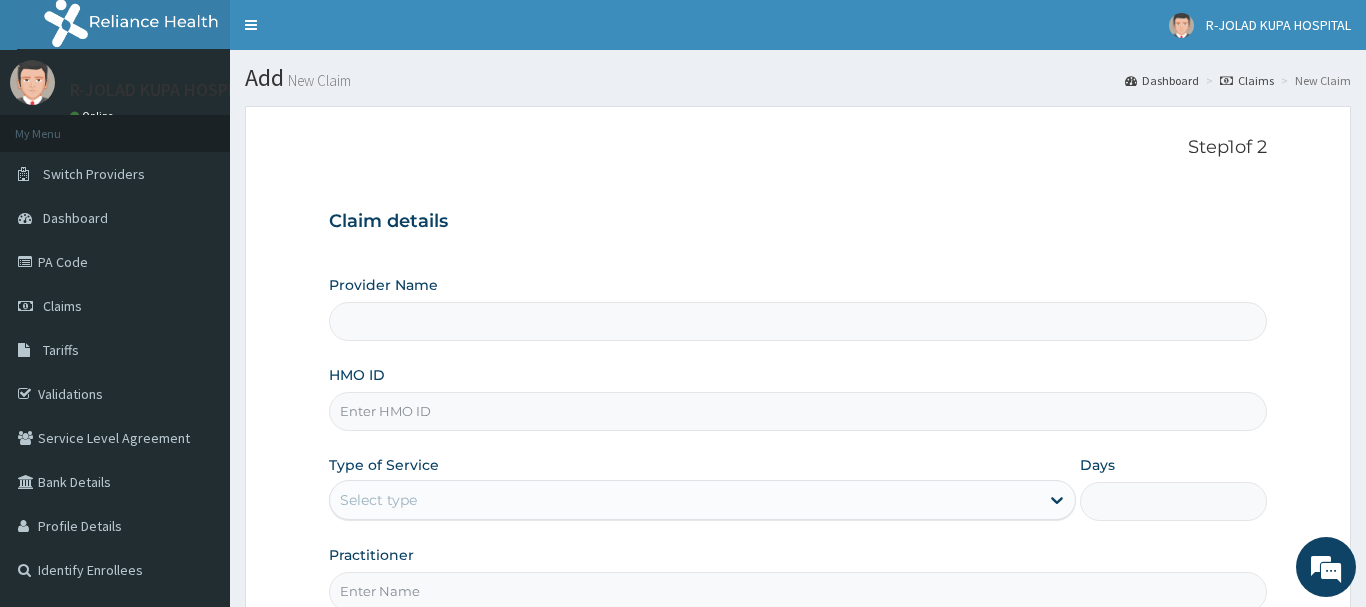 type on "R-Jolad Hospital Nigeria Limited(kupa)" 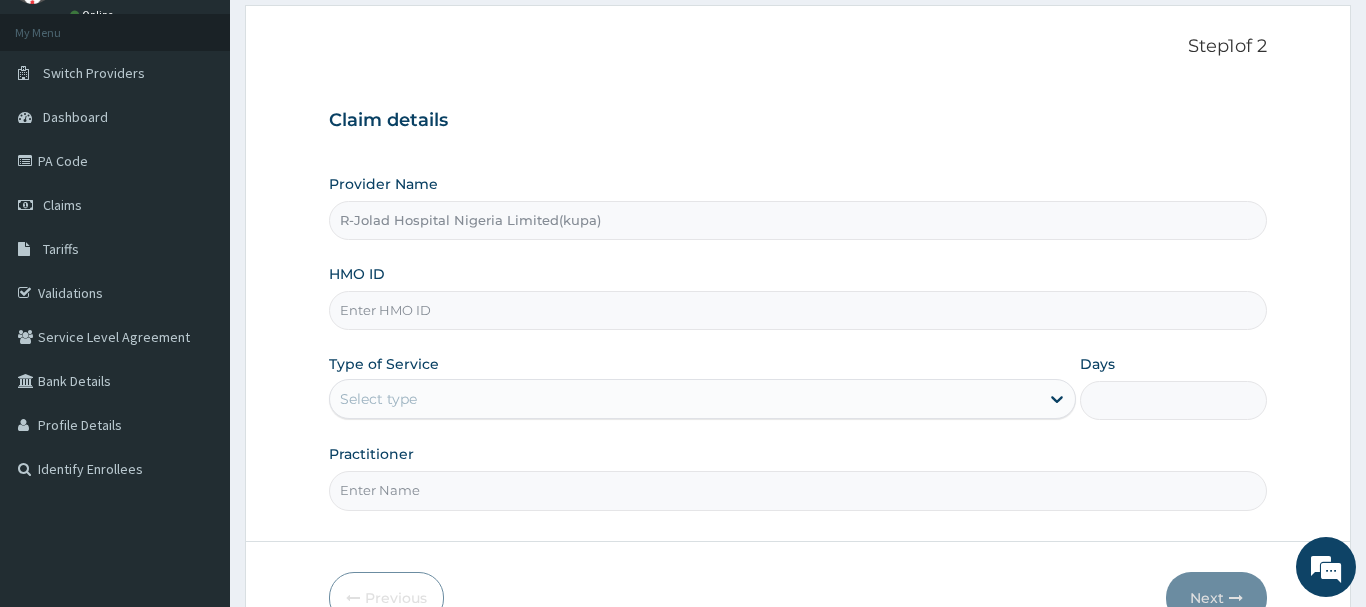 scroll, scrollTop: 102, scrollLeft: 0, axis: vertical 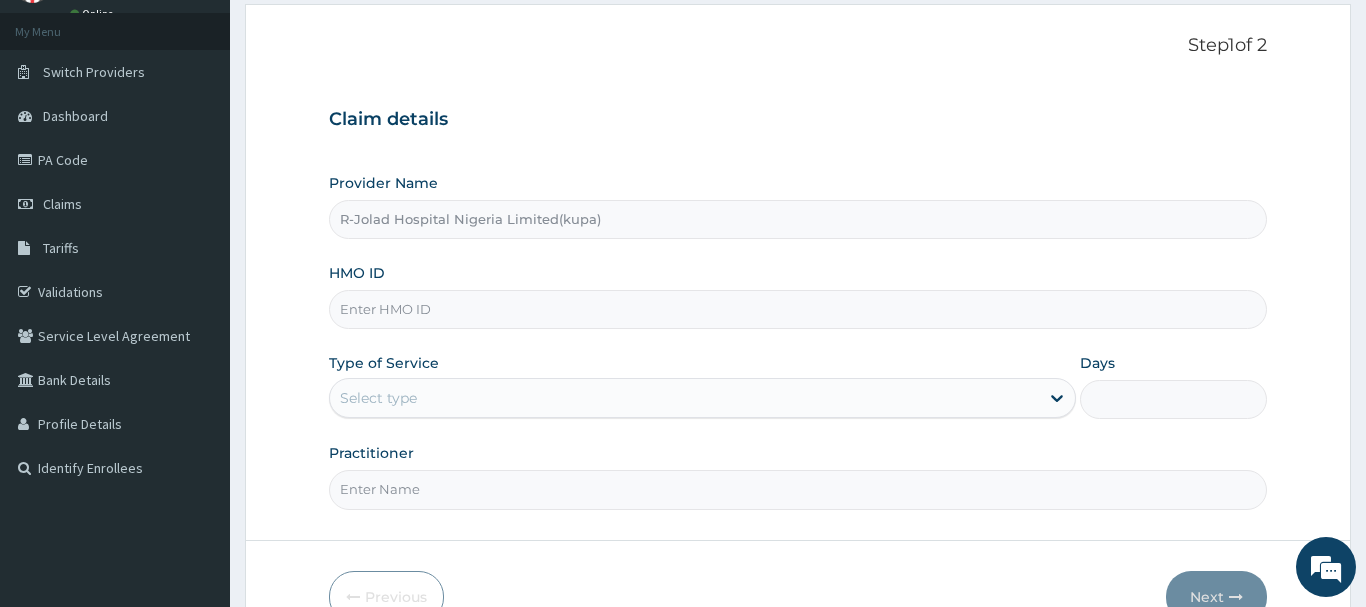 click on "HMO ID" at bounding box center (798, 309) 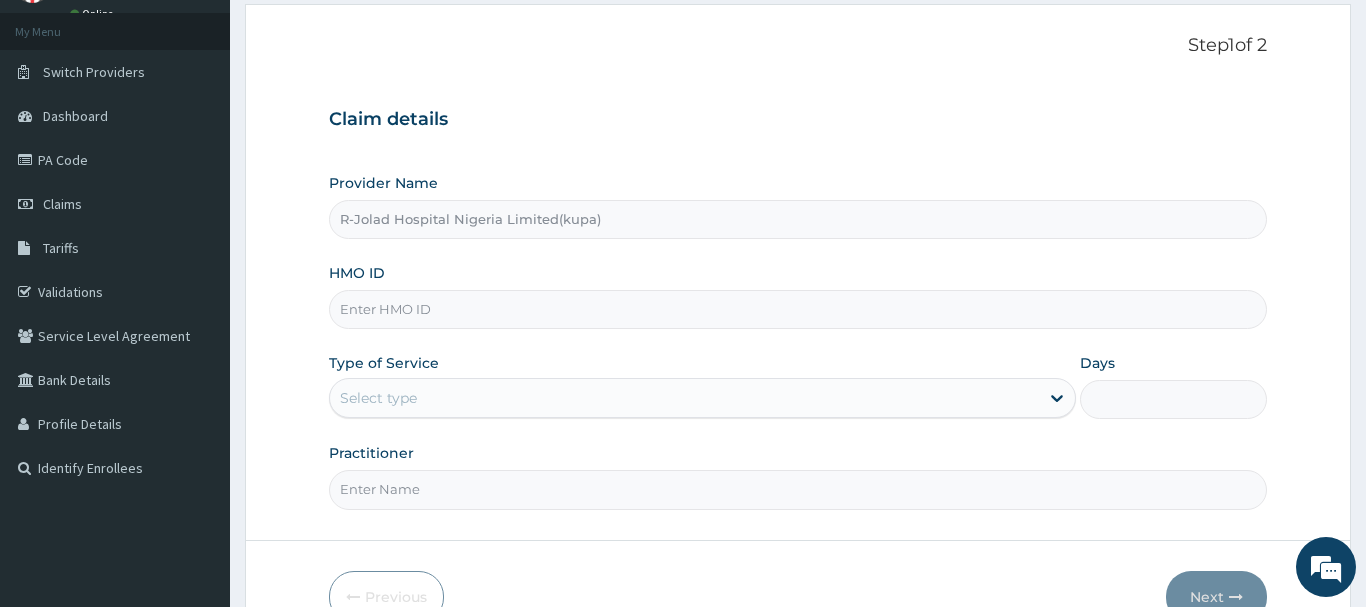 paste on "LGQ/10015/D" 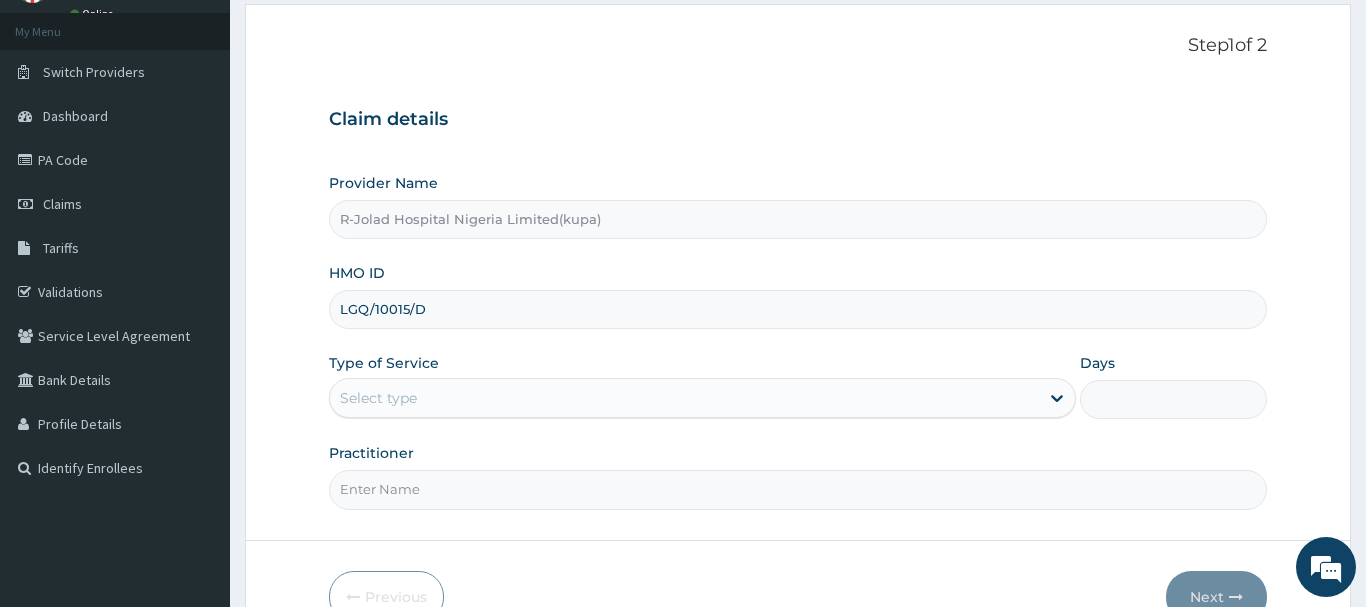 scroll, scrollTop: 0, scrollLeft: 0, axis: both 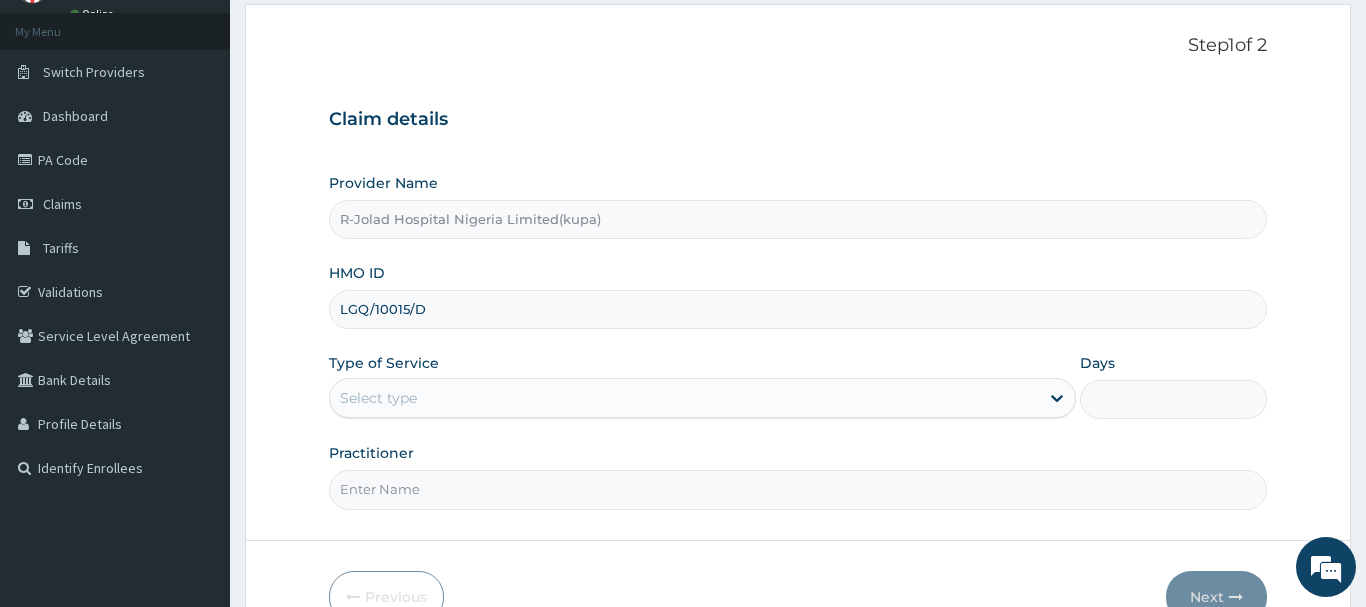 type on "LGQ/10015/D" 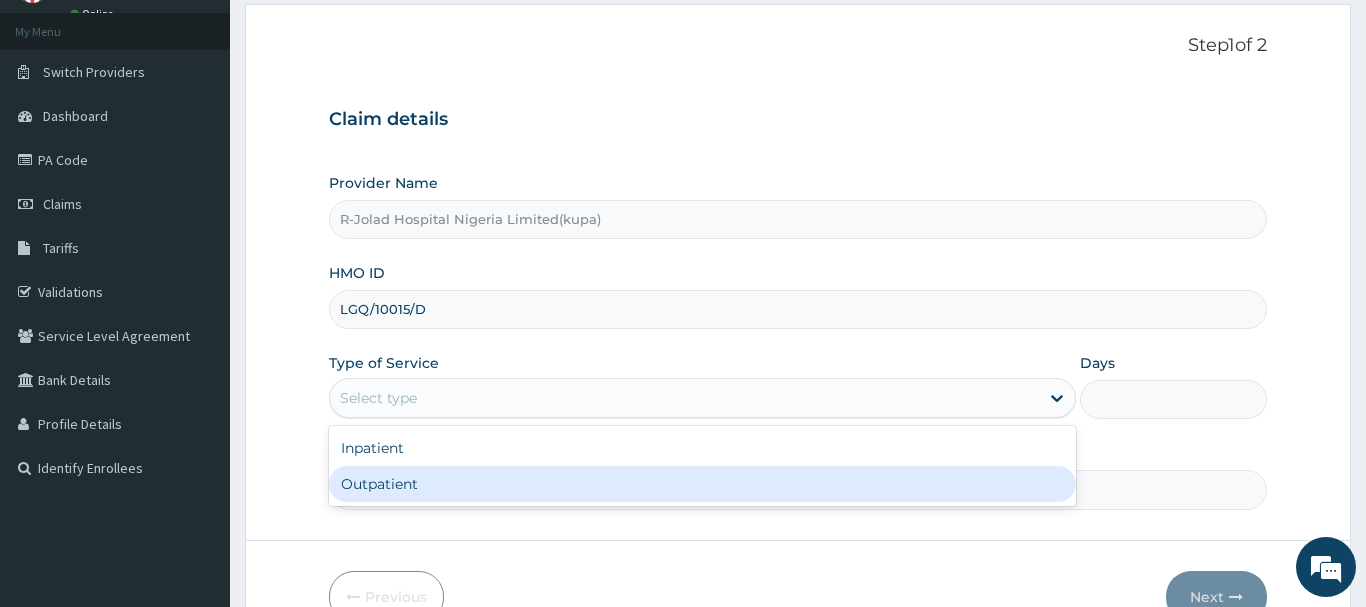 click on "Outpatient" at bounding box center (703, 484) 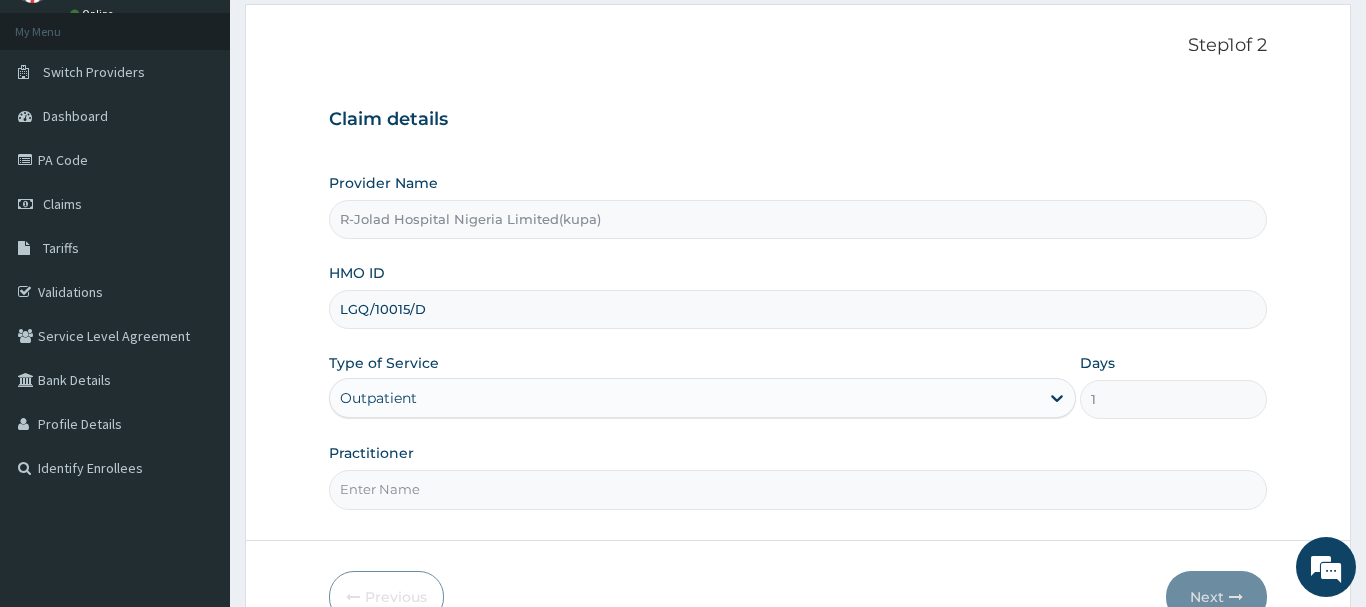 scroll, scrollTop: 204, scrollLeft: 0, axis: vertical 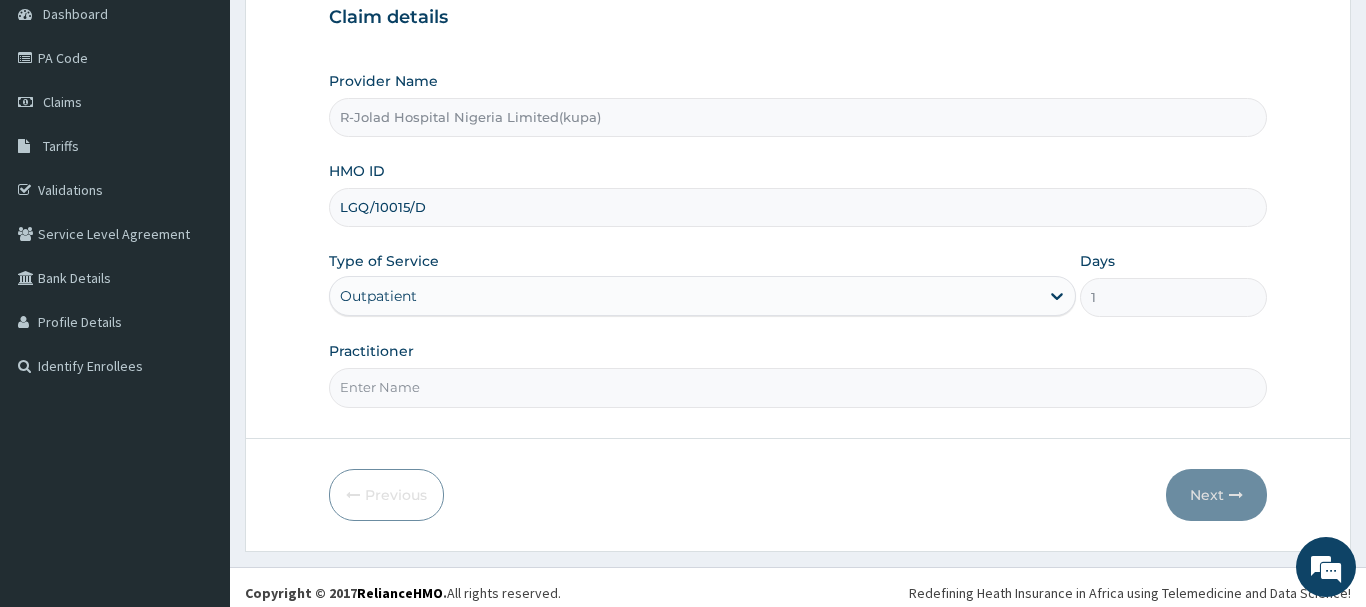 click on "Practitioner" at bounding box center (798, 387) 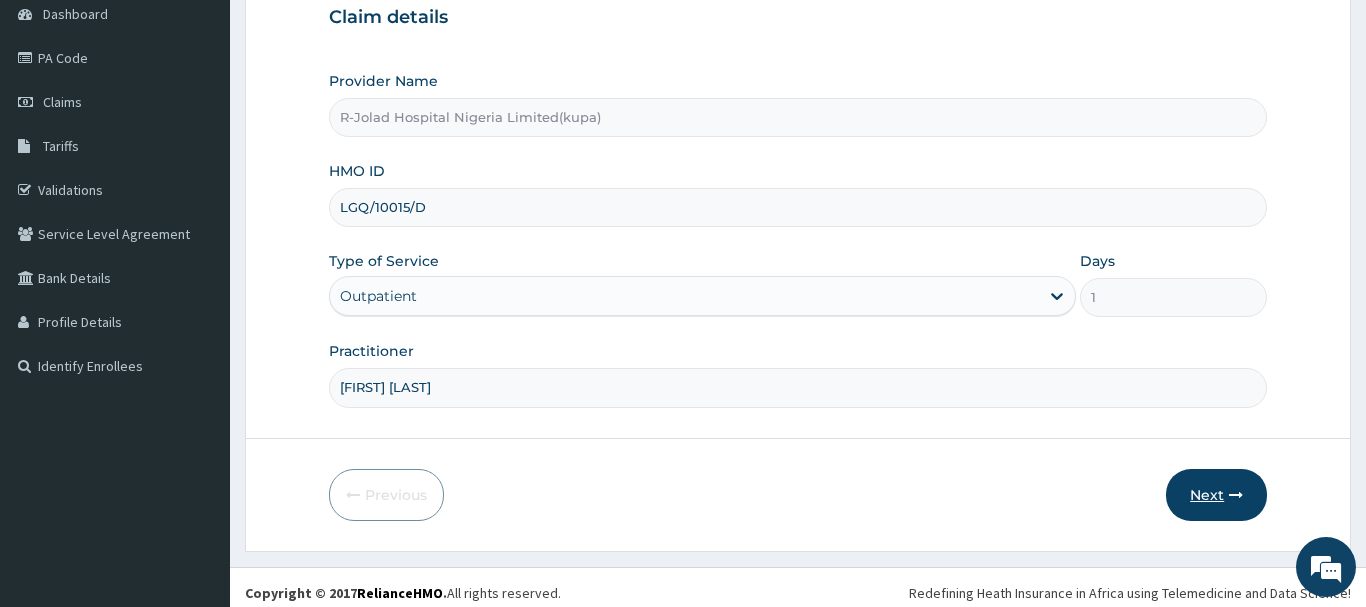 type on "[FIRST] [LAST]" 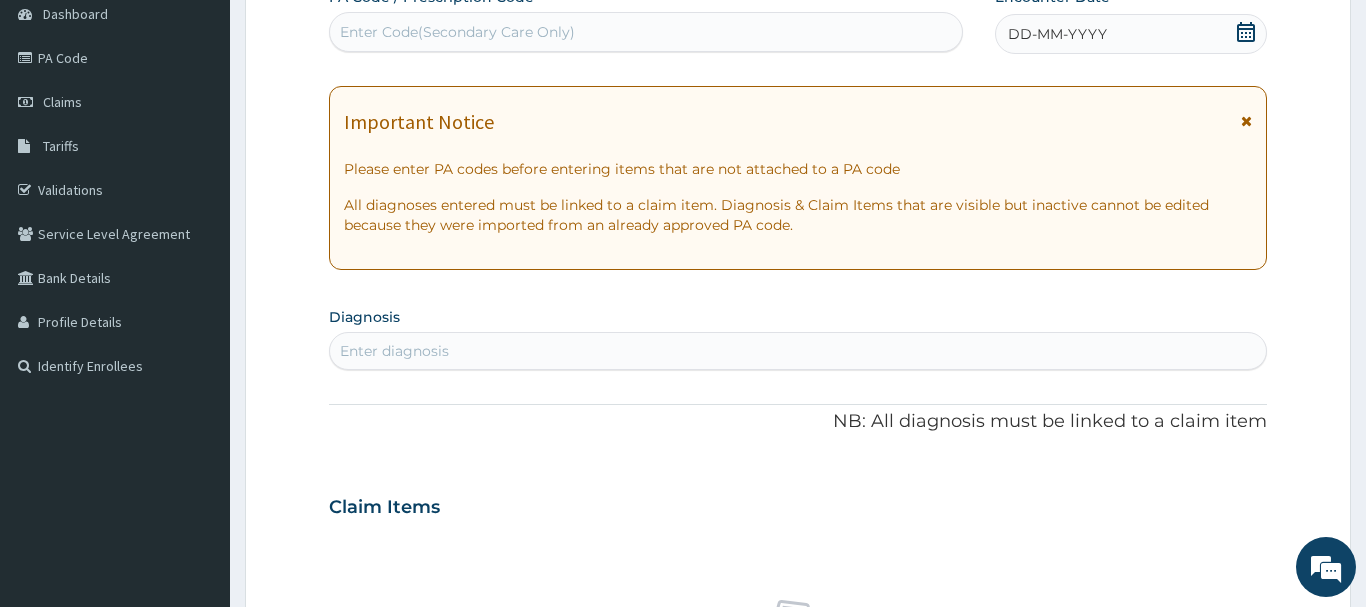 scroll, scrollTop: 0, scrollLeft: 0, axis: both 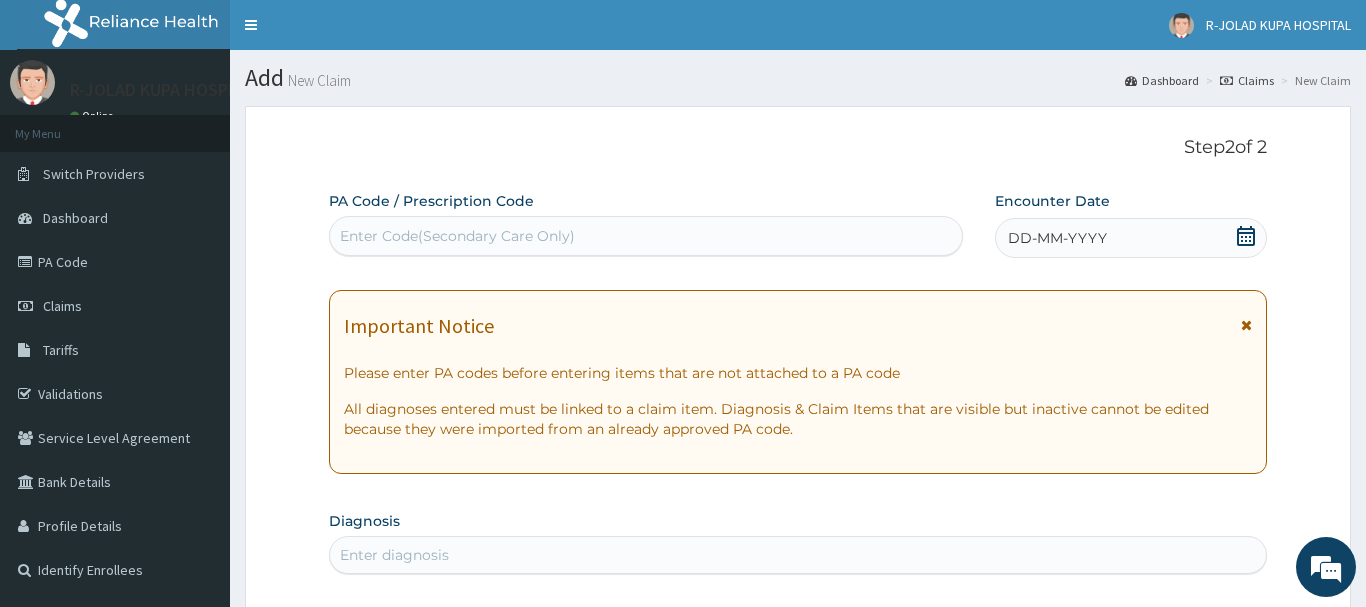 click 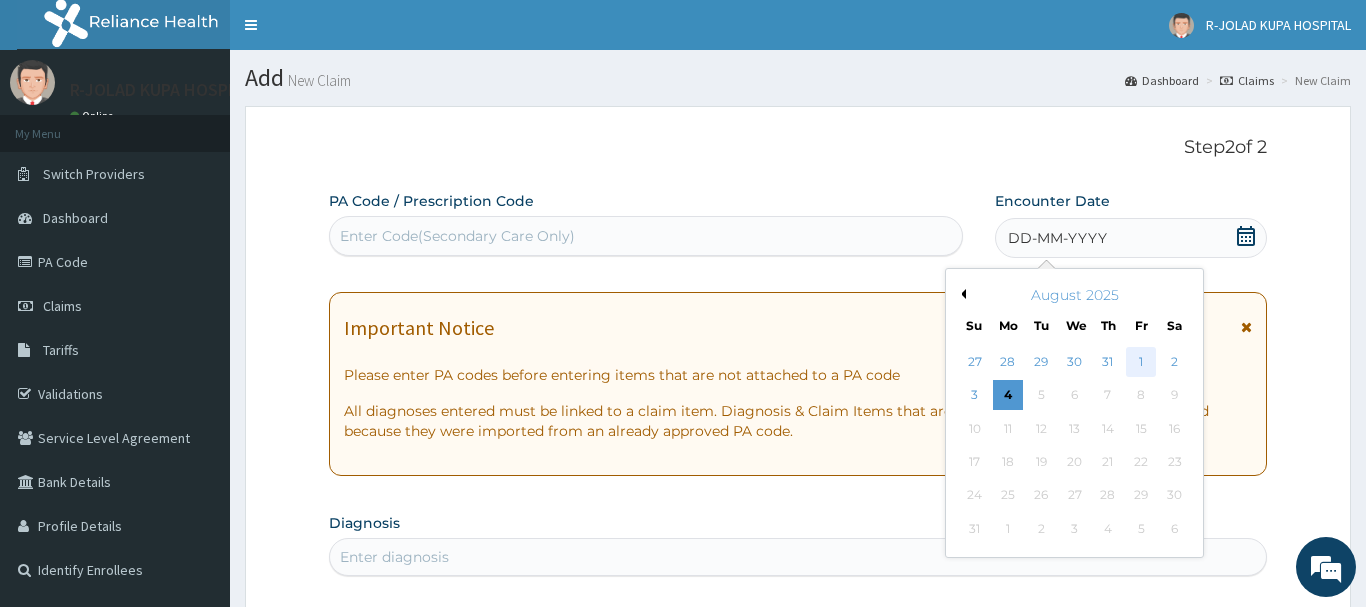 click on "1" at bounding box center [1141, 362] 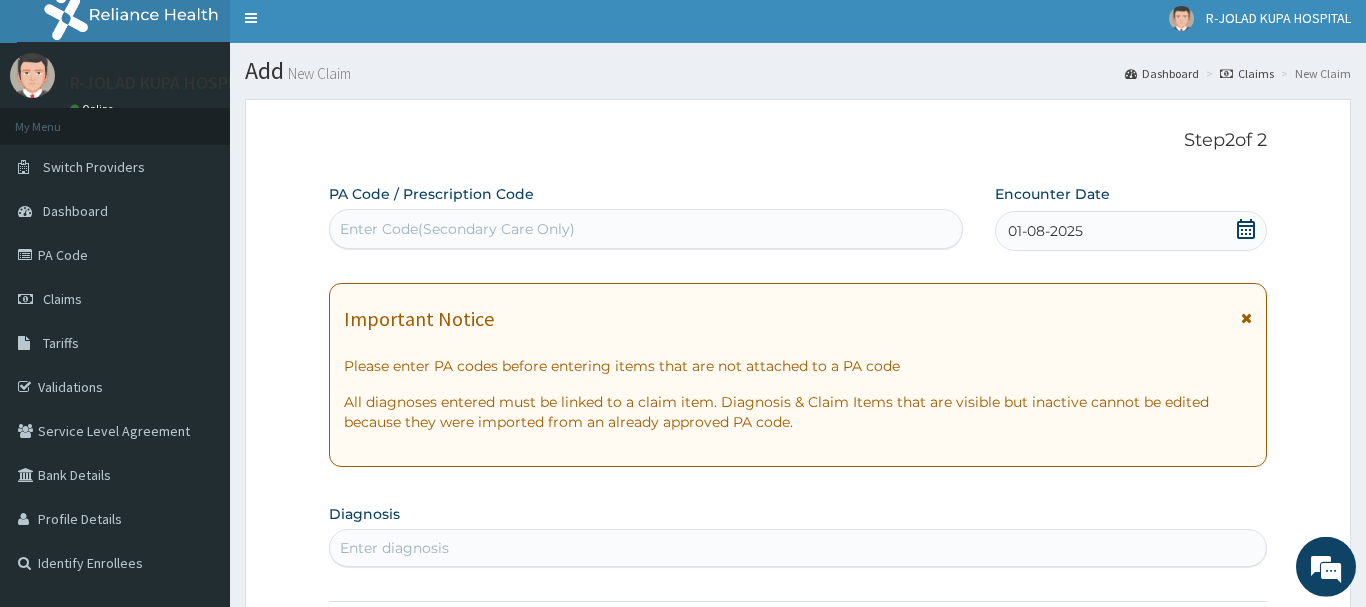 scroll, scrollTop: 204, scrollLeft: 0, axis: vertical 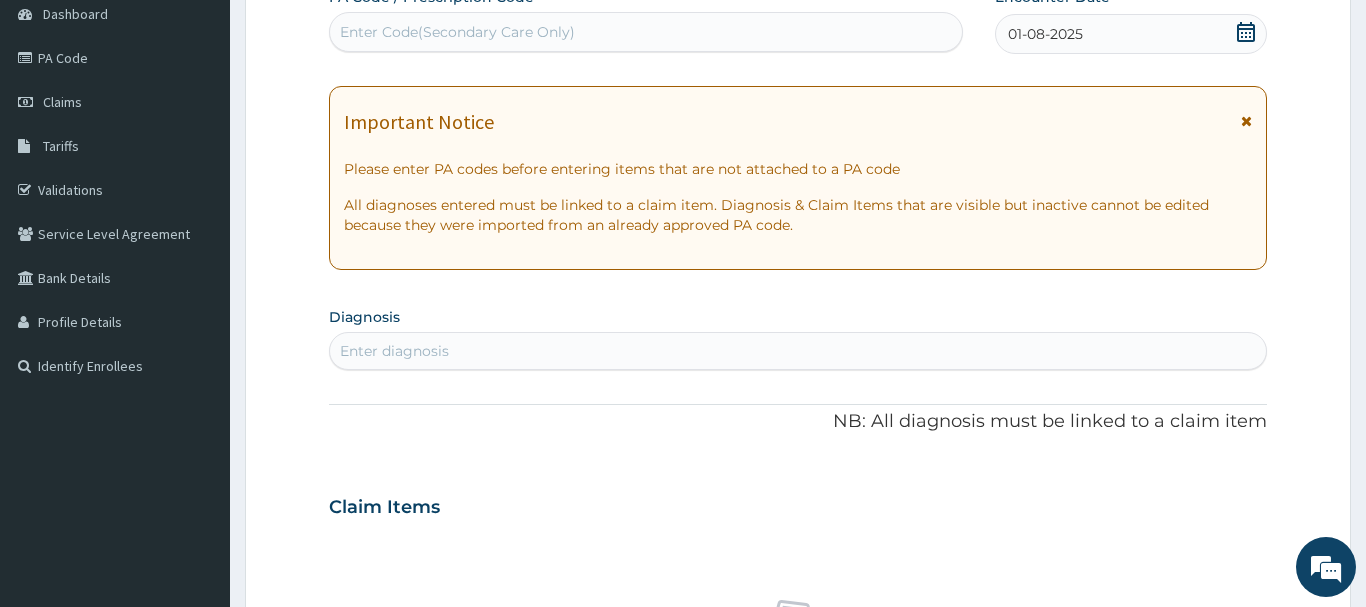 click on "Enter diagnosis" at bounding box center (394, 351) 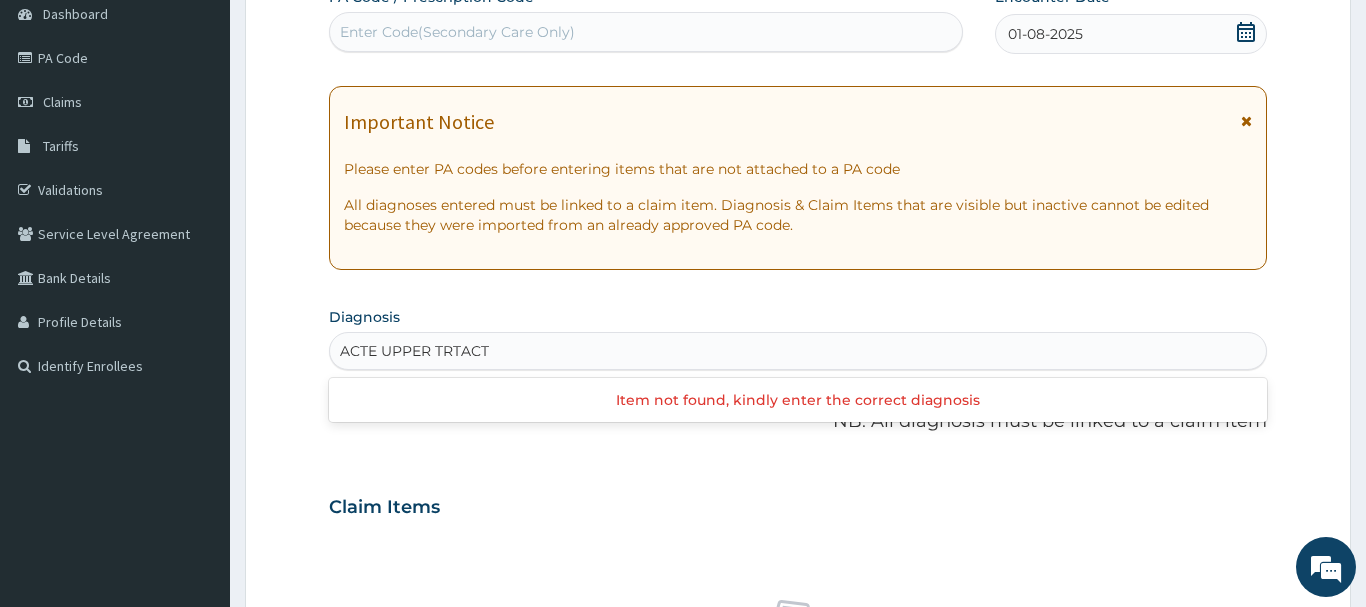 click on "ACTE UPPER TRTACT" at bounding box center [415, 351] 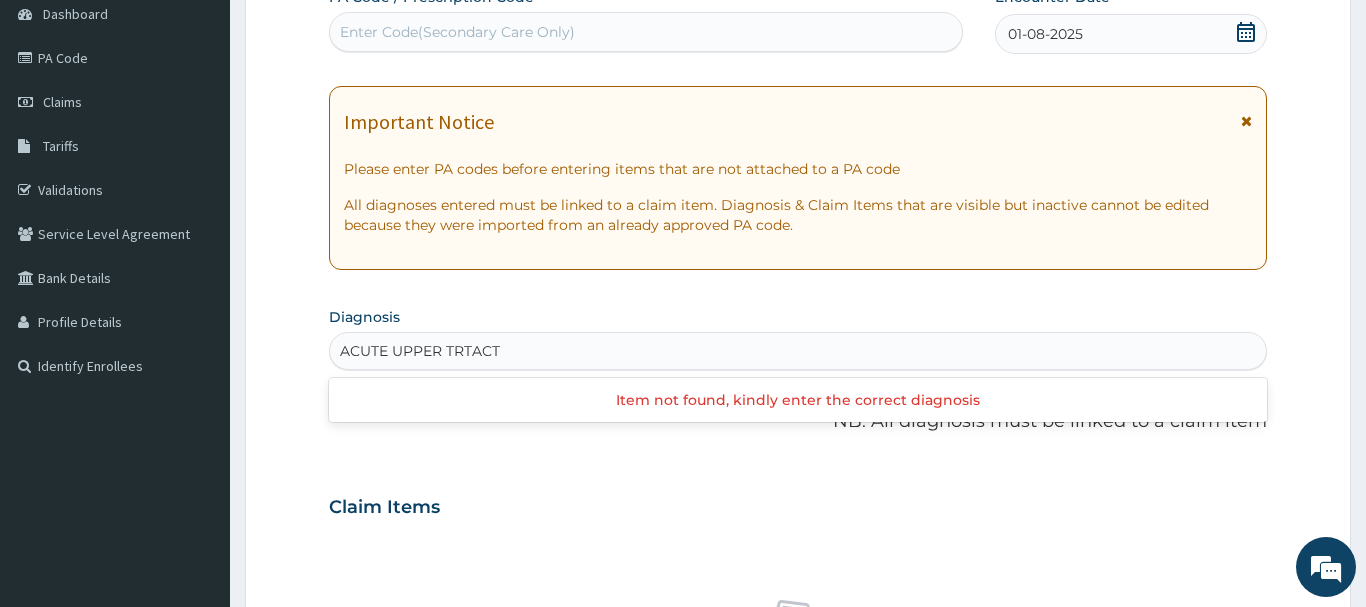 click on "ACUTE UPPER TRTACT" at bounding box center [420, 351] 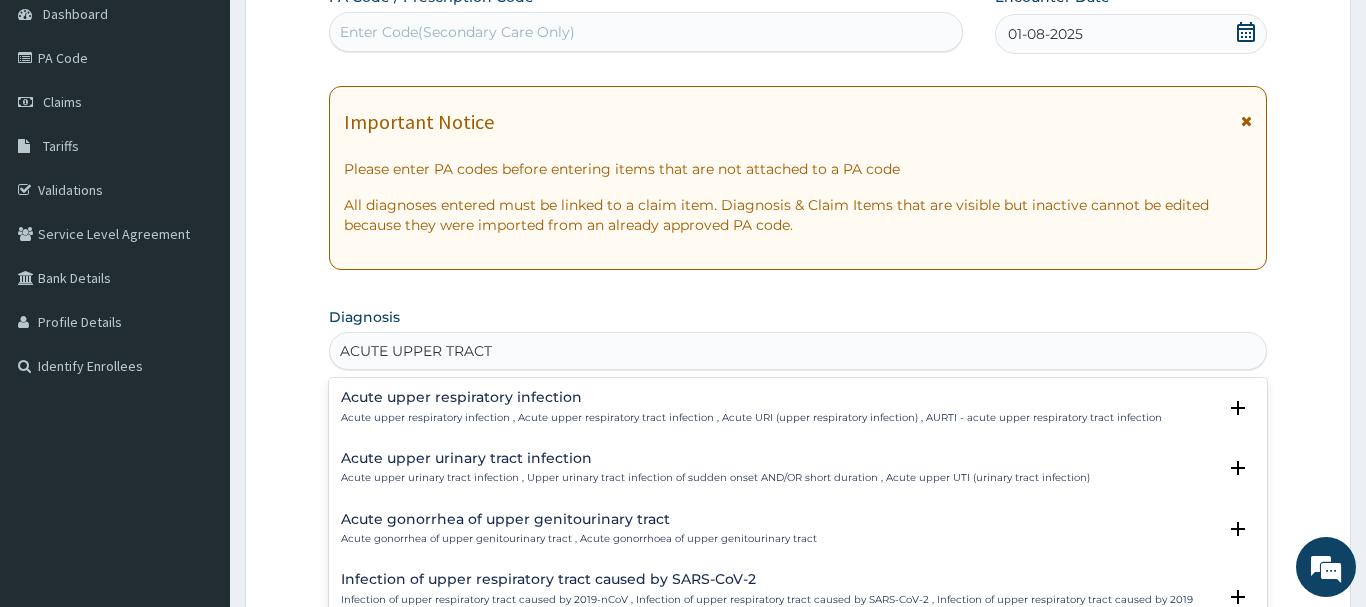 click on "Acute upper respiratory infection" at bounding box center (751, 397) 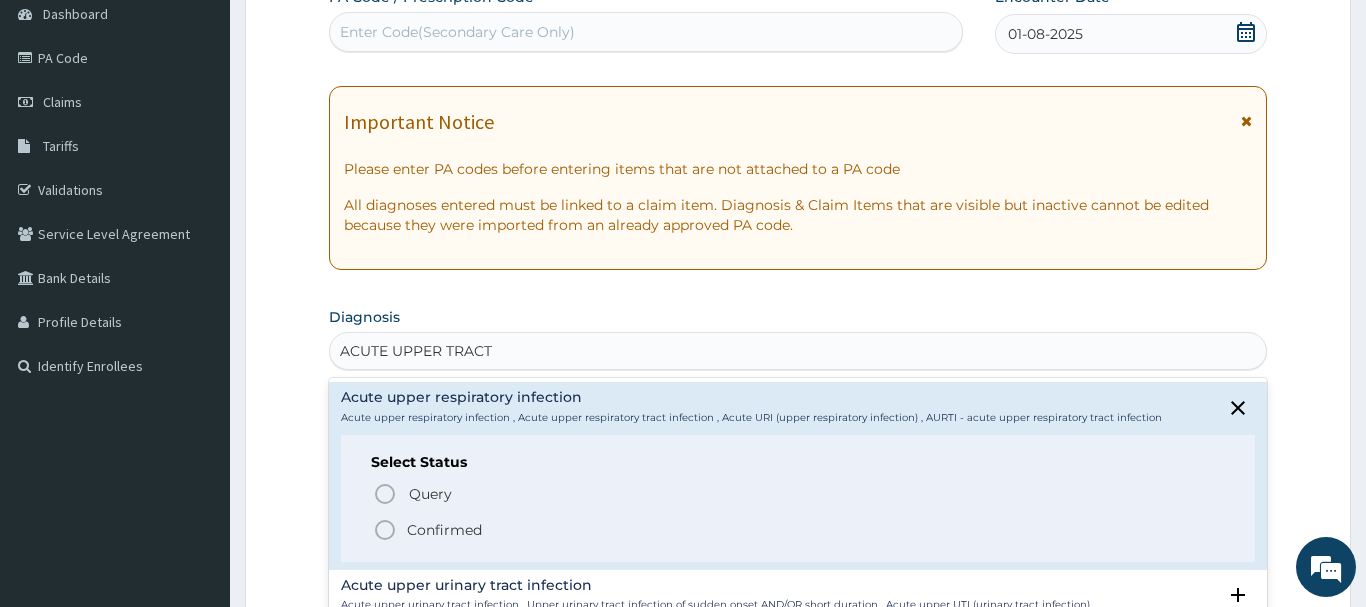 click 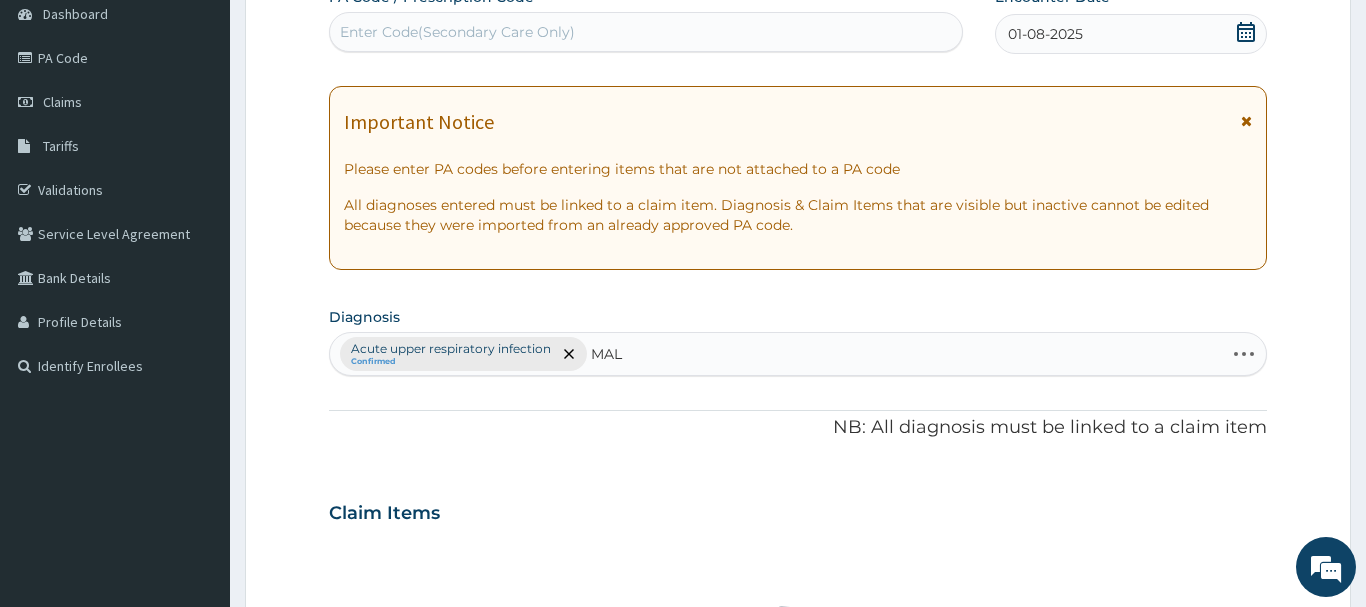 type on "MALA" 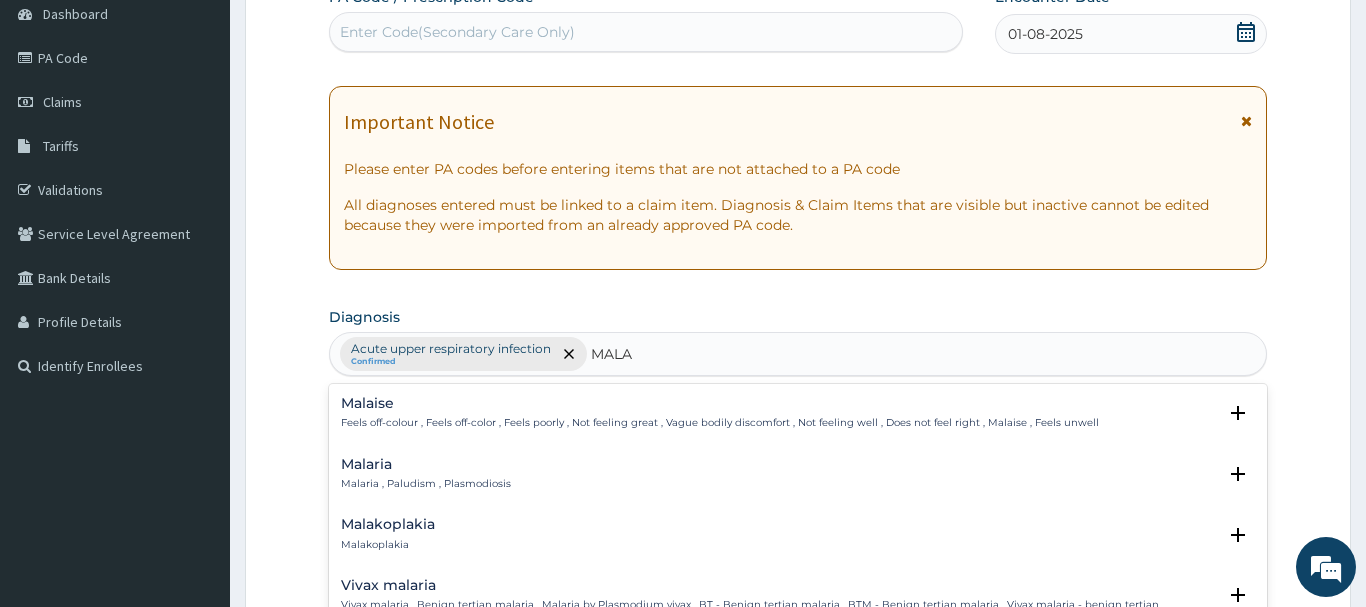 click on "Malaria" at bounding box center (426, 464) 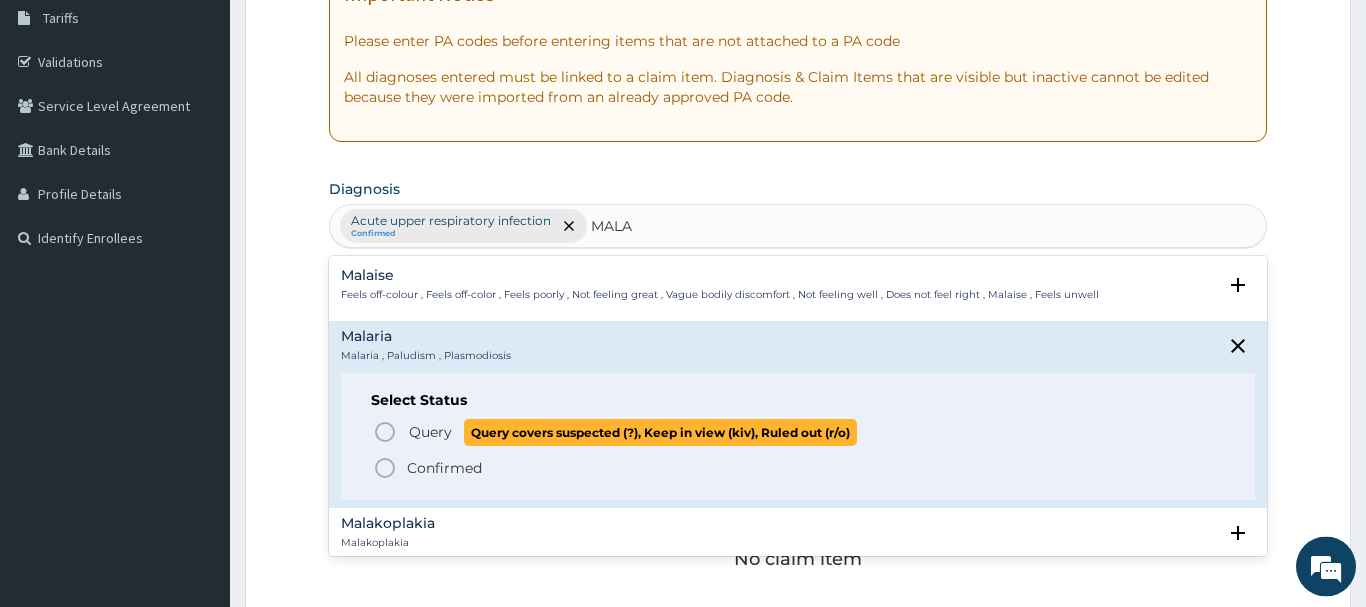 scroll, scrollTop: 408, scrollLeft: 0, axis: vertical 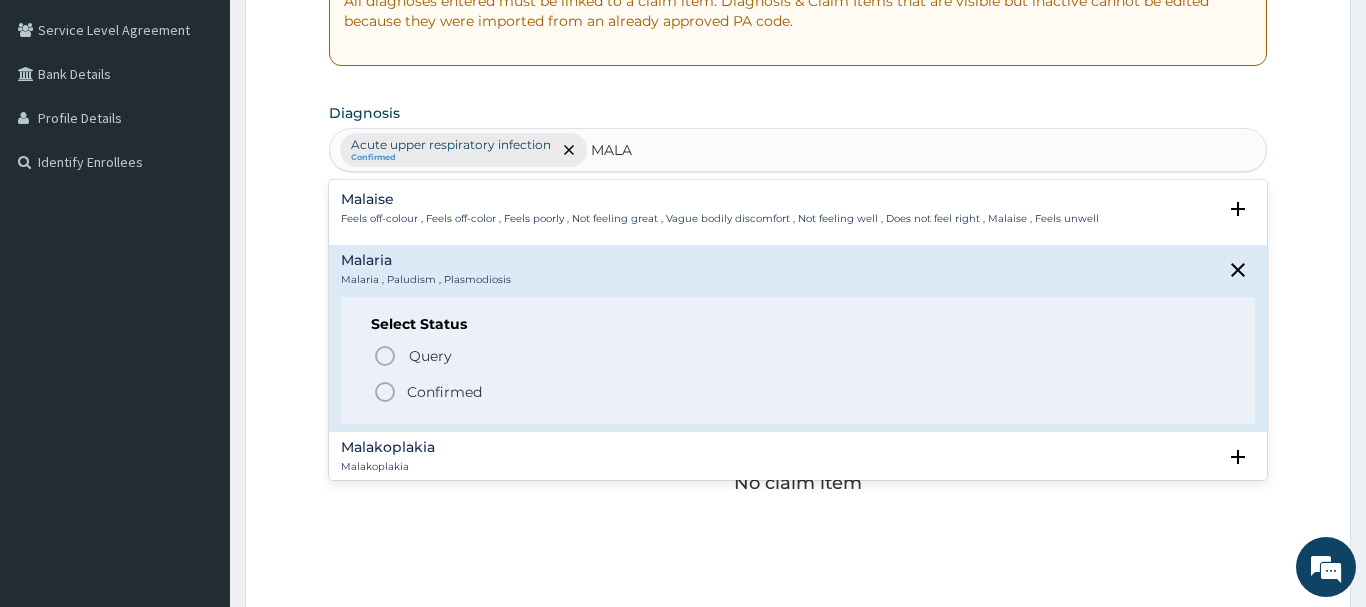 click 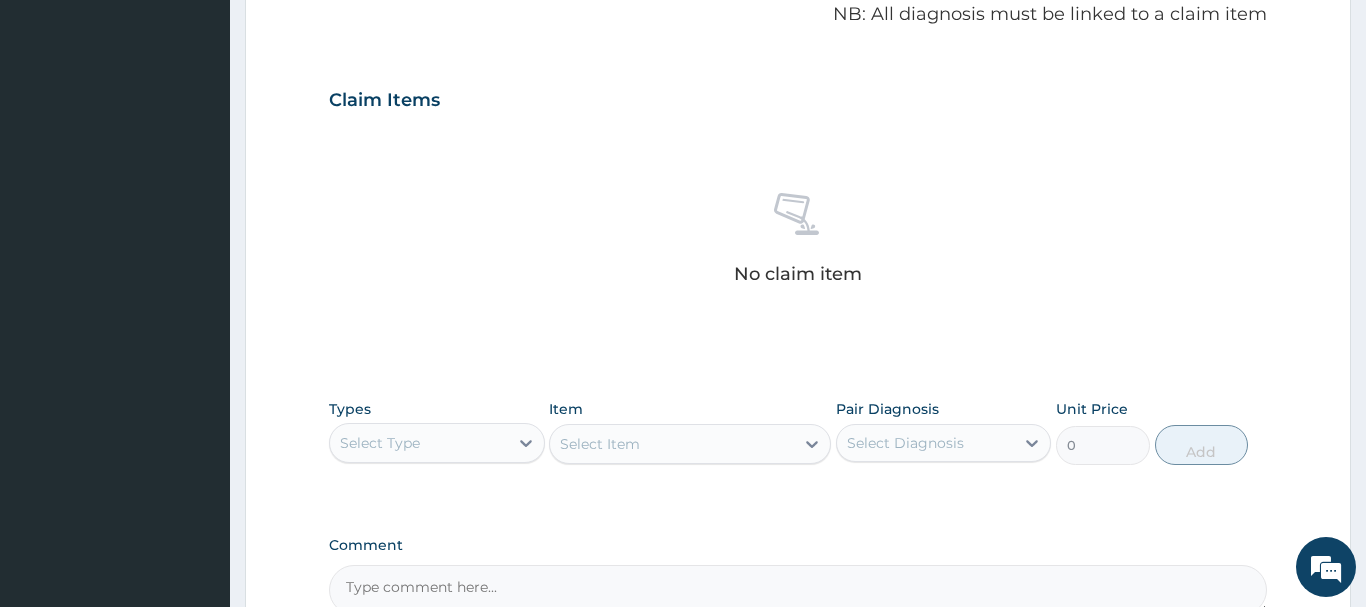 scroll, scrollTop: 714, scrollLeft: 0, axis: vertical 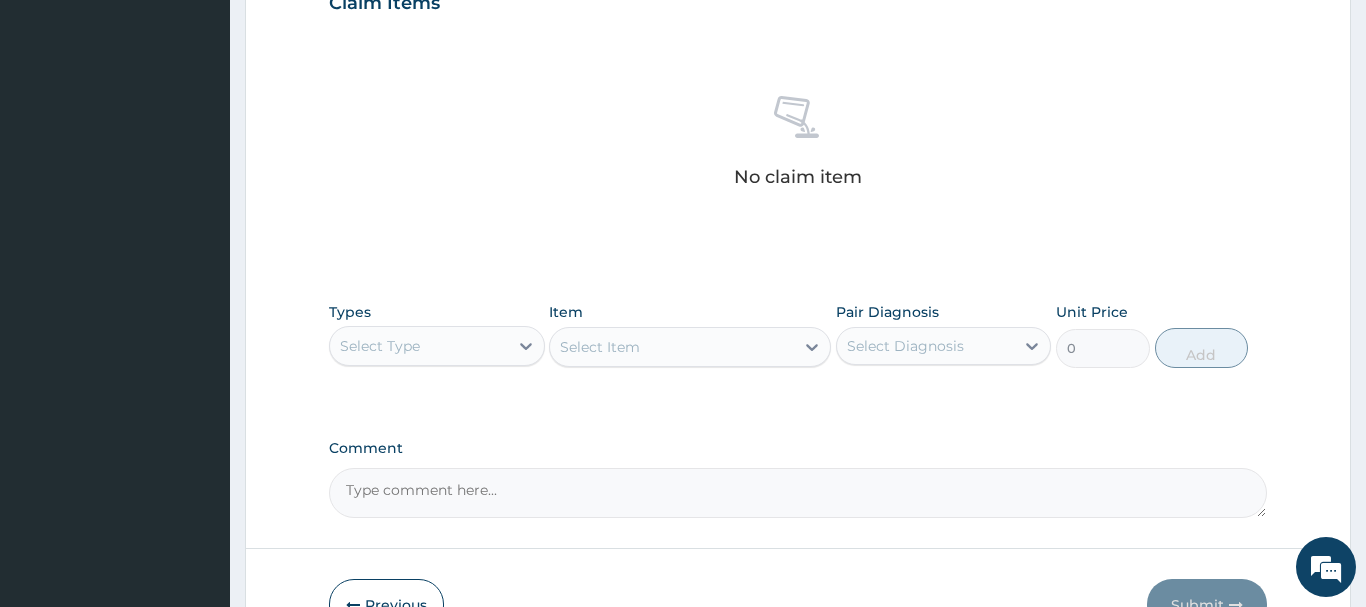 click on "Select Type" at bounding box center [380, 346] 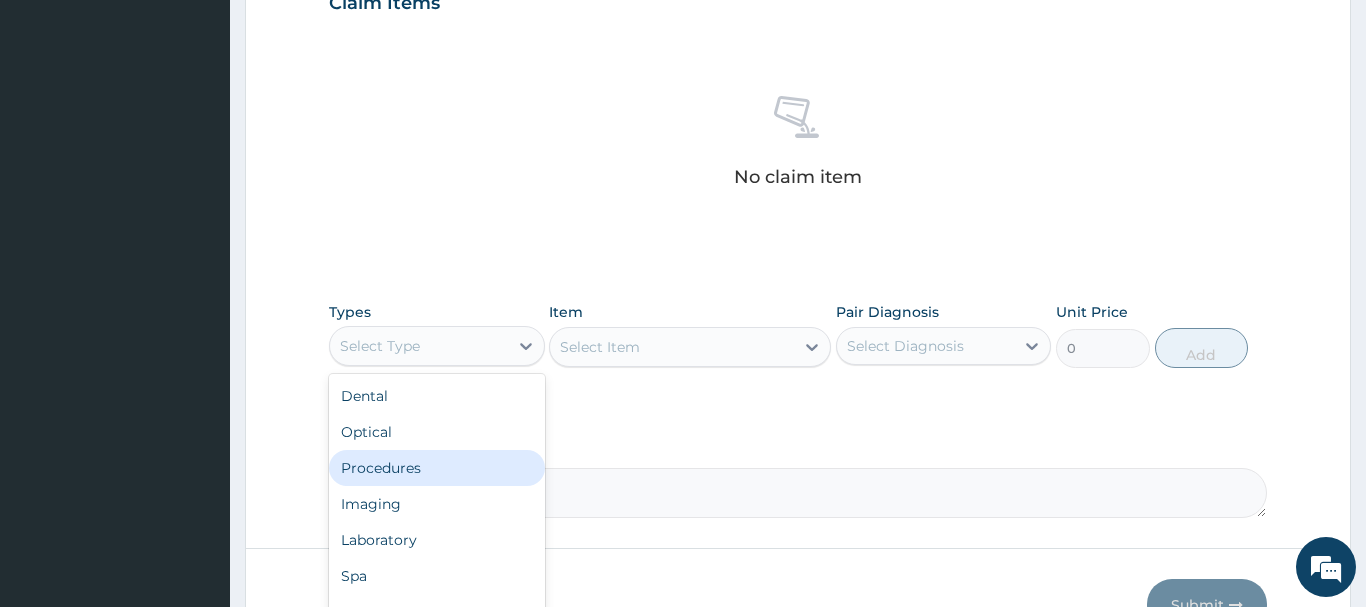 click on "Procedures" at bounding box center (437, 468) 